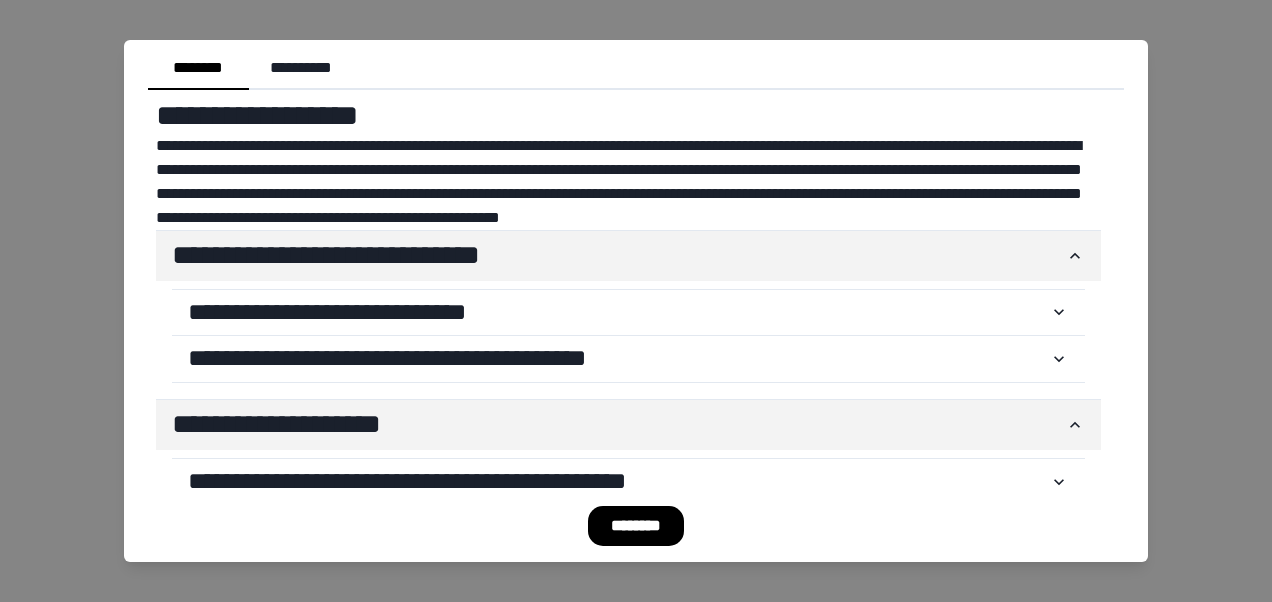 scroll, scrollTop: 0, scrollLeft: 0, axis: both 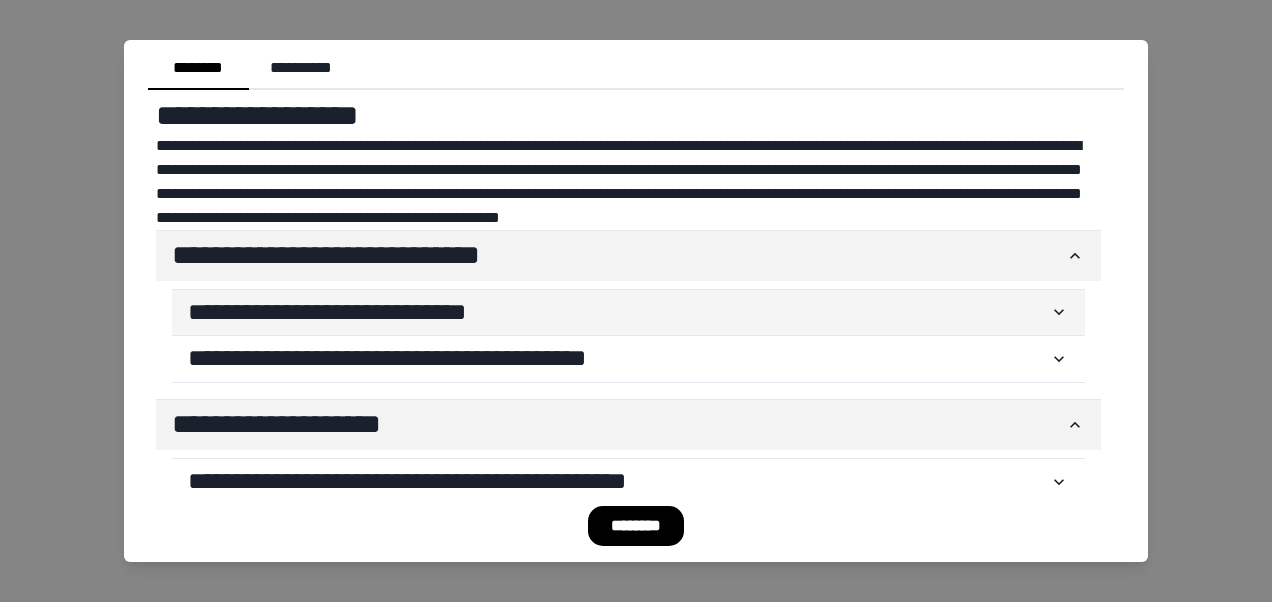 click on "**********" at bounding box center (618, 313) 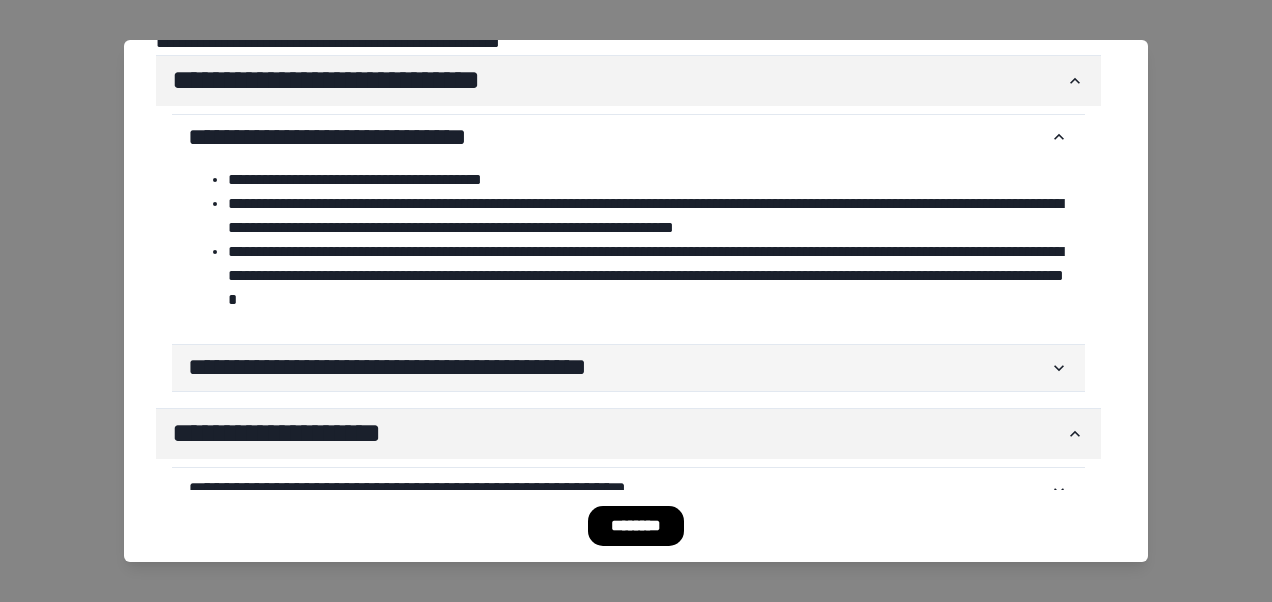 scroll, scrollTop: 200, scrollLeft: 0, axis: vertical 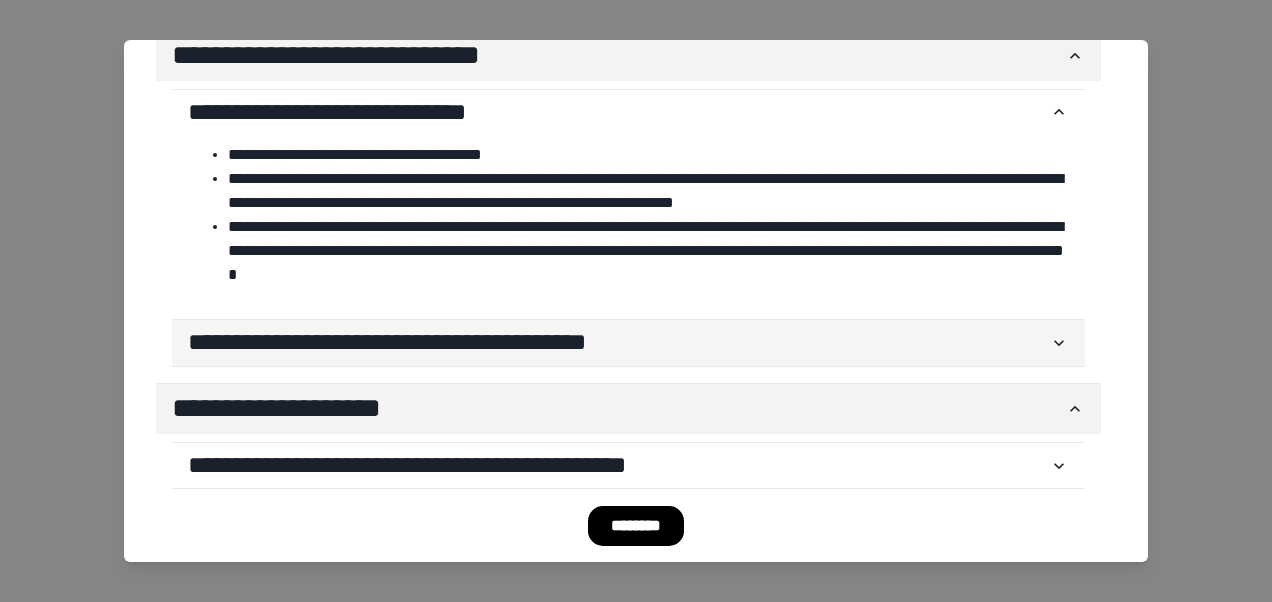 click on "**********" at bounding box center [628, 343] 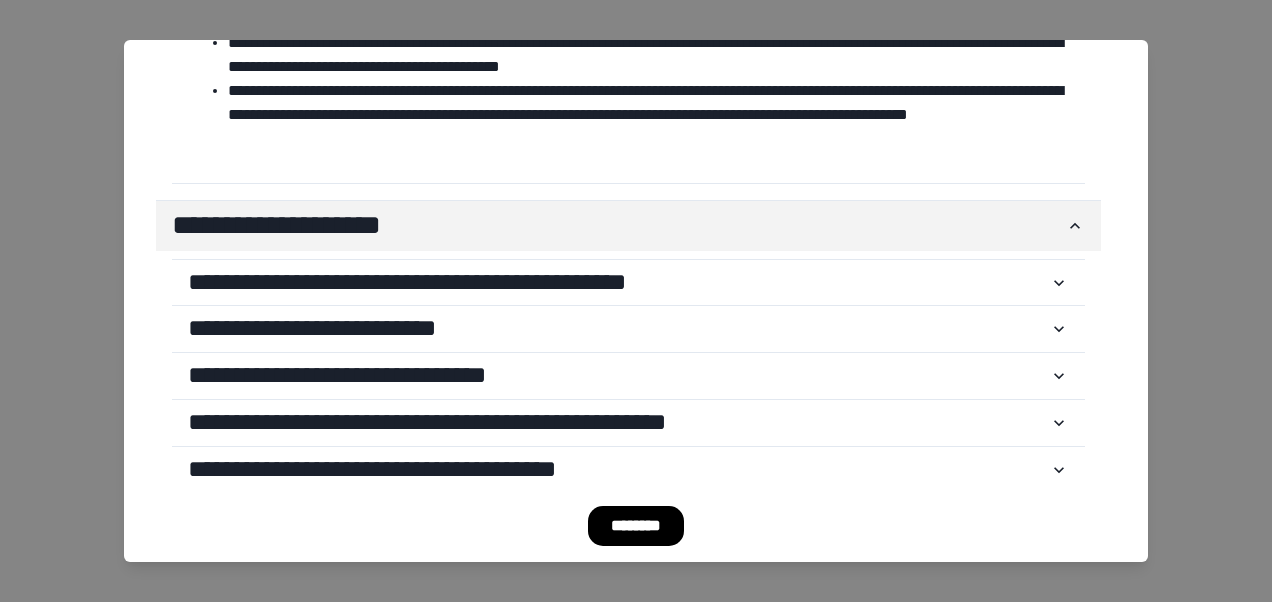 scroll, scrollTop: 600, scrollLeft: 0, axis: vertical 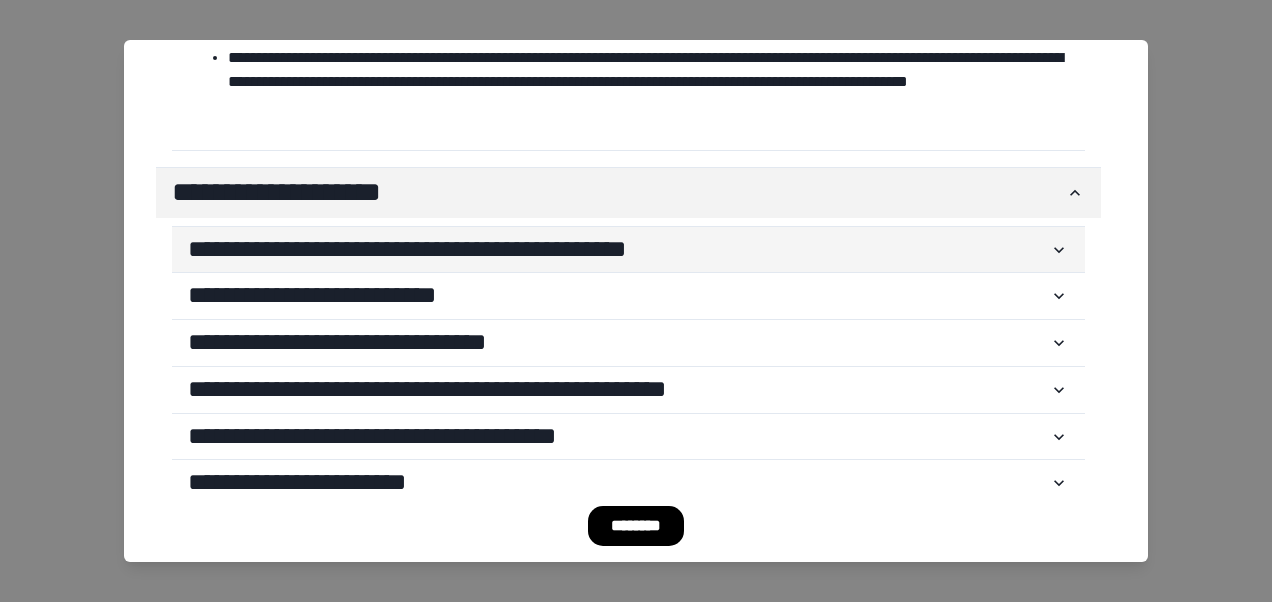 click on "**********" at bounding box center (618, 250) 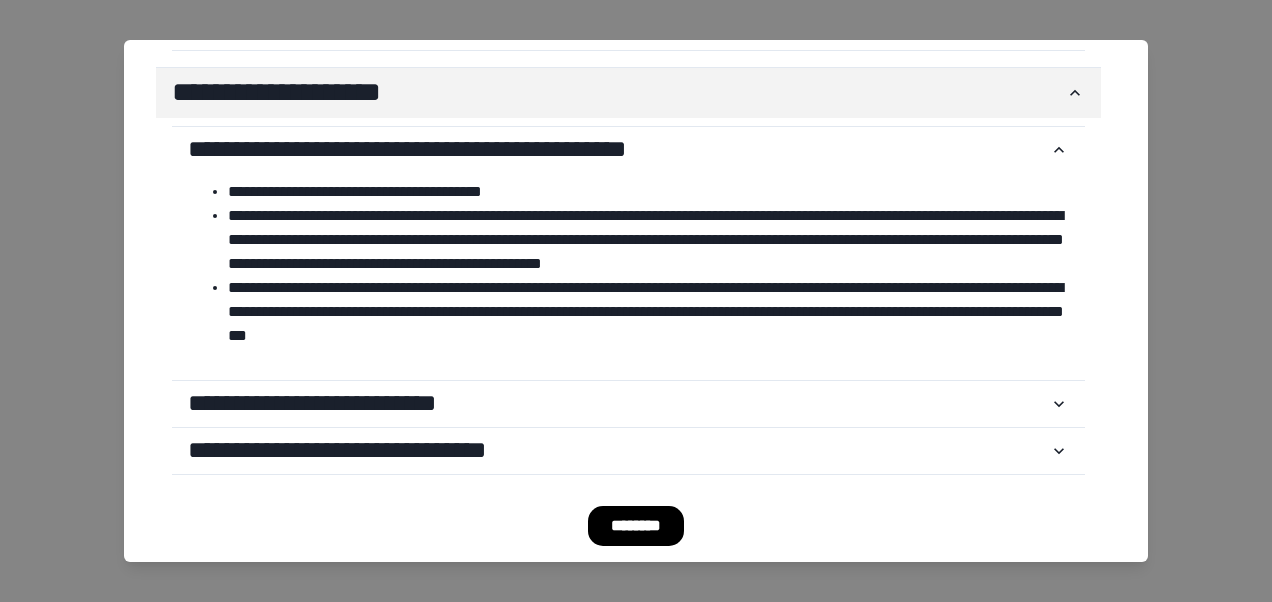 scroll, scrollTop: 800, scrollLeft: 0, axis: vertical 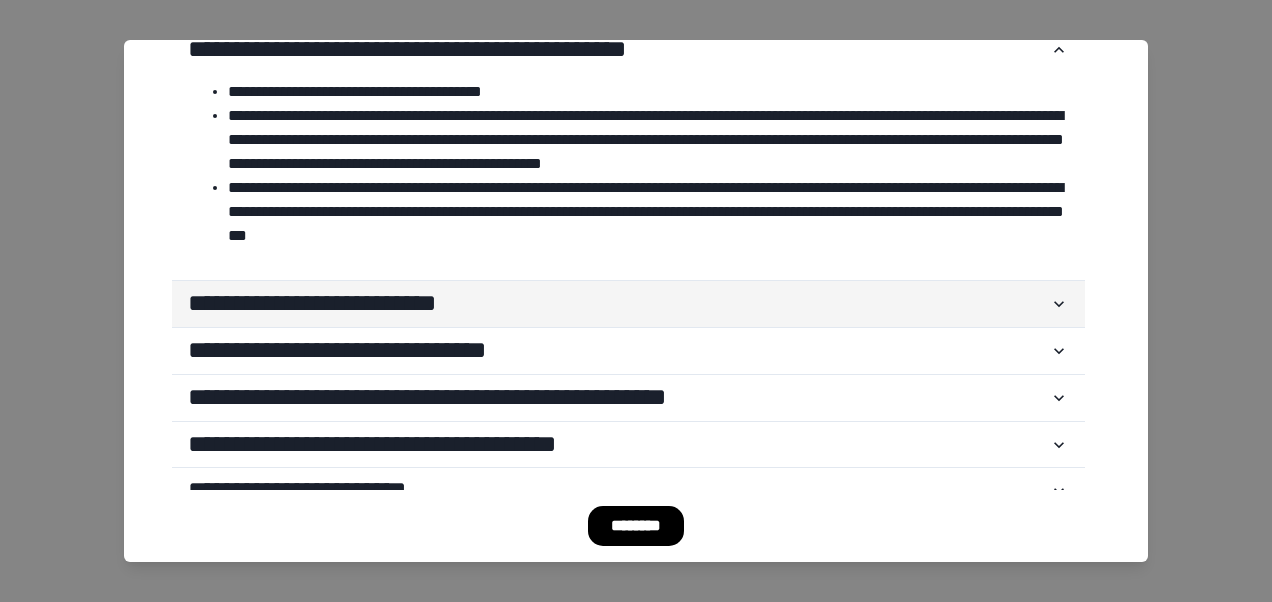 click on "**********" at bounding box center (618, 304) 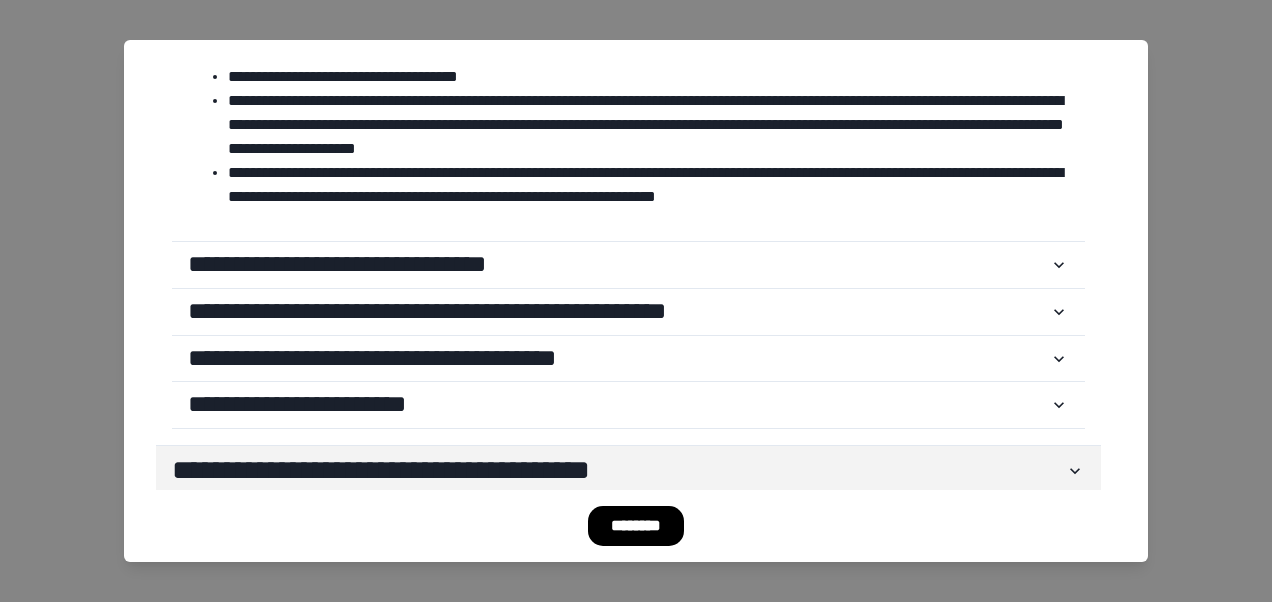 scroll, scrollTop: 1100, scrollLeft: 0, axis: vertical 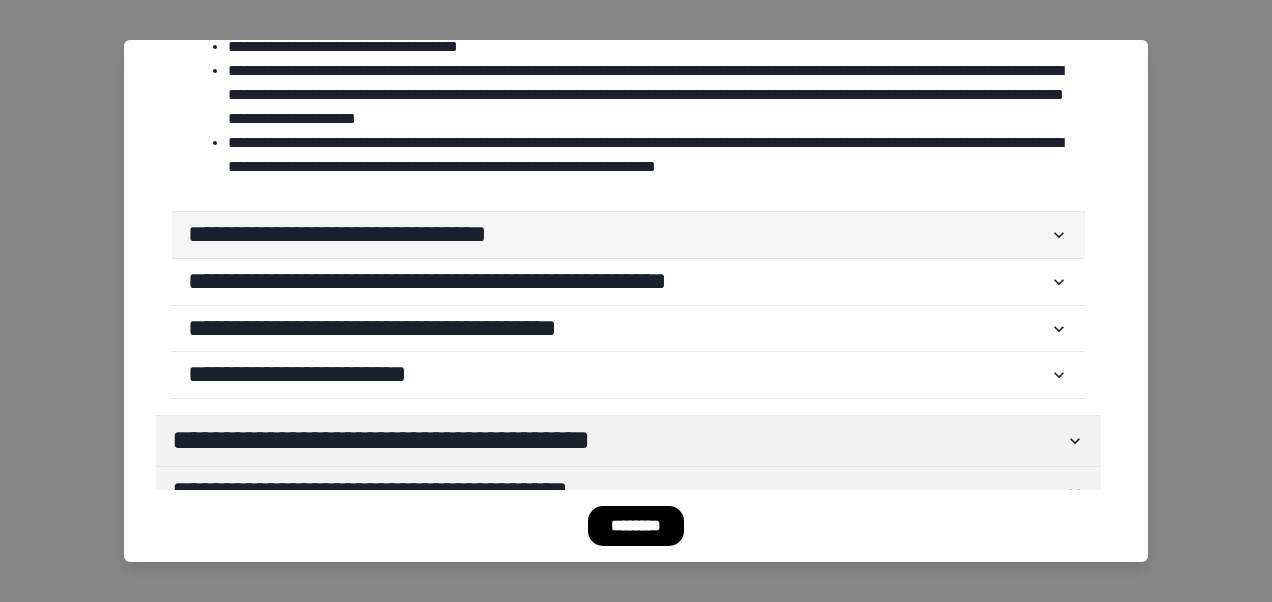 click on "**********" at bounding box center [618, 235] 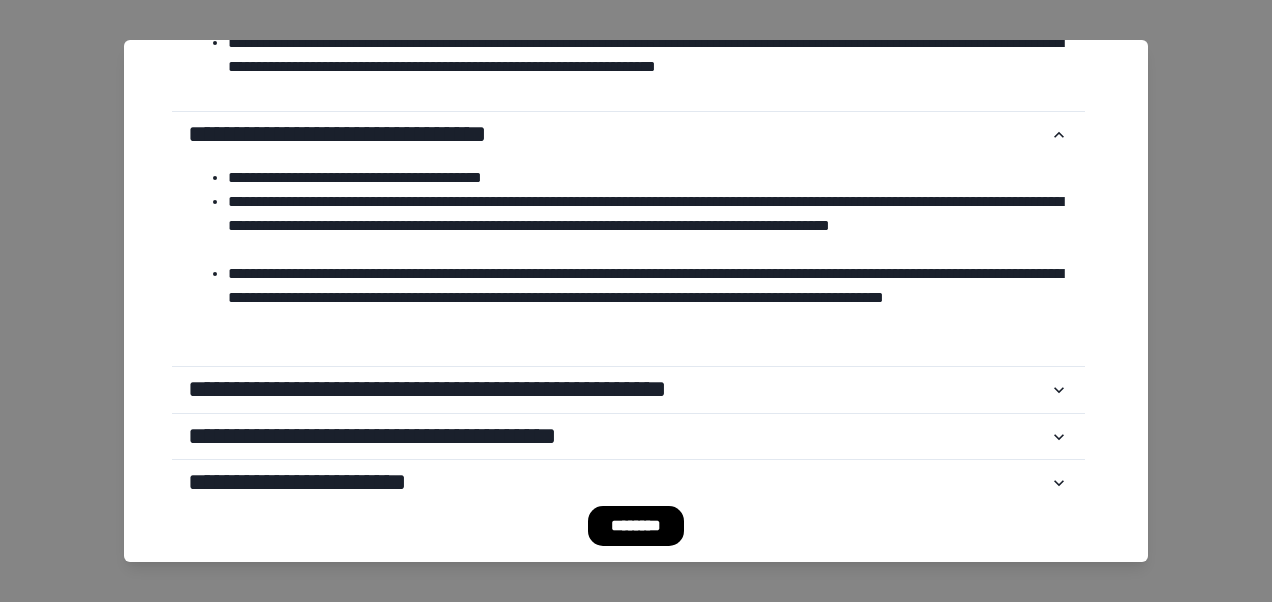scroll, scrollTop: 1300, scrollLeft: 0, axis: vertical 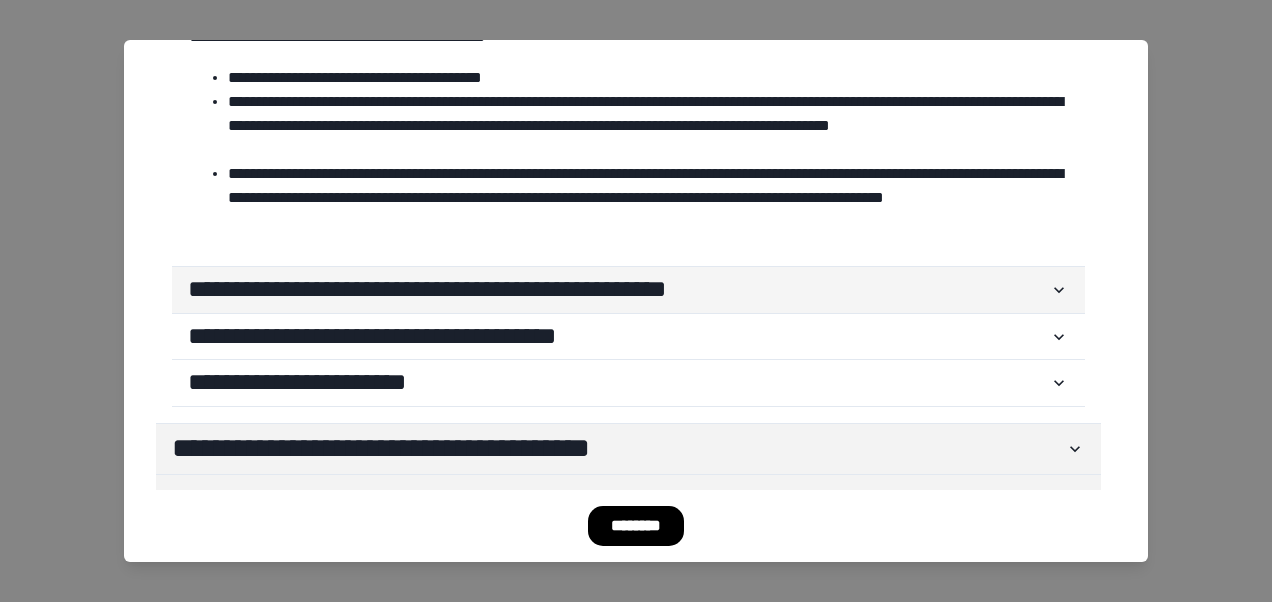 click on "**********" at bounding box center [618, 290] 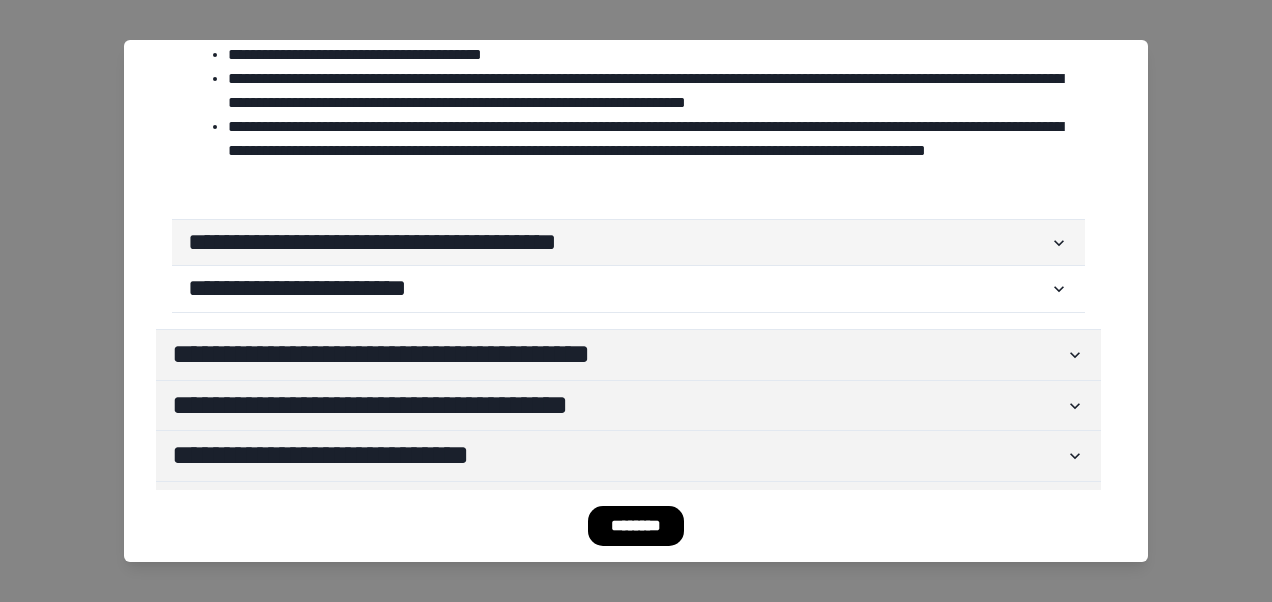scroll, scrollTop: 1600, scrollLeft: 0, axis: vertical 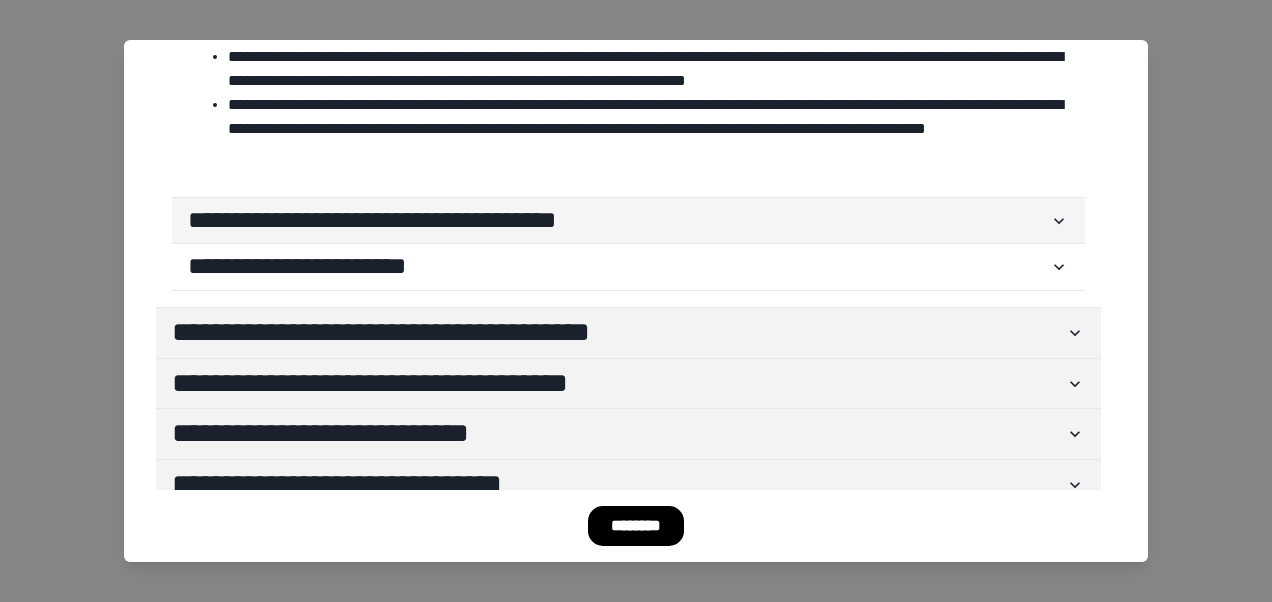 click on "**********" at bounding box center (618, 221) 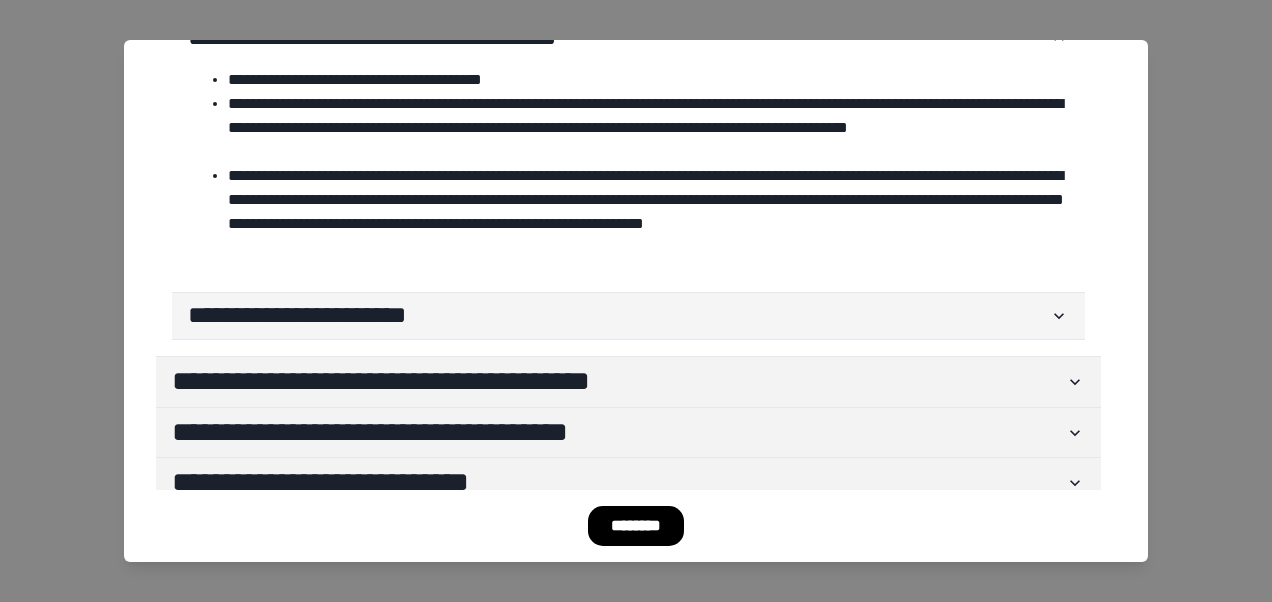 scroll, scrollTop: 1862, scrollLeft: 0, axis: vertical 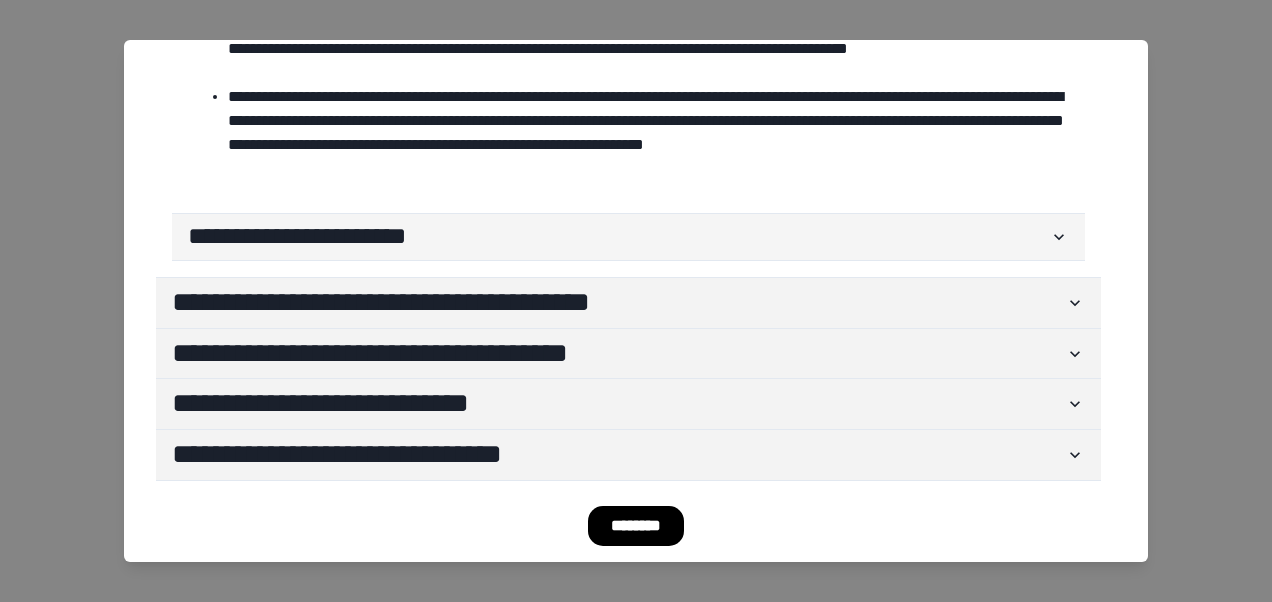 click on "**********" at bounding box center (618, 237) 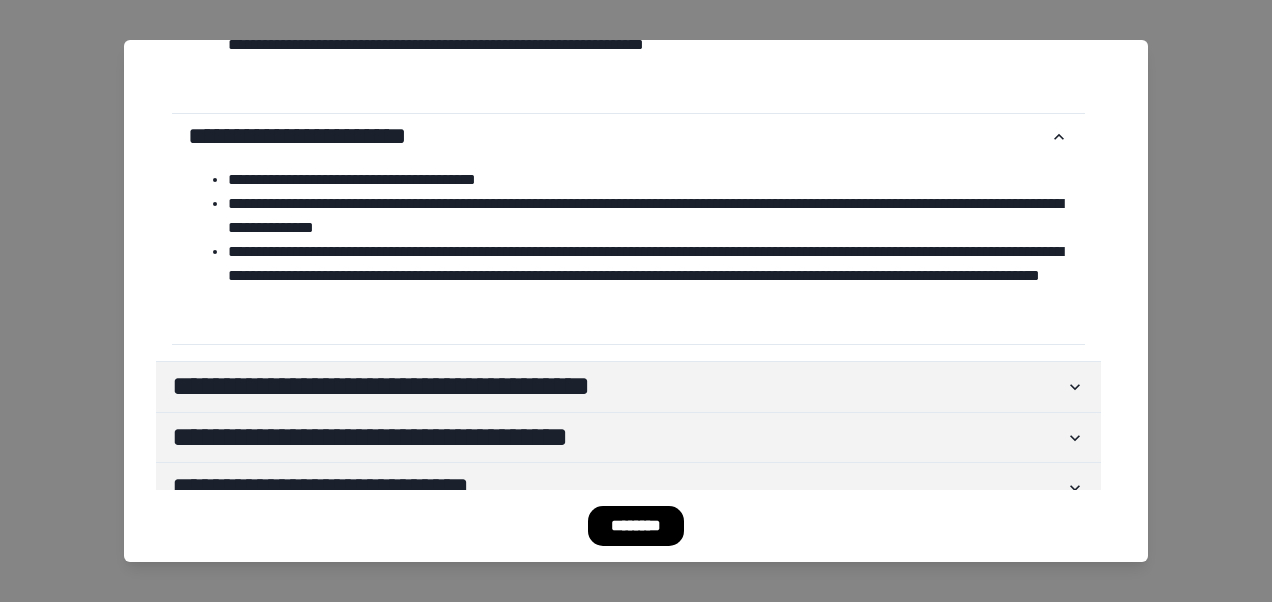 scroll, scrollTop: 2046, scrollLeft: 0, axis: vertical 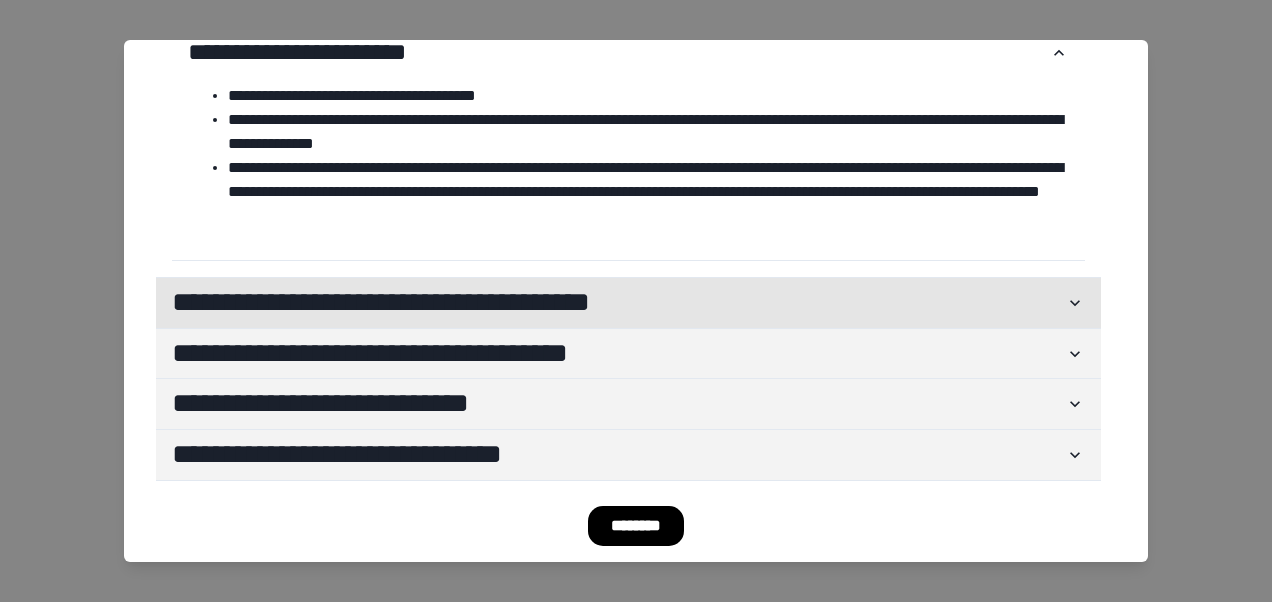 click on "**********" at bounding box center (618, 303) 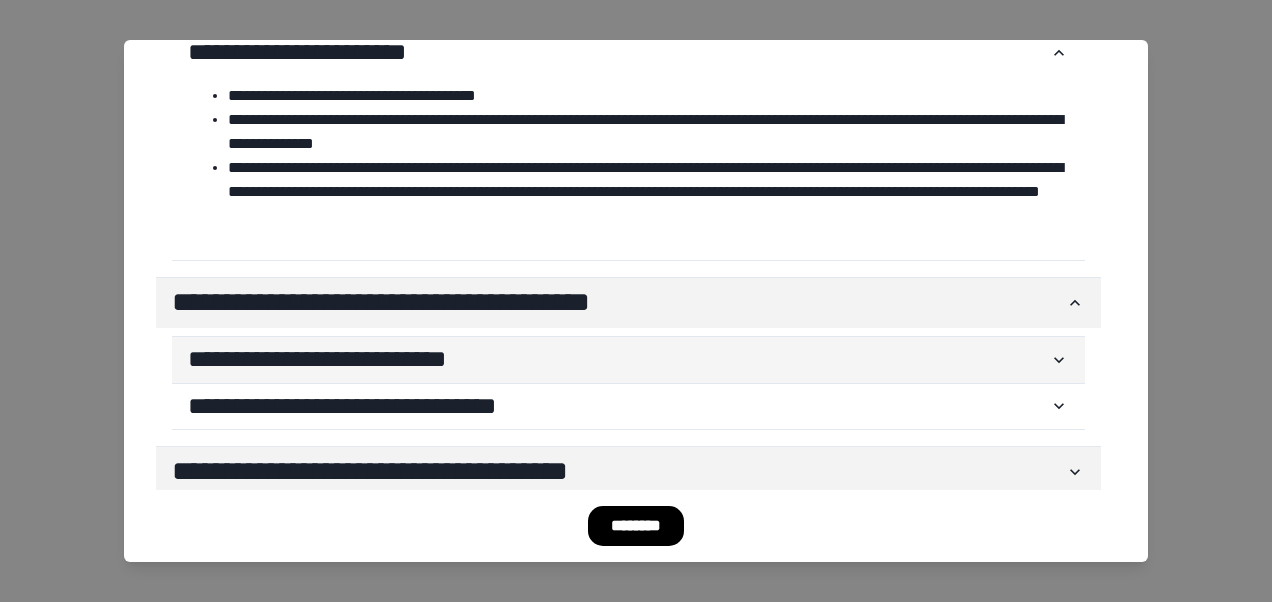 click on "**********" at bounding box center [618, 360] 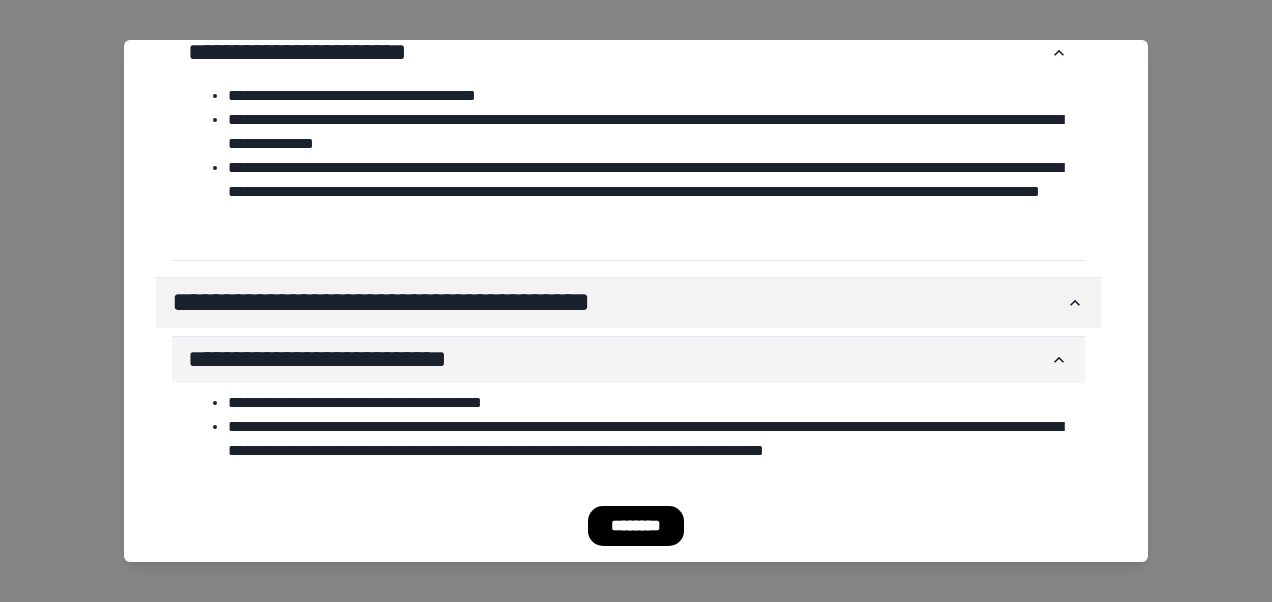 scroll, scrollTop: 2246, scrollLeft: 0, axis: vertical 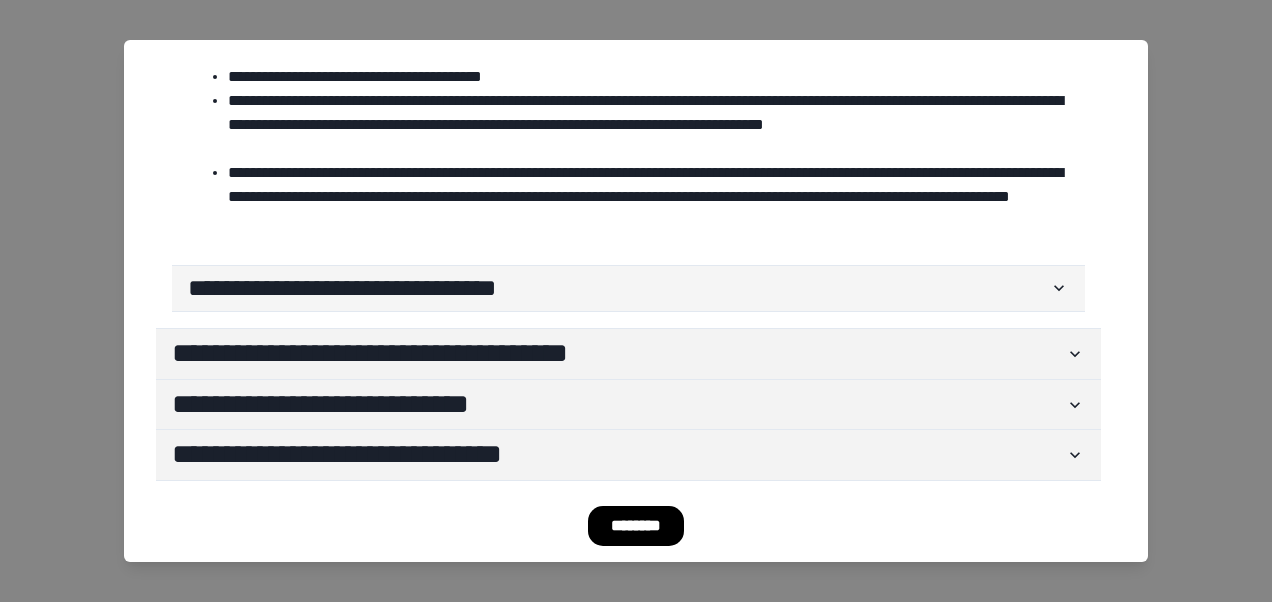 click on "**********" at bounding box center [618, 289] 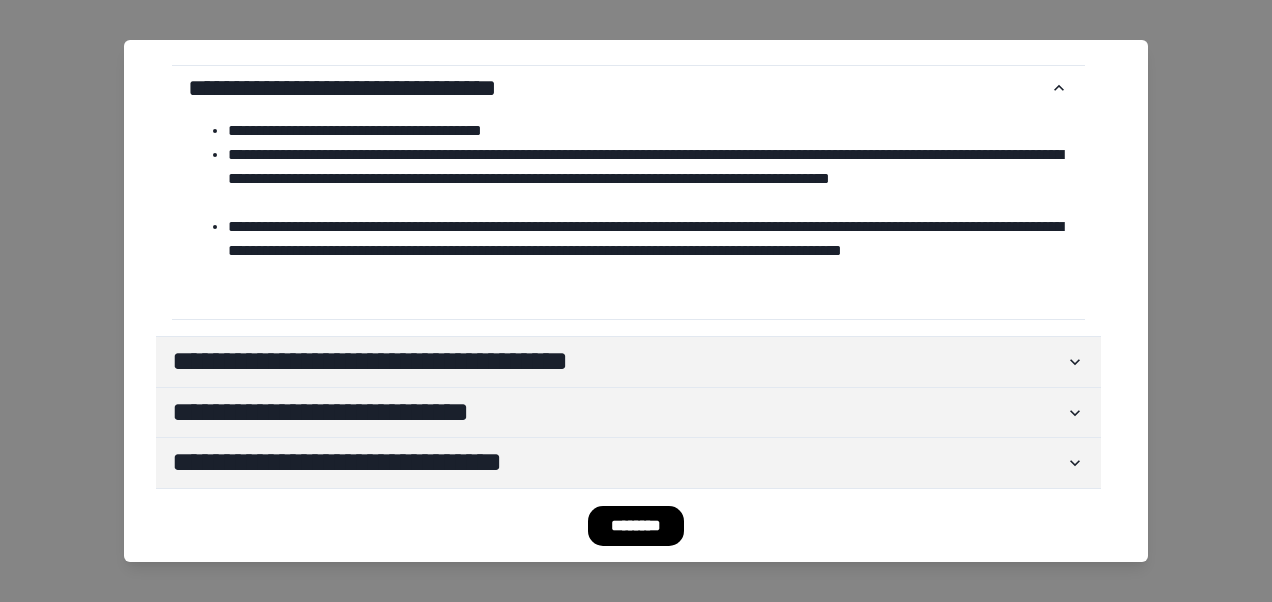 scroll, scrollTop: 2580, scrollLeft: 0, axis: vertical 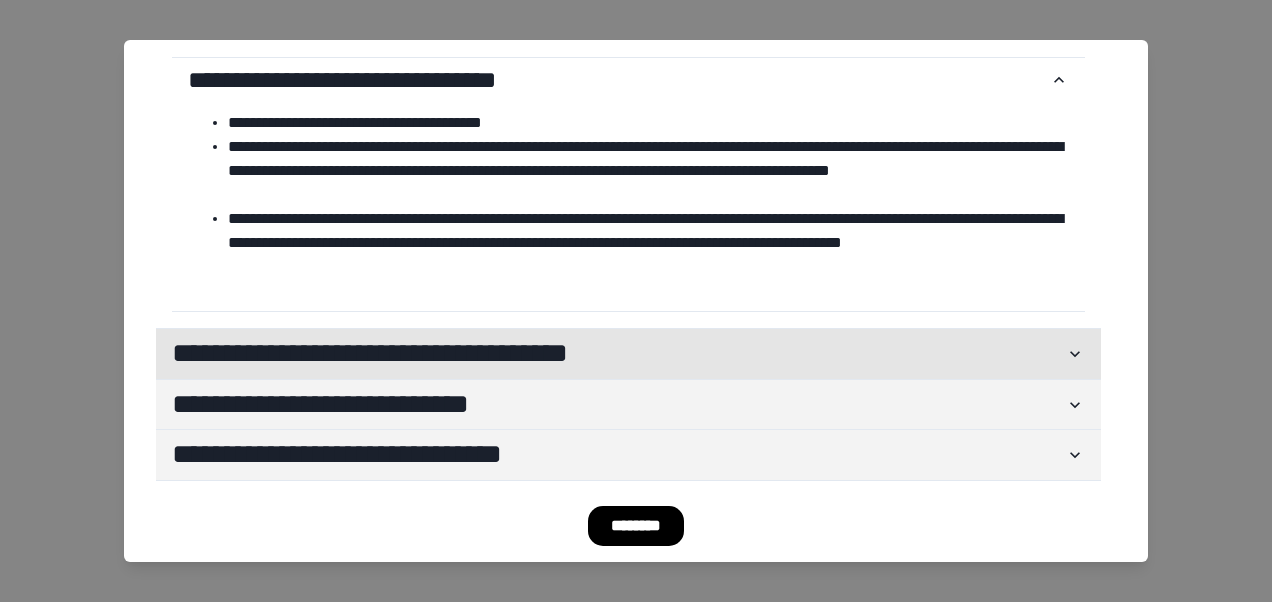 click on "**********" at bounding box center [618, 354] 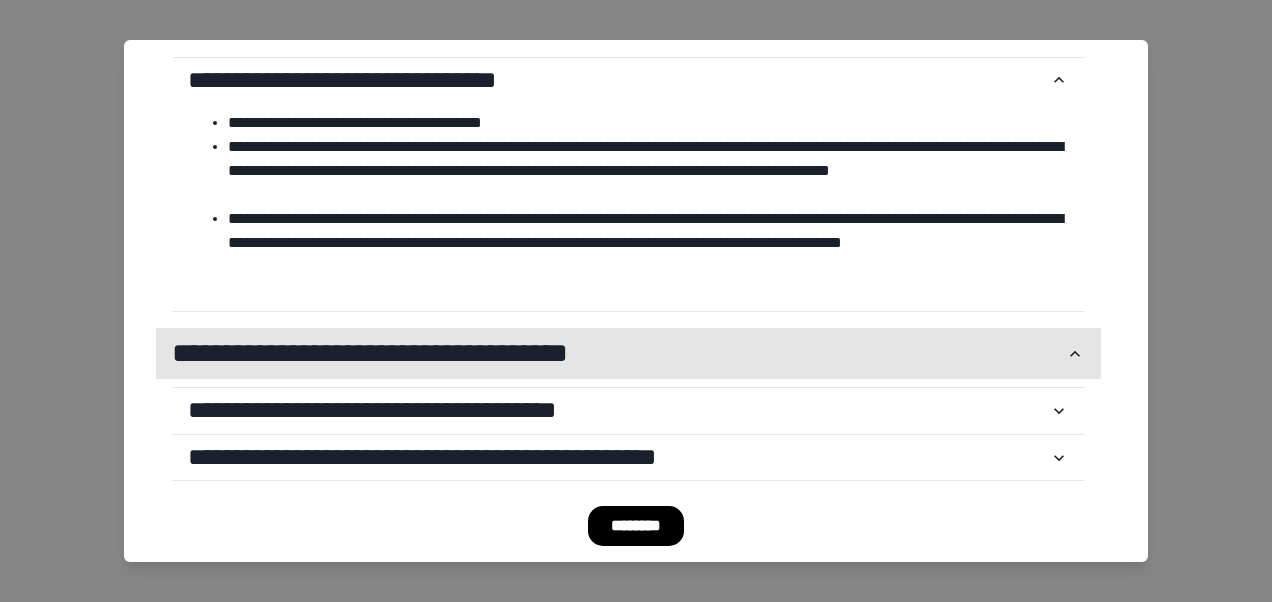 scroll, scrollTop: 2780, scrollLeft: 0, axis: vertical 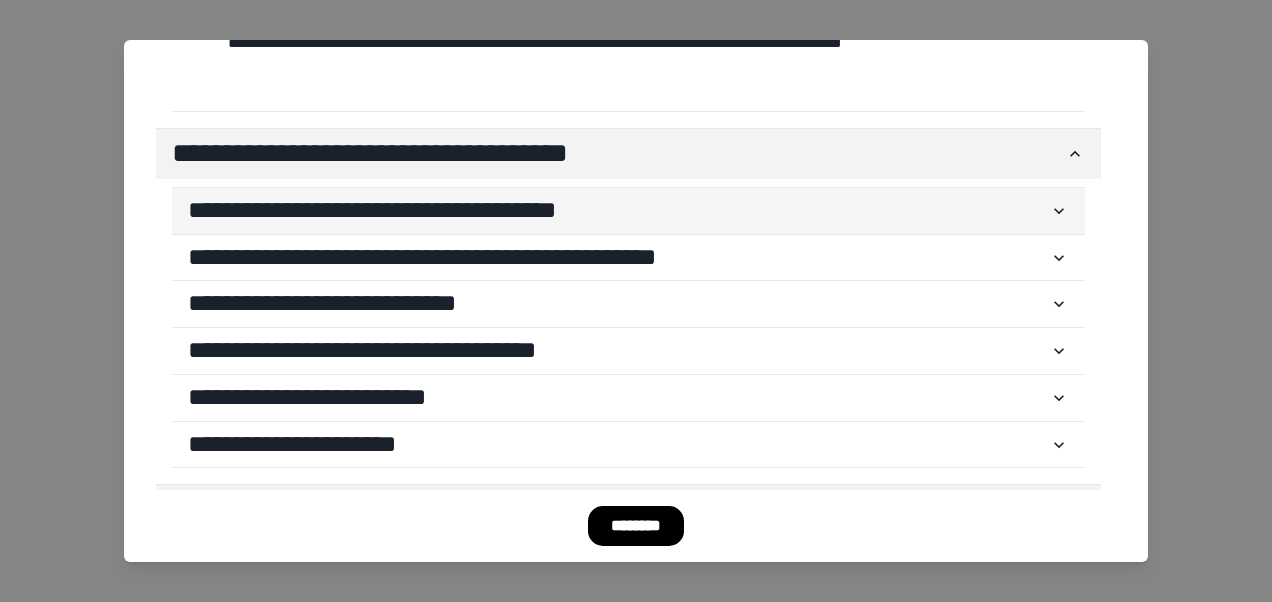click on "**********" at bounding box center (618, 211) 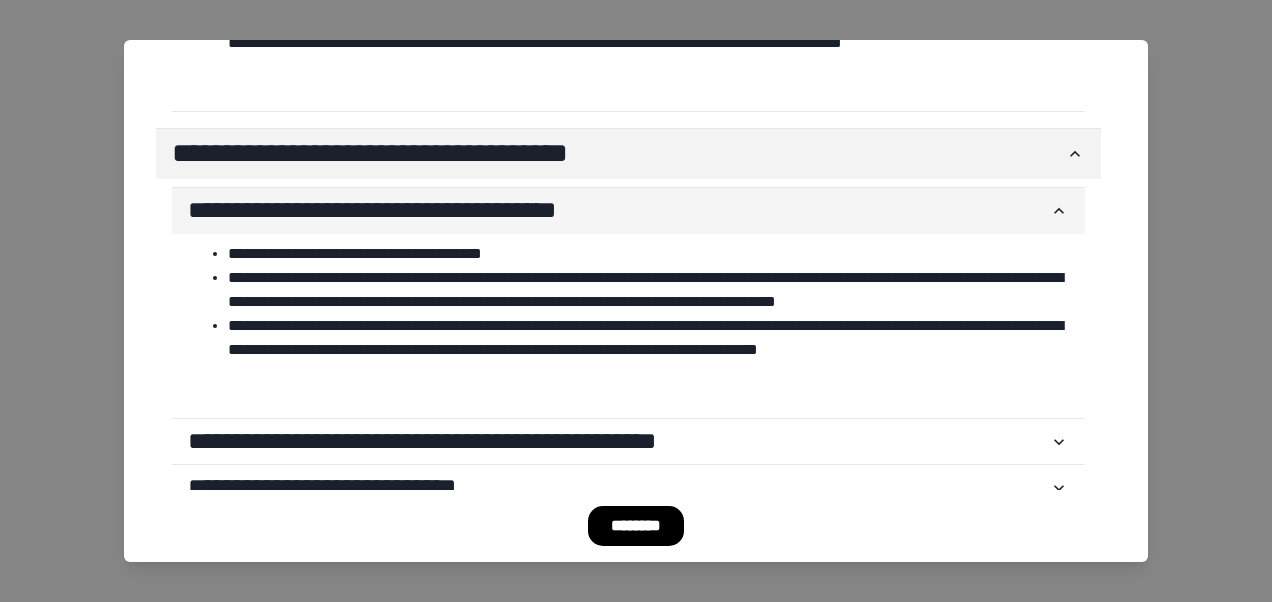 click on "**********" at bounding box center (618, 211) 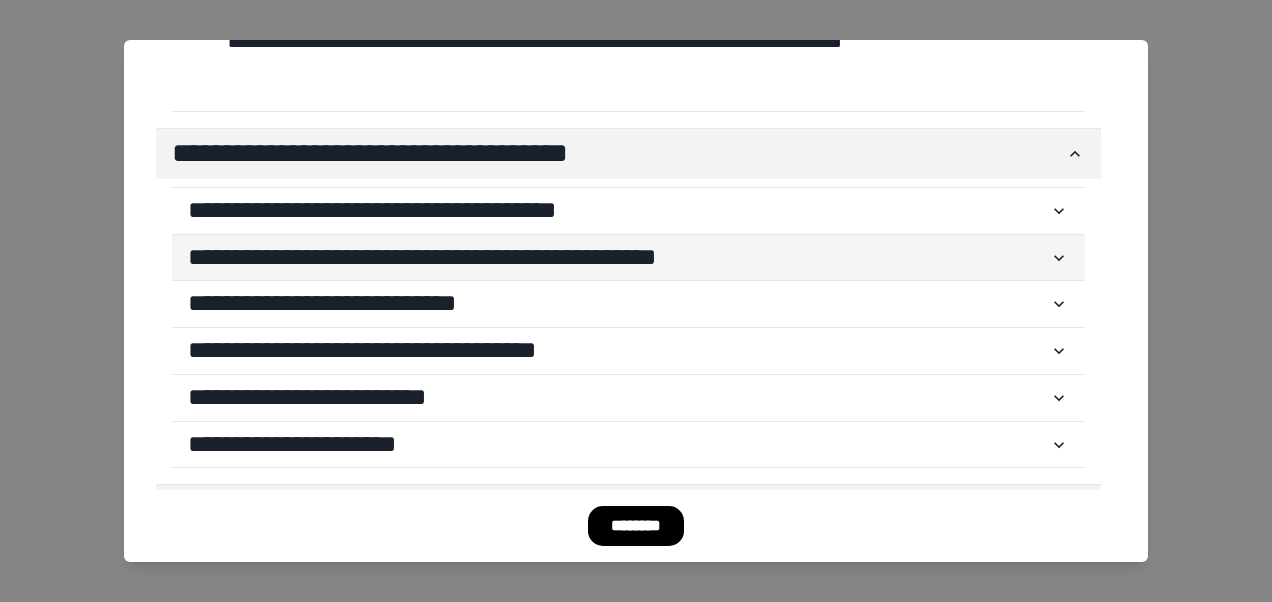 click on "**********" at bounding box center (618, 258) 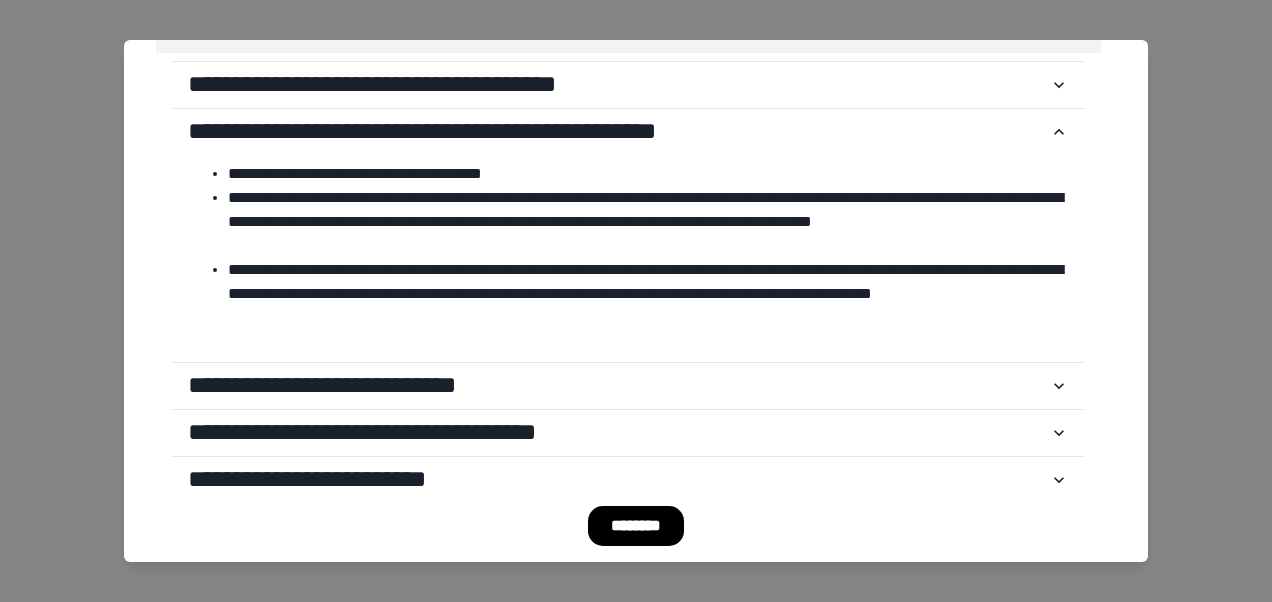 scroll, scrollTop: 2880, scrollLeft: 0, axis: vertical 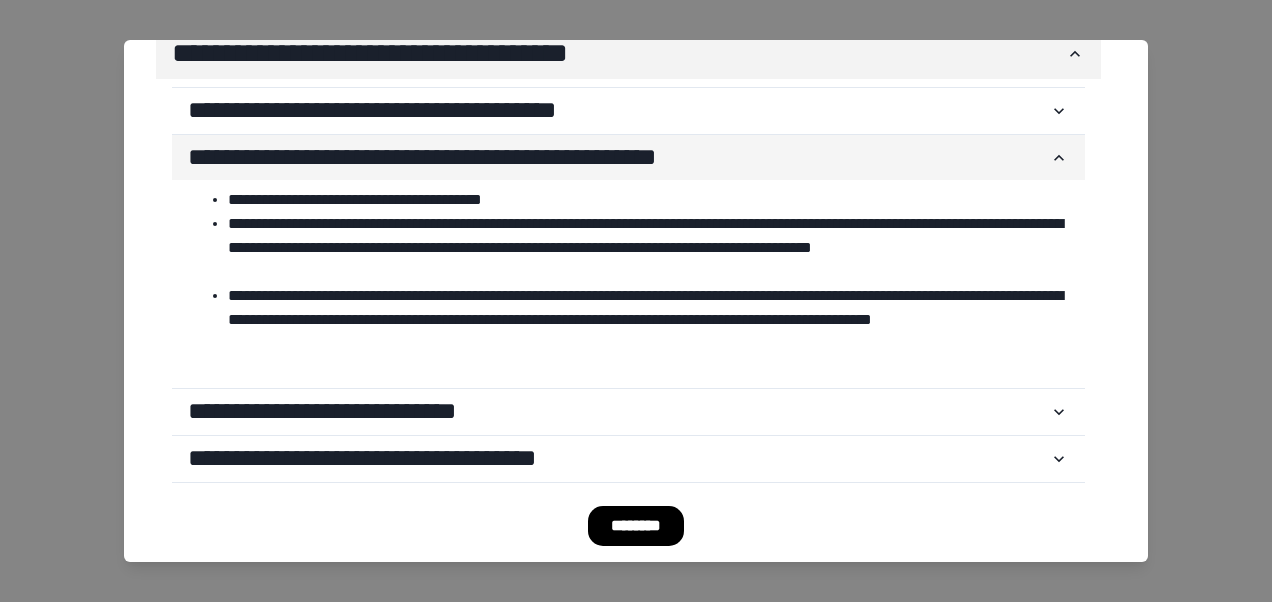 click on "**********" at bounding box center (618, 158) 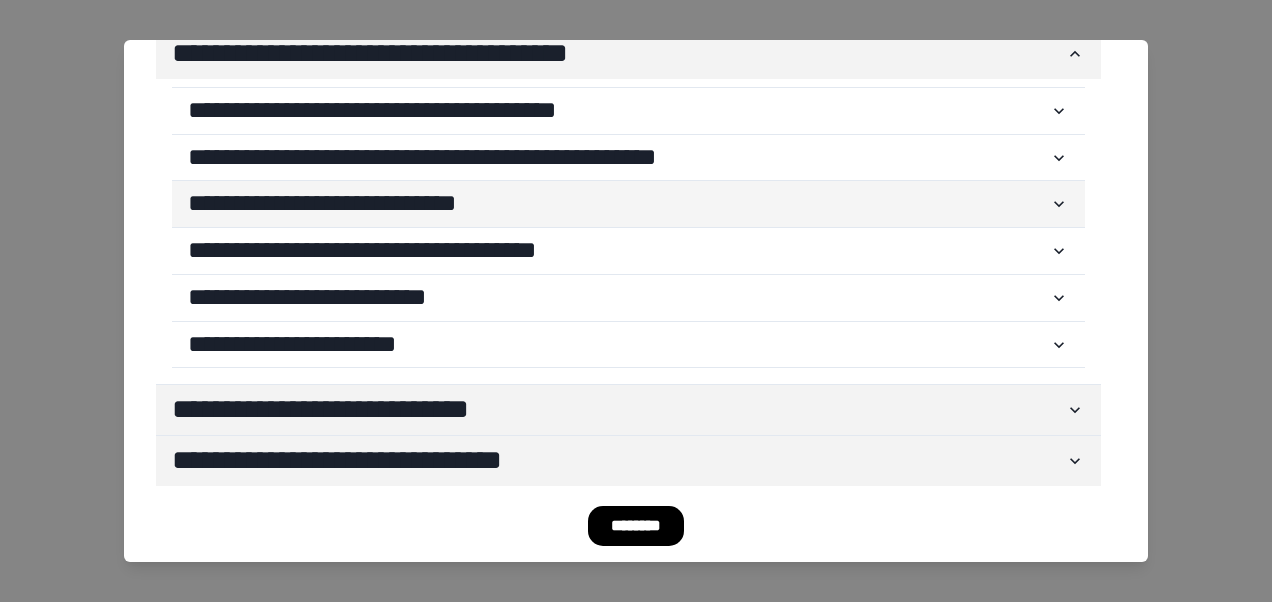 click on "**********" at bounding box center [618, 204] 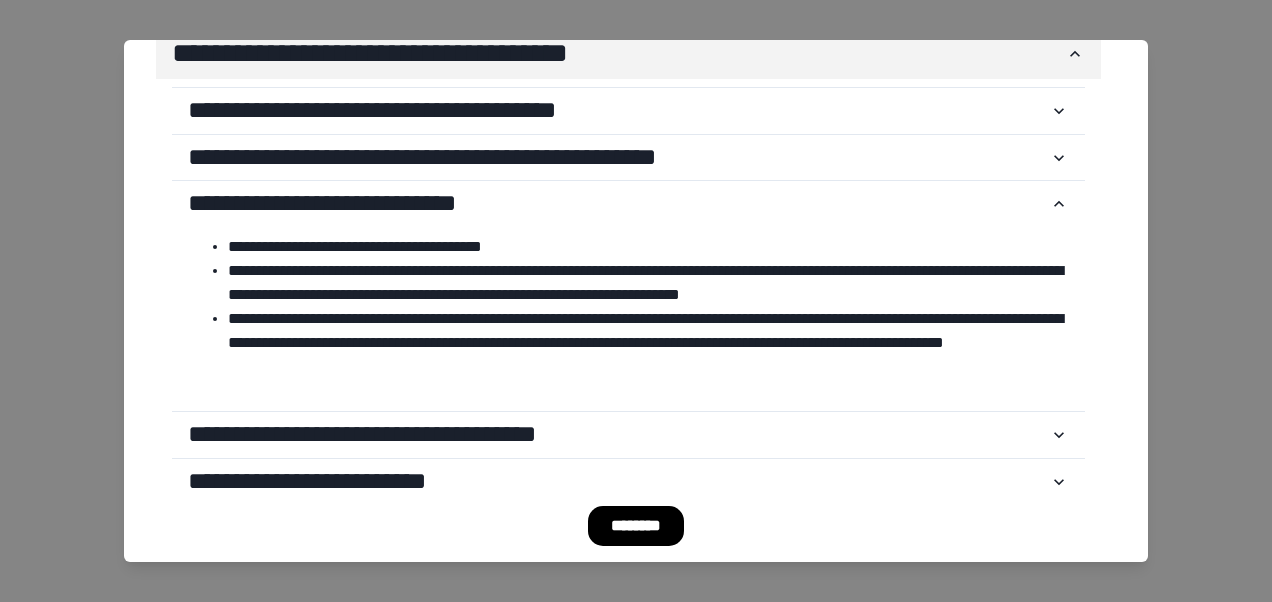 scroll, scrollTop: 2980, scrollLeft: 0, axis: vertical 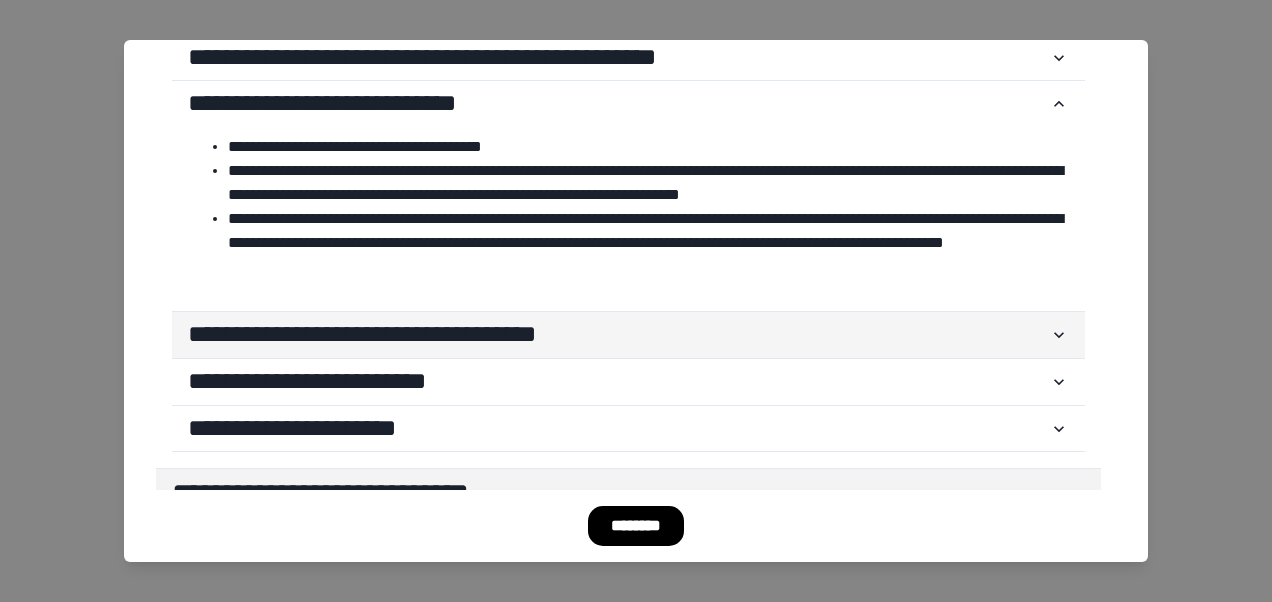 click on "**********" at bounding box center [628, 335] 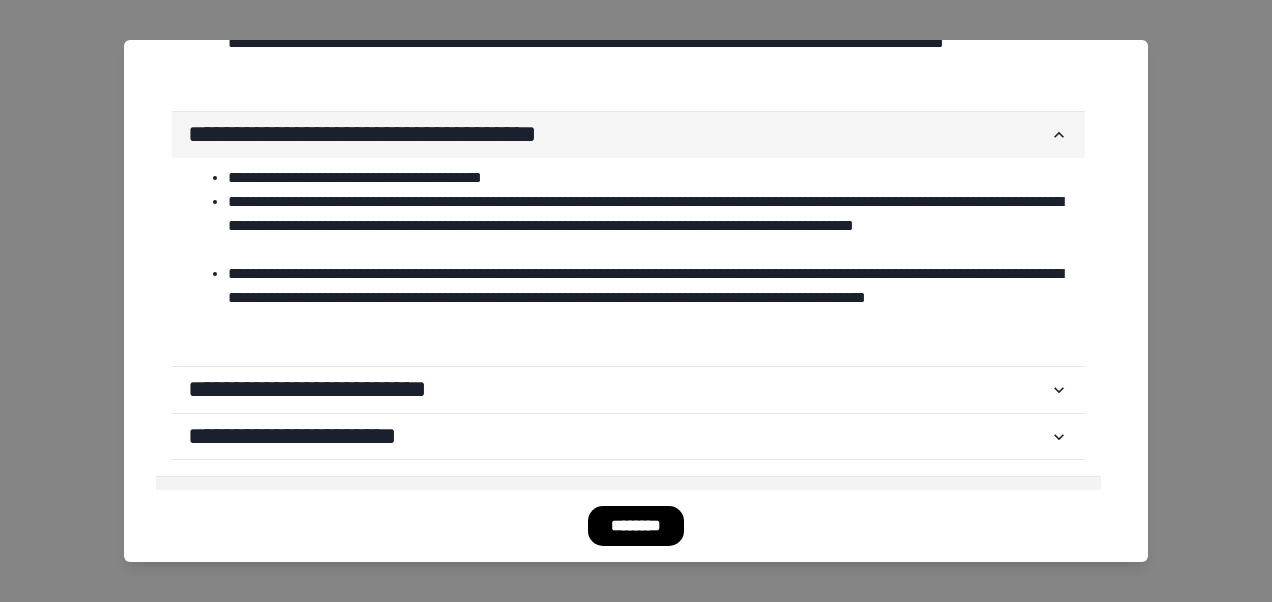 scroll, scrollTop: 3276, scrollLeft: 0, axis: vertical 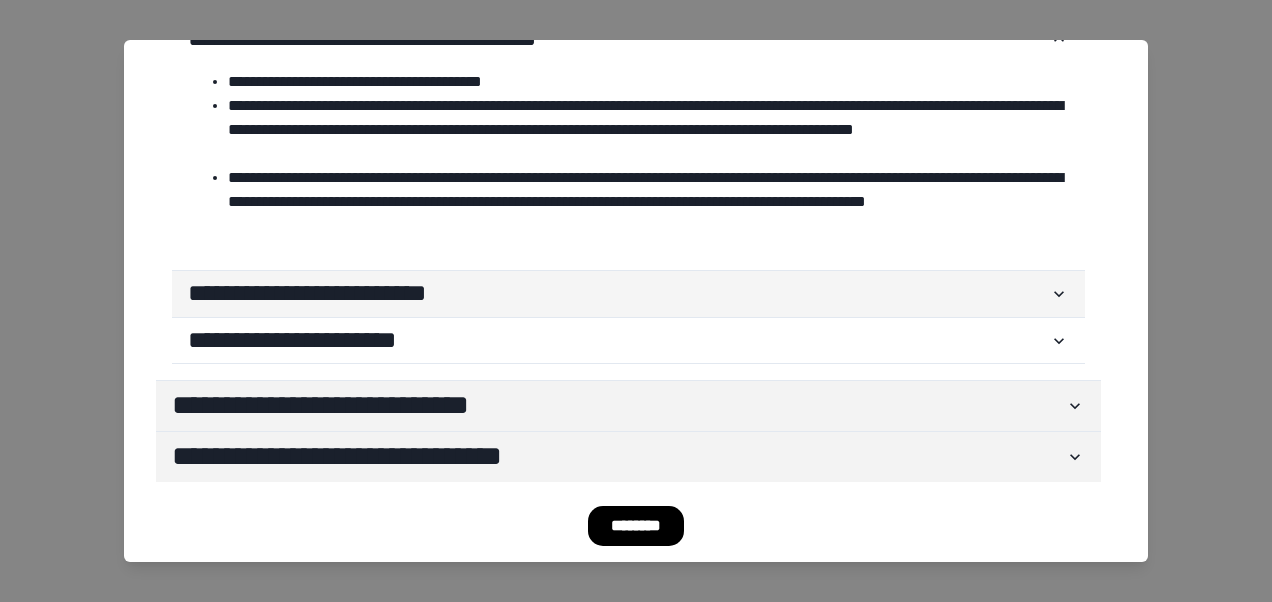 click on "**********" at bounding box center [618, 294] 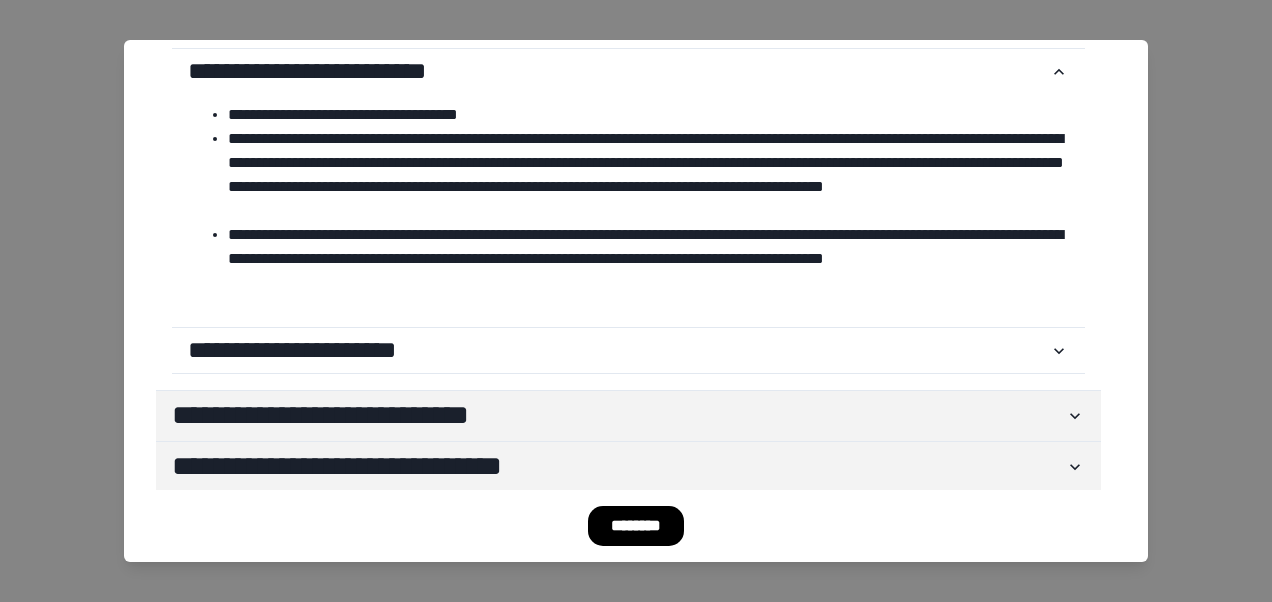 scroll, scrollTop: 3508, scrollLeft: 0, axis: vertical 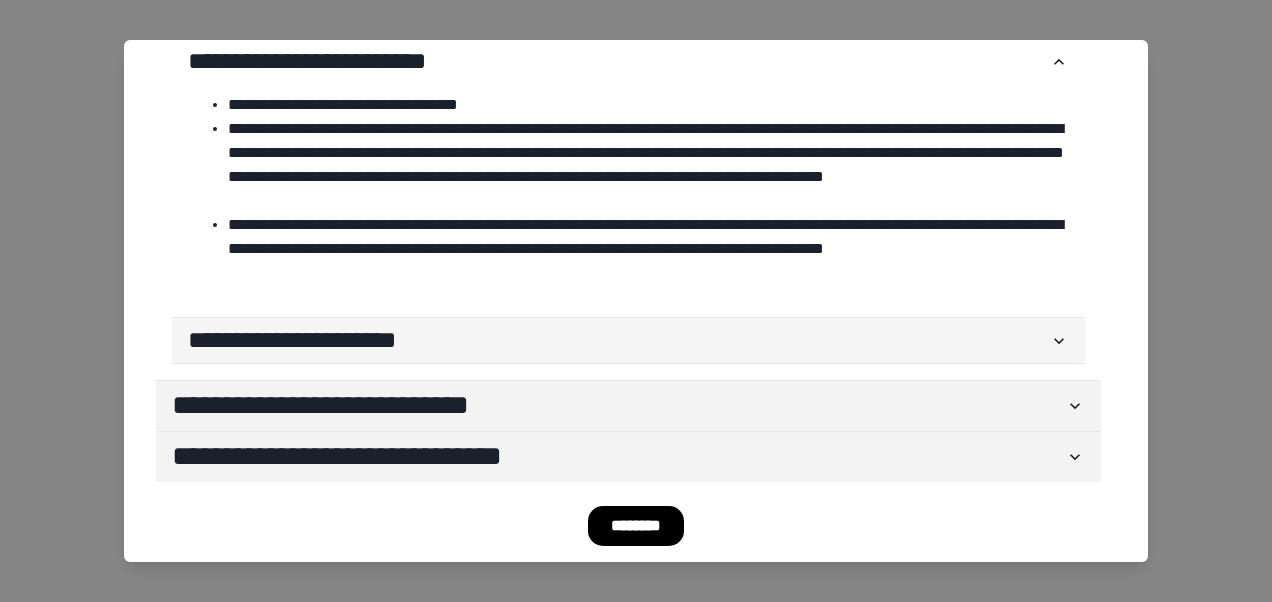 click on "**********" at bounding box center (628, 341) 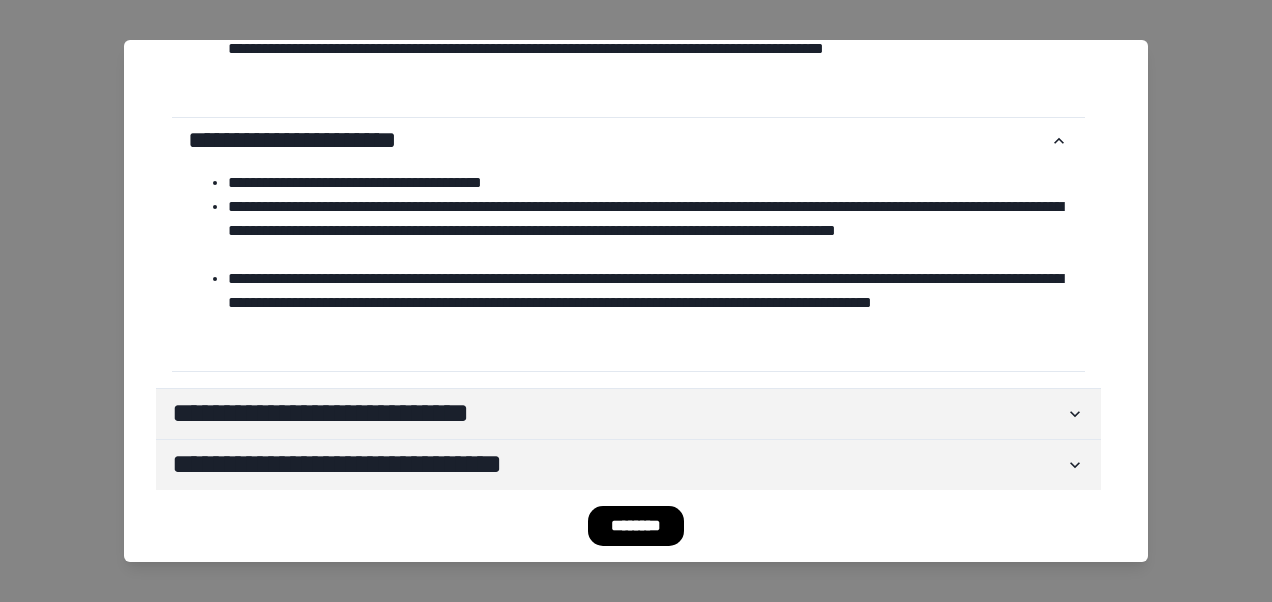 scroll, scrollTop: 3716, scrollLeft: 0, axis: vertical 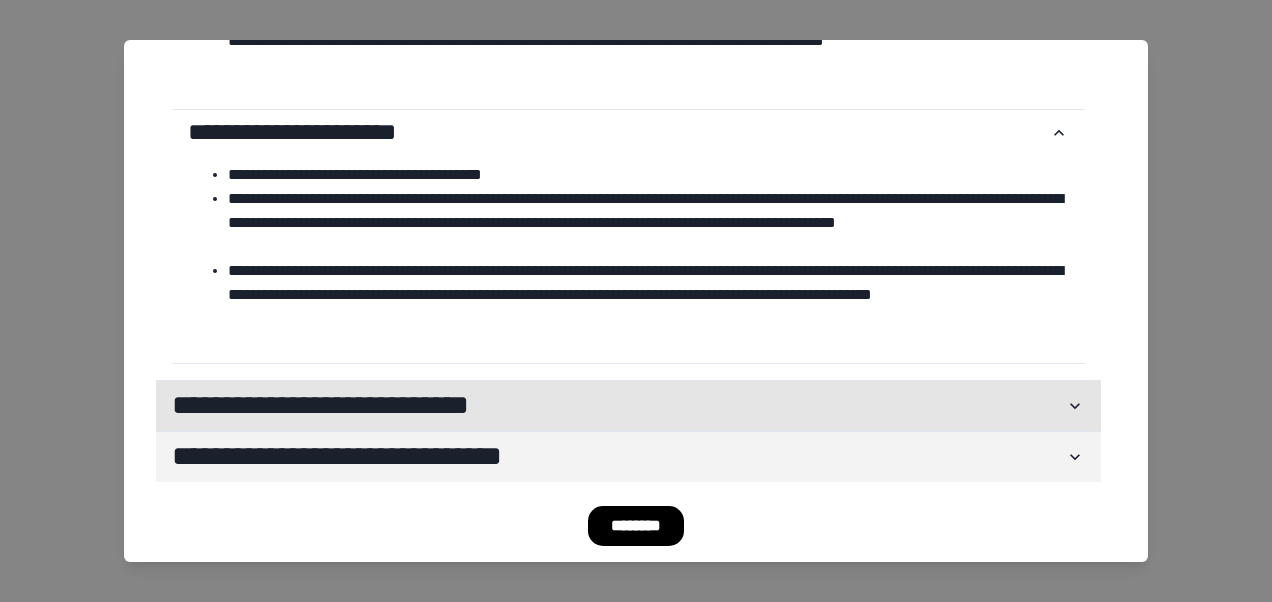 click on "**********" at bounding box center (618, 406) 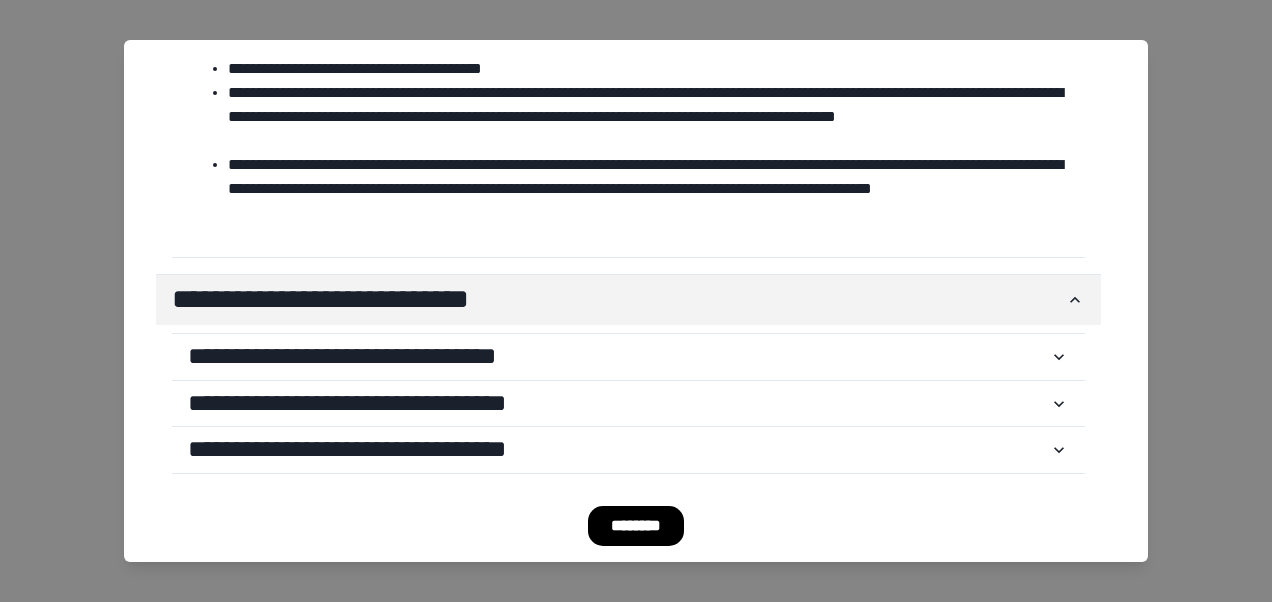 scroll, scrollTop: 3880, scrollLeft: 0, axis: vertical 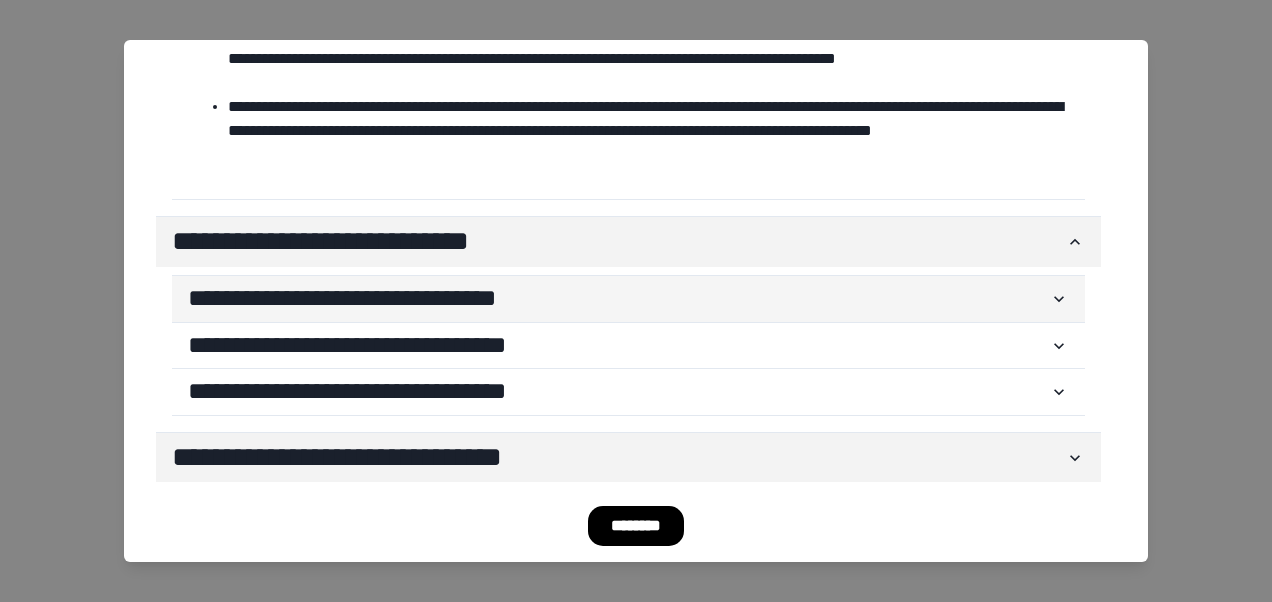 click on "**********" at bounding box center (628, 299) 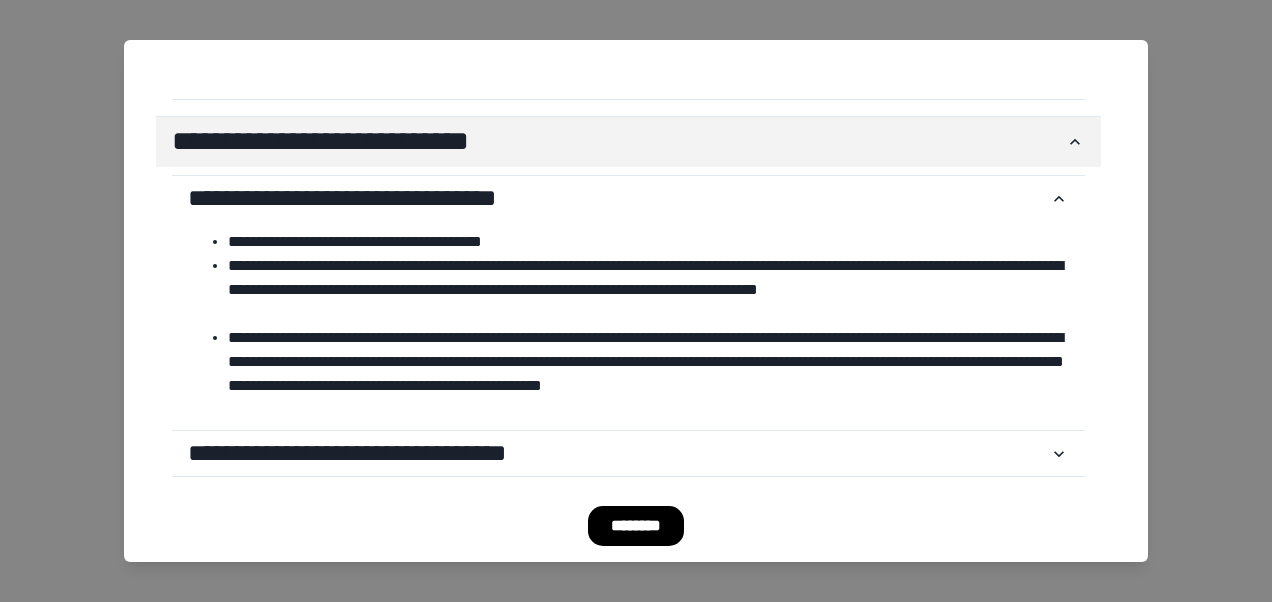 scroll, scrollTop: 4080, scrollLeft: 0, axis: vertical 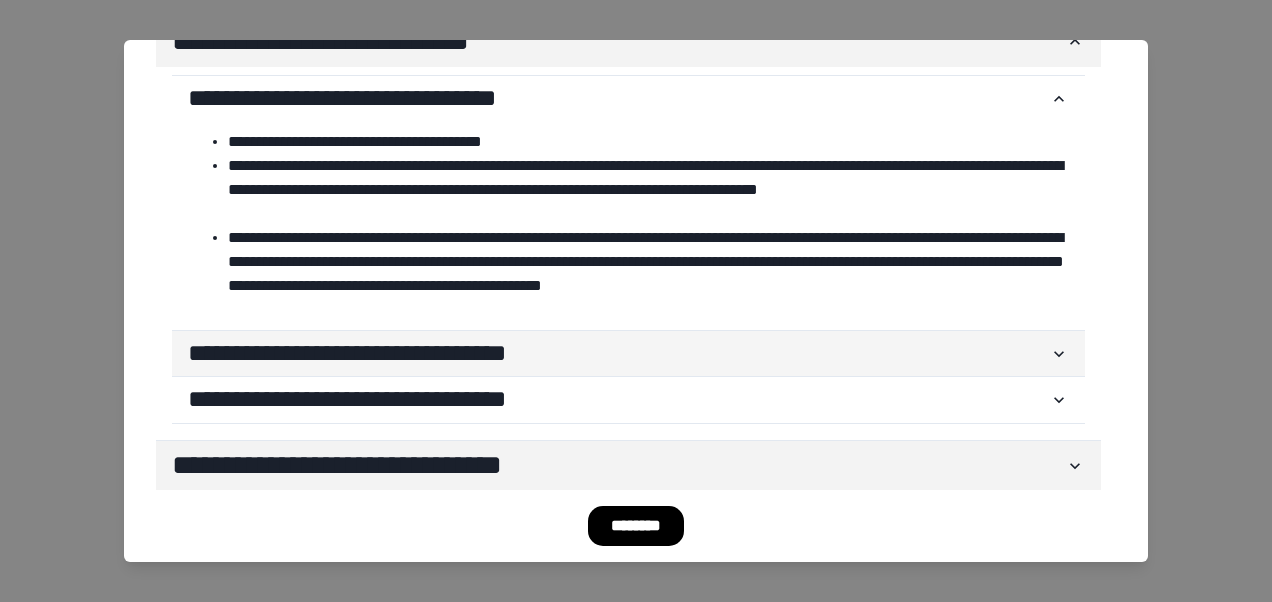 click on "**********" at bounding box center (618, 354) 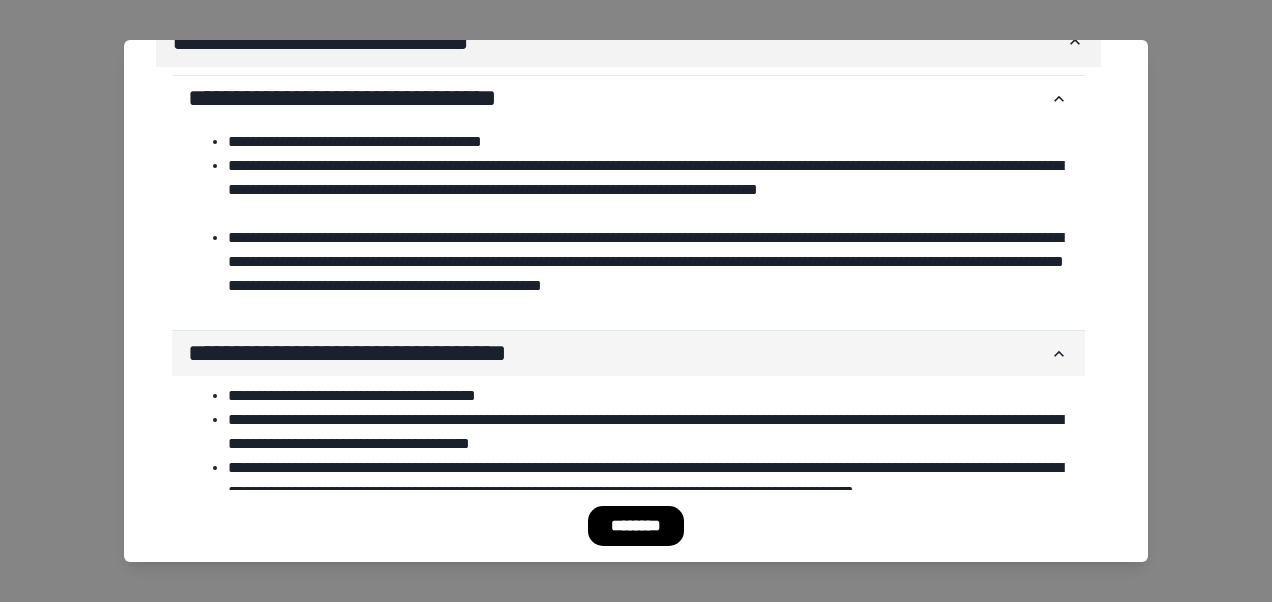 scroll, scrollTop: 4272, scrollLeft: 0, axis: vertical 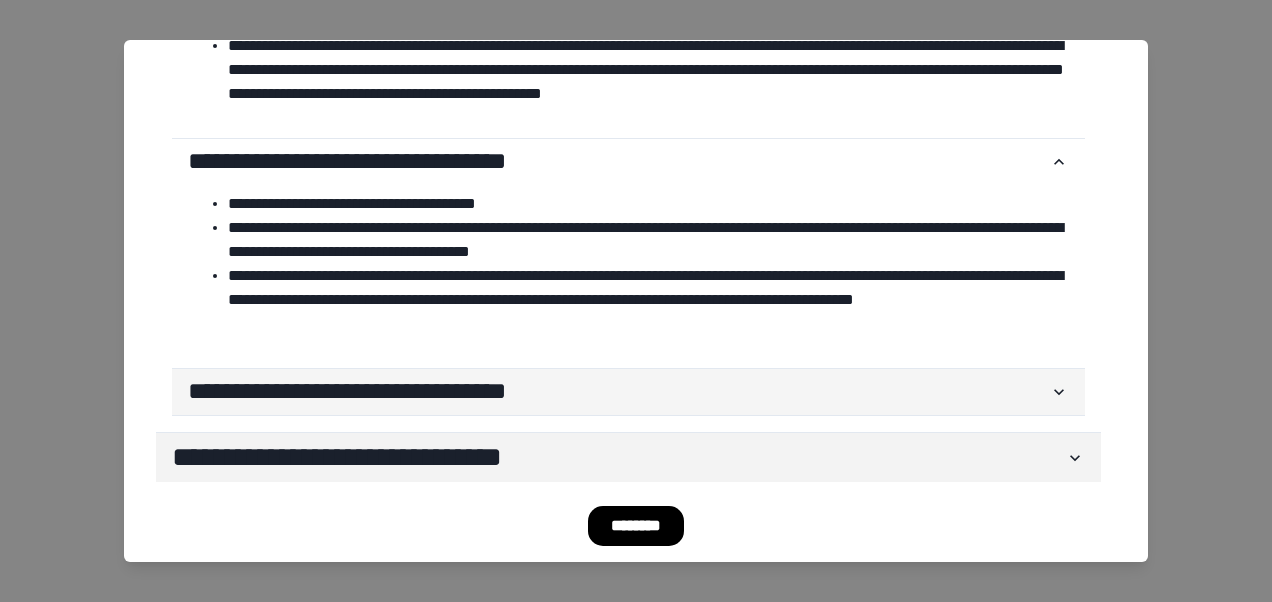 click on "**********" at bounding box center [618, 392] 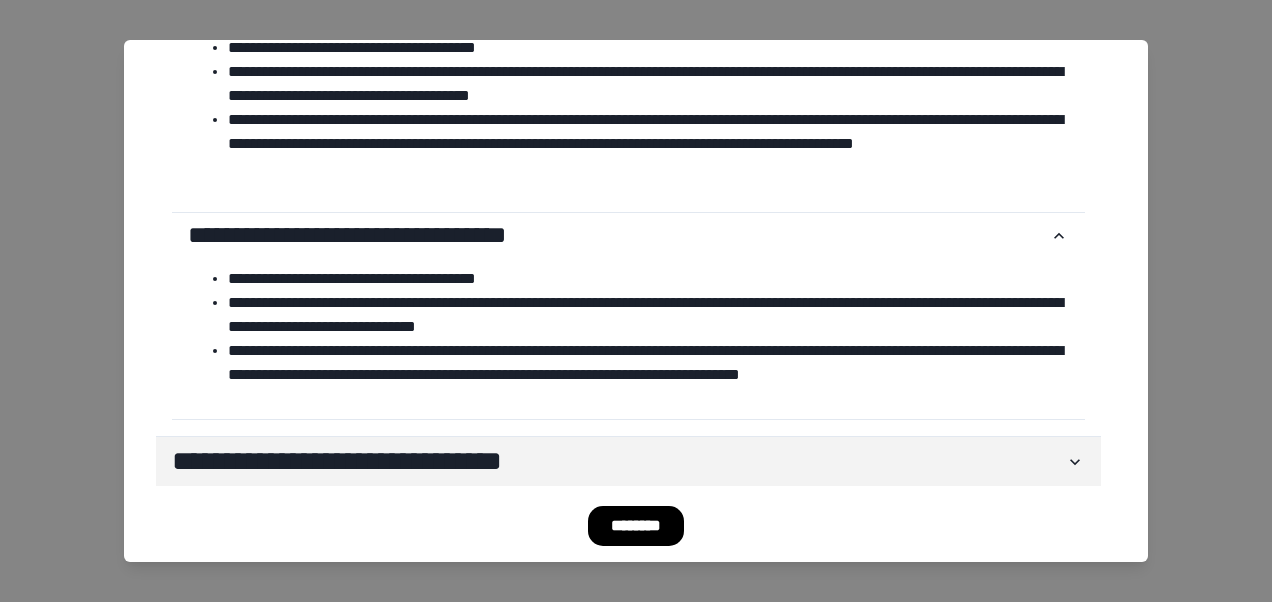 scroll, scrollTop: 4432, scrollLeft: 0, axis: vertical 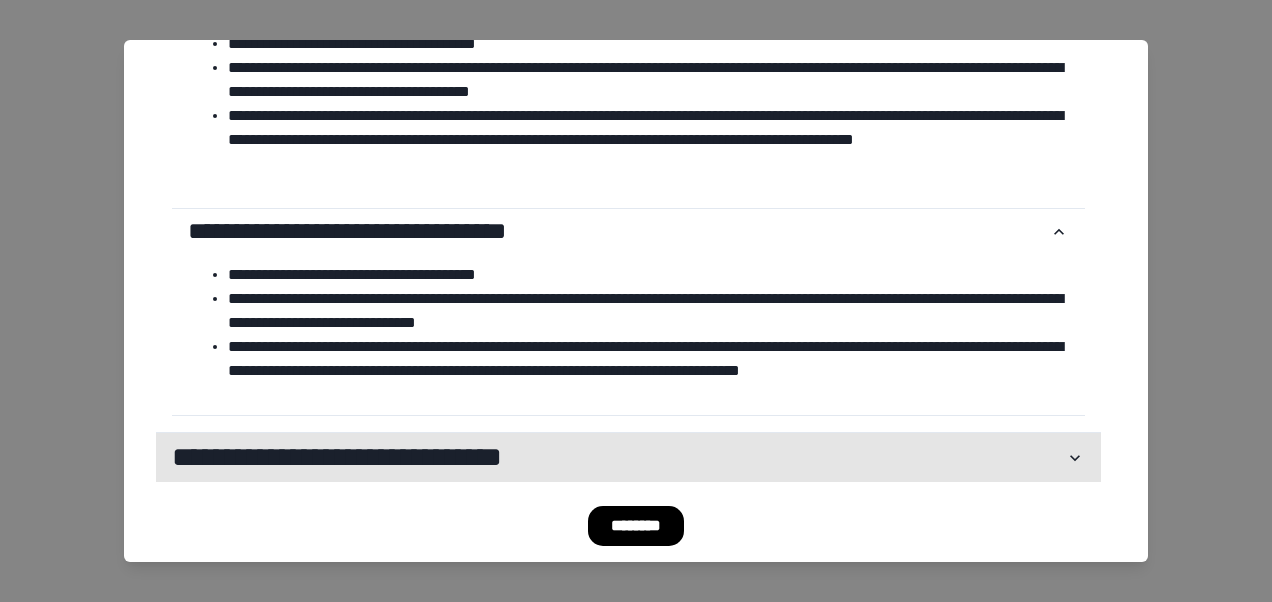 click on "**********" at bounding box center [618, 458] 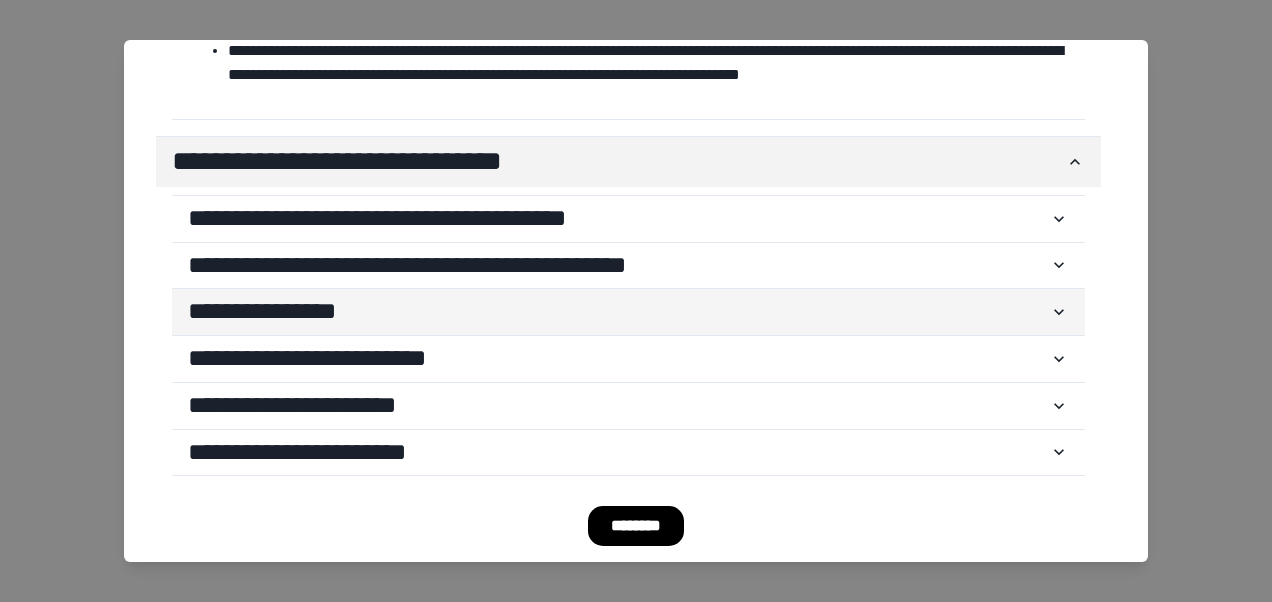 scroll, scrollTop: 4732, scrollLeft: 0, axis: vertical 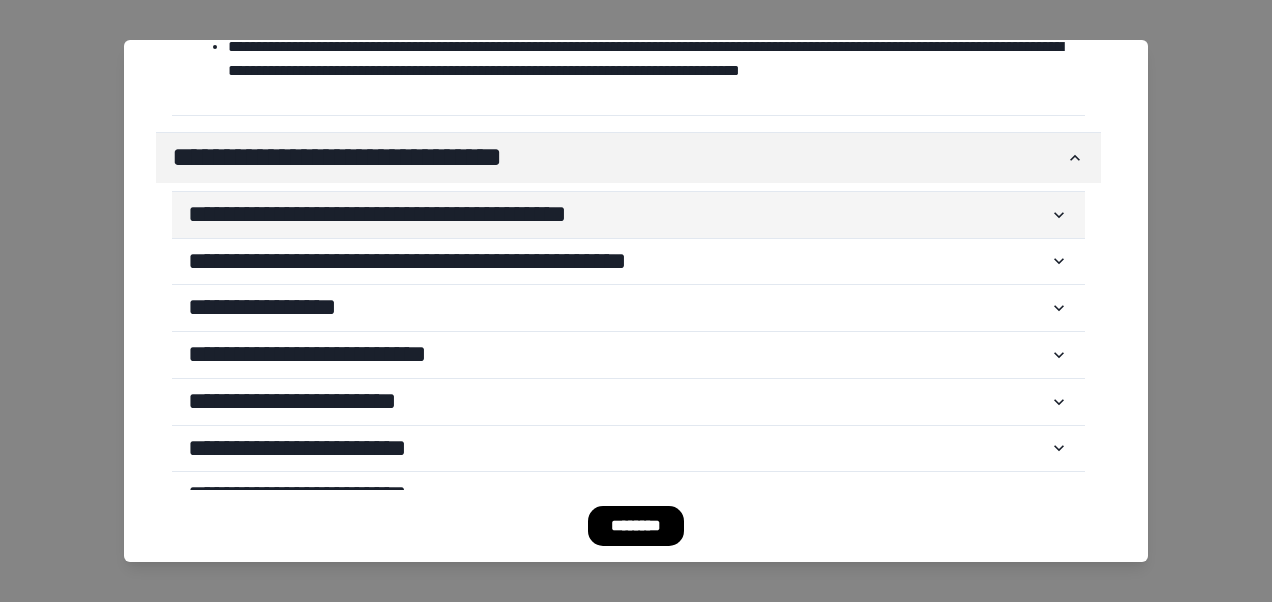 click on "**********" at bounding box center (618, 215) 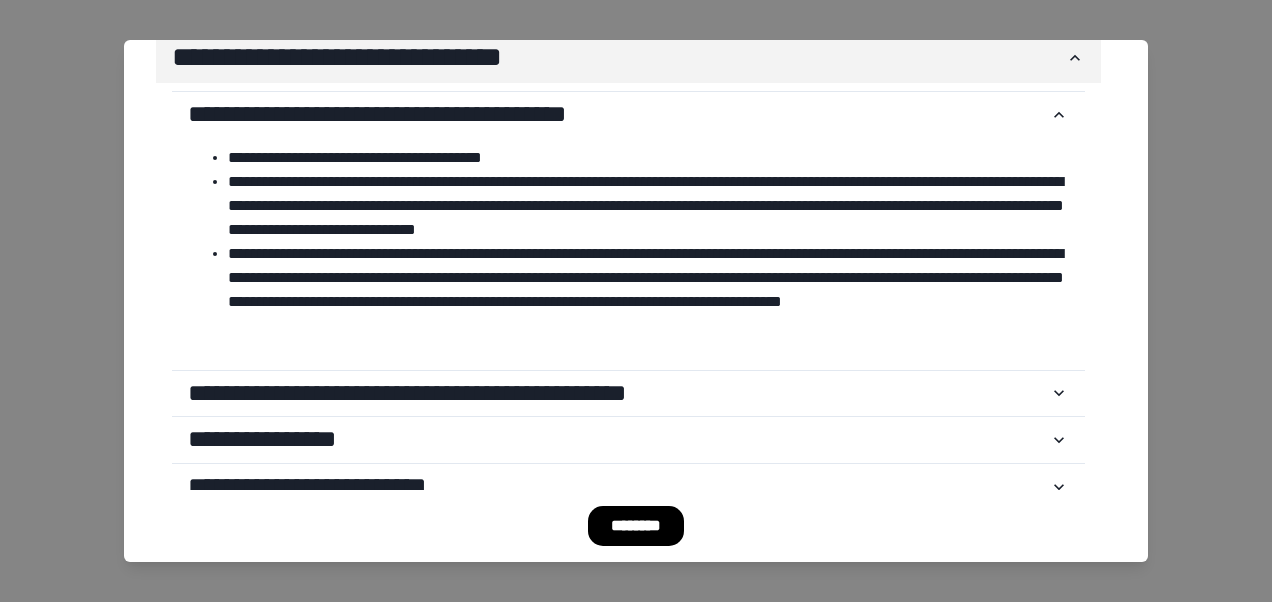 scroll, scrollTop: 4932, scrollLeft: 0, axis: vertical 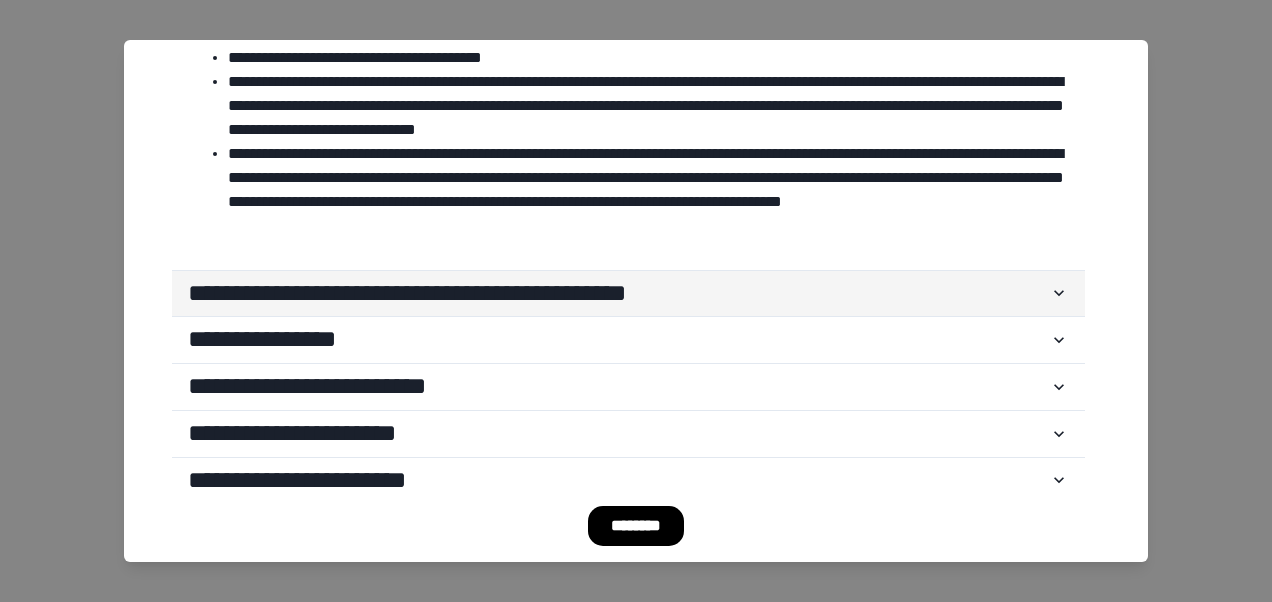click on "**********" at bounding box center (618, 294) 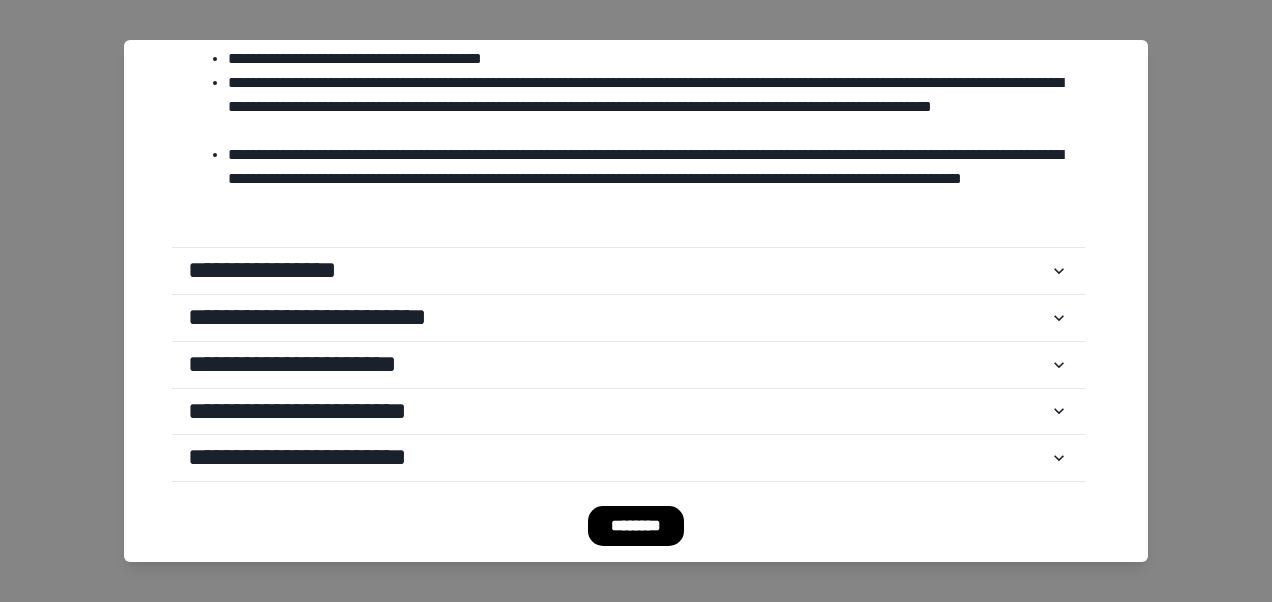 scroll, scrollTop: 5232, scrollLeft: 0, axis: vertical 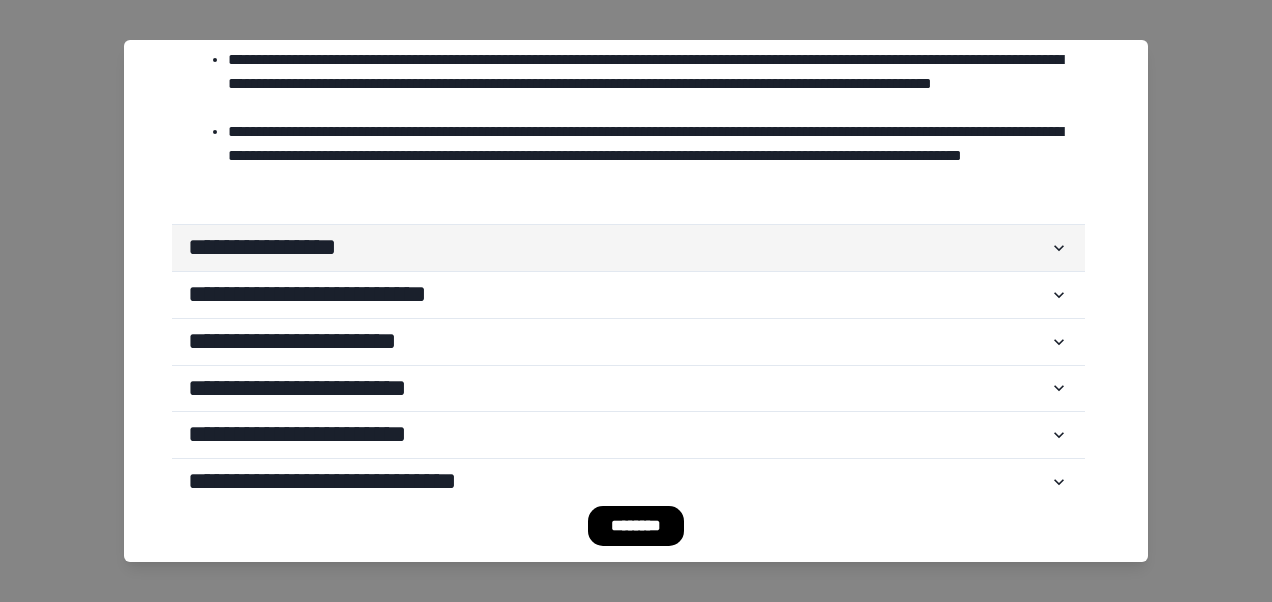 click on "******* *******" at bounding box center [628, 248] 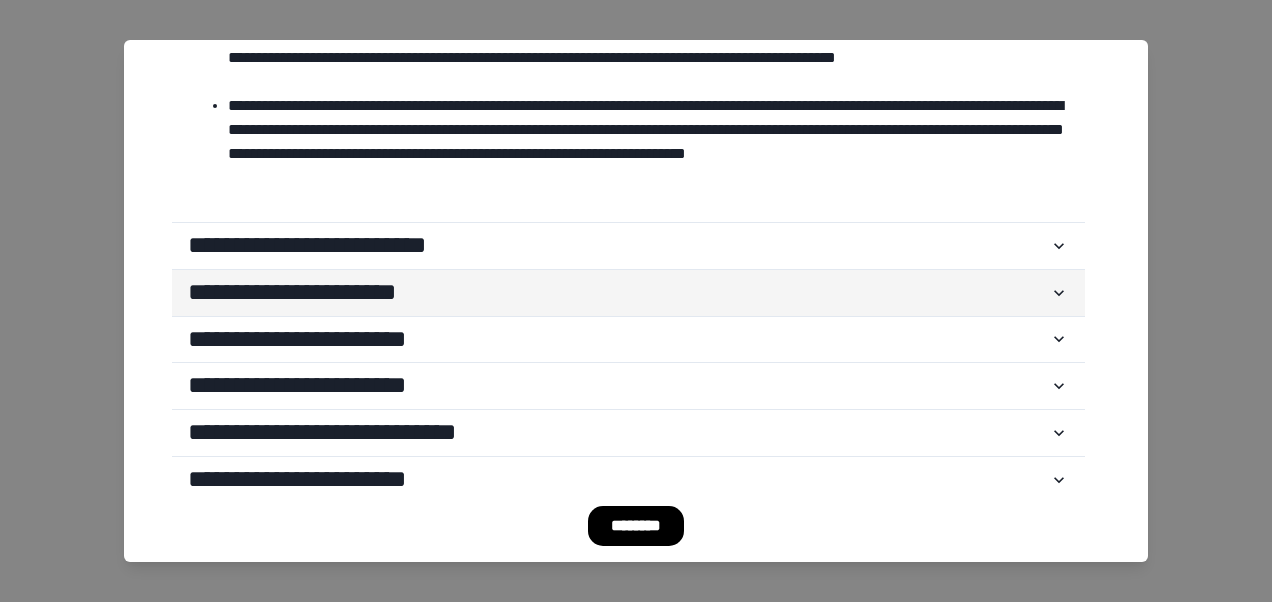 scroll, scrollTop: 5532, scrollLeft: 0, axis: vertical 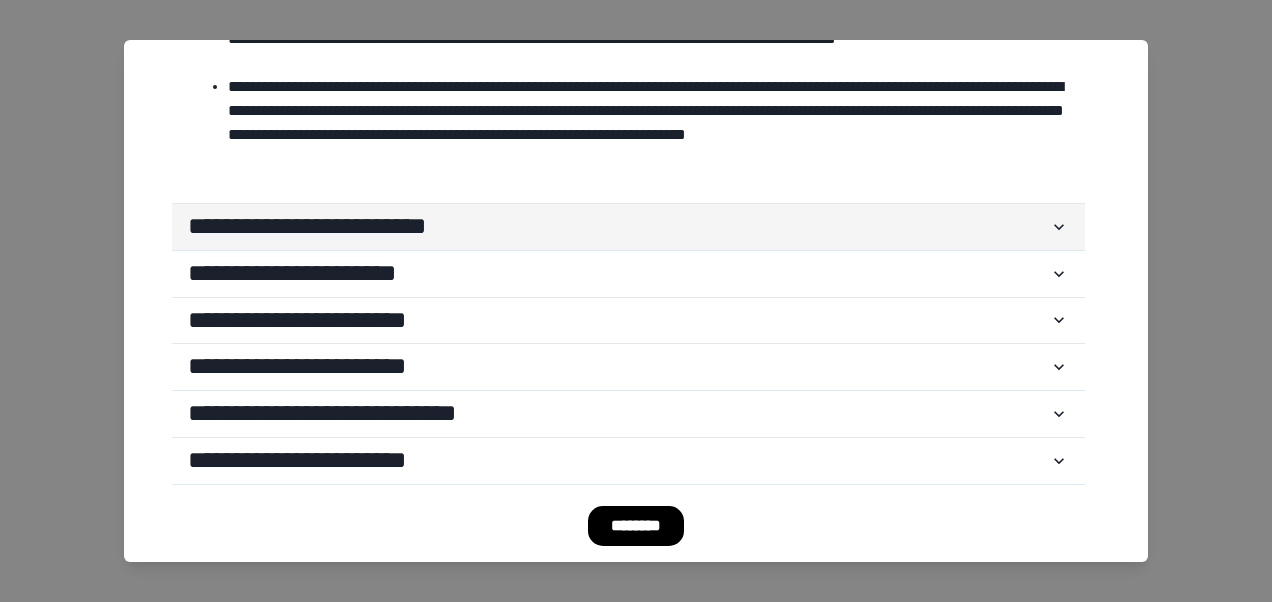click on "**********" at bounding box center [618, 227] 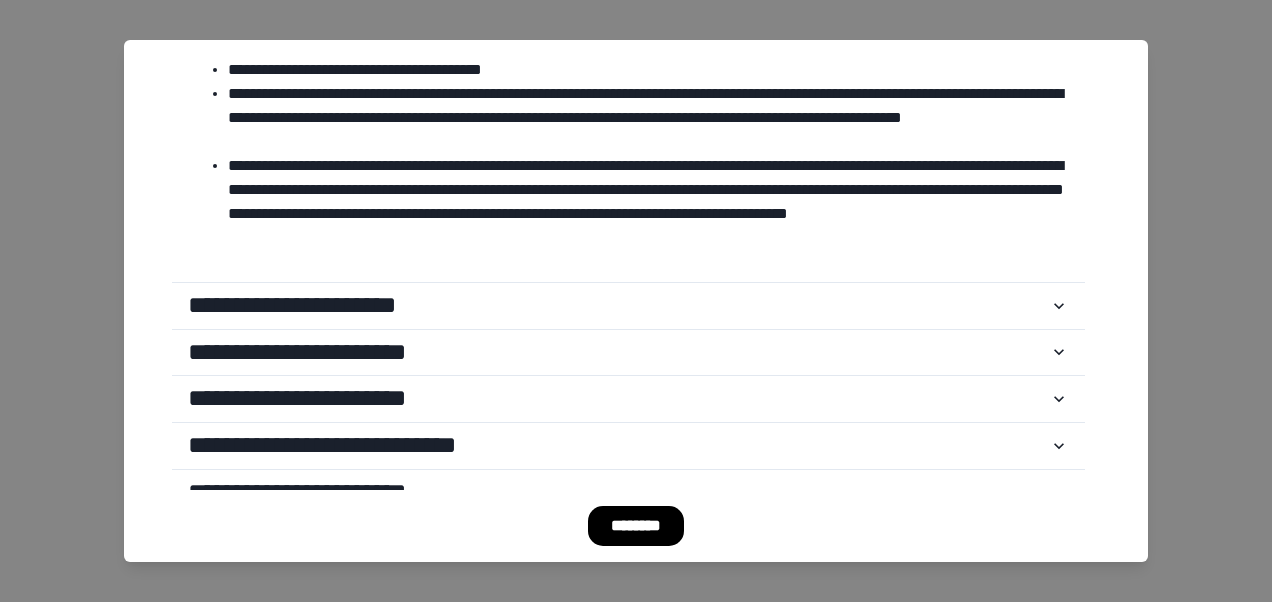 scroll, scrollTop: 5778, scrollLeft: 0, axis: vertical 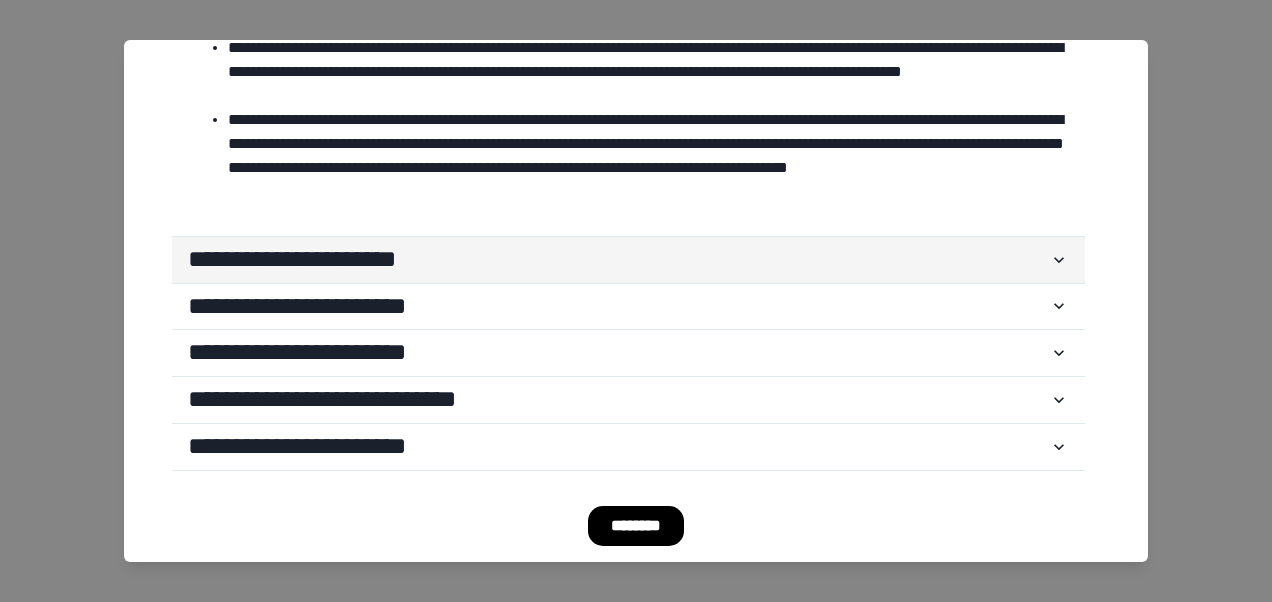 click on "**********" at bounding box center [618, 260] 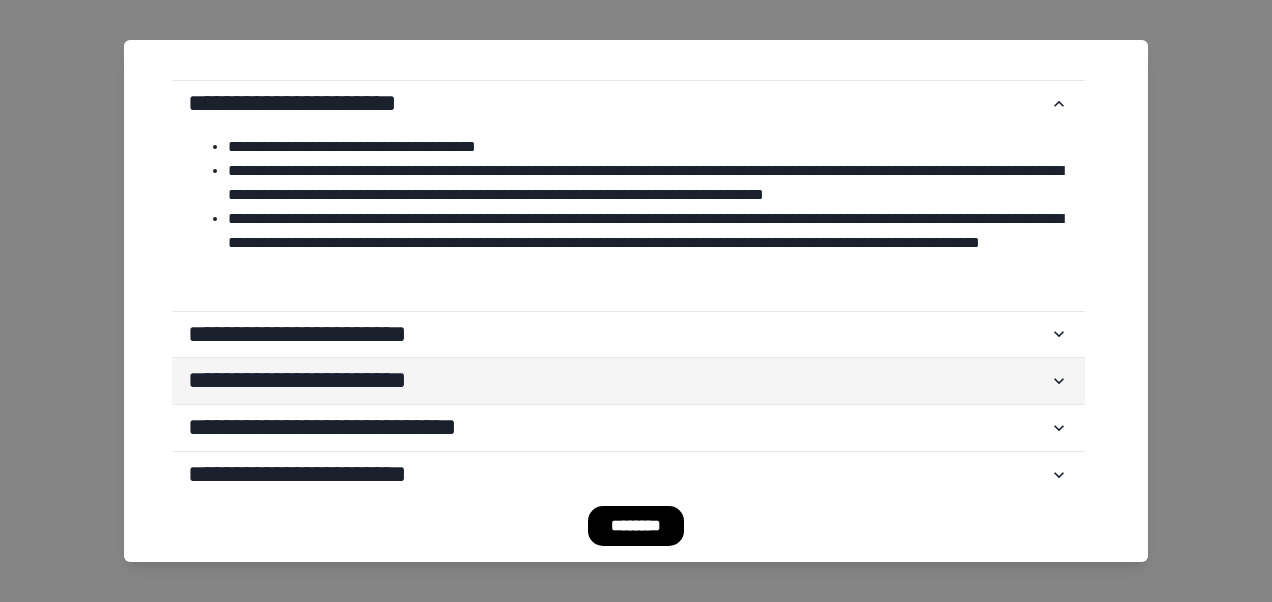 scroll, scrollTop: 5962, scrollLeft: 0, axis: vertical 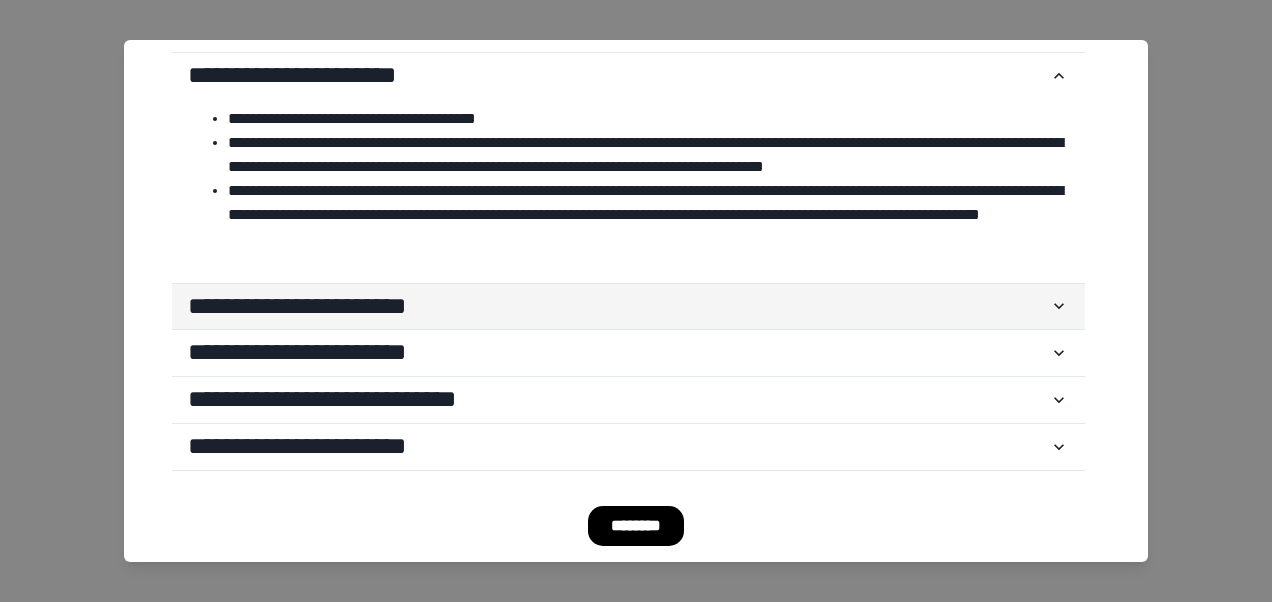 click on "**********" at bounding box center [618, 307] 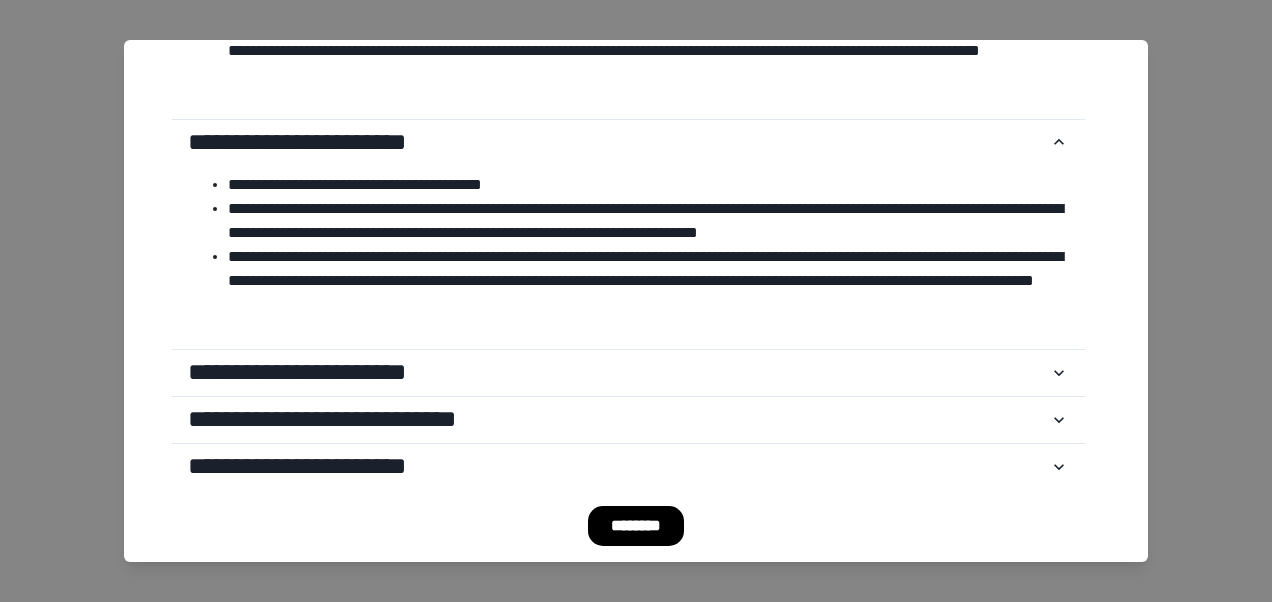 scroll, scrollTop: 6146, scrollLeft: 0, axis: vertical 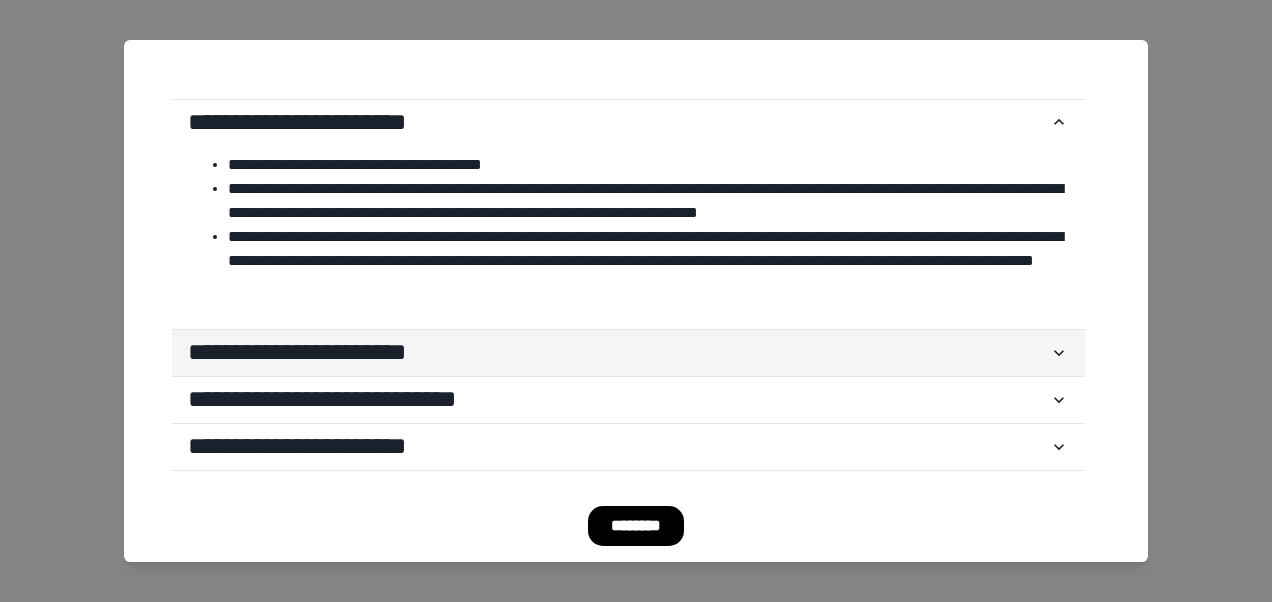 click on "**********" at bounding box center (618, 353) 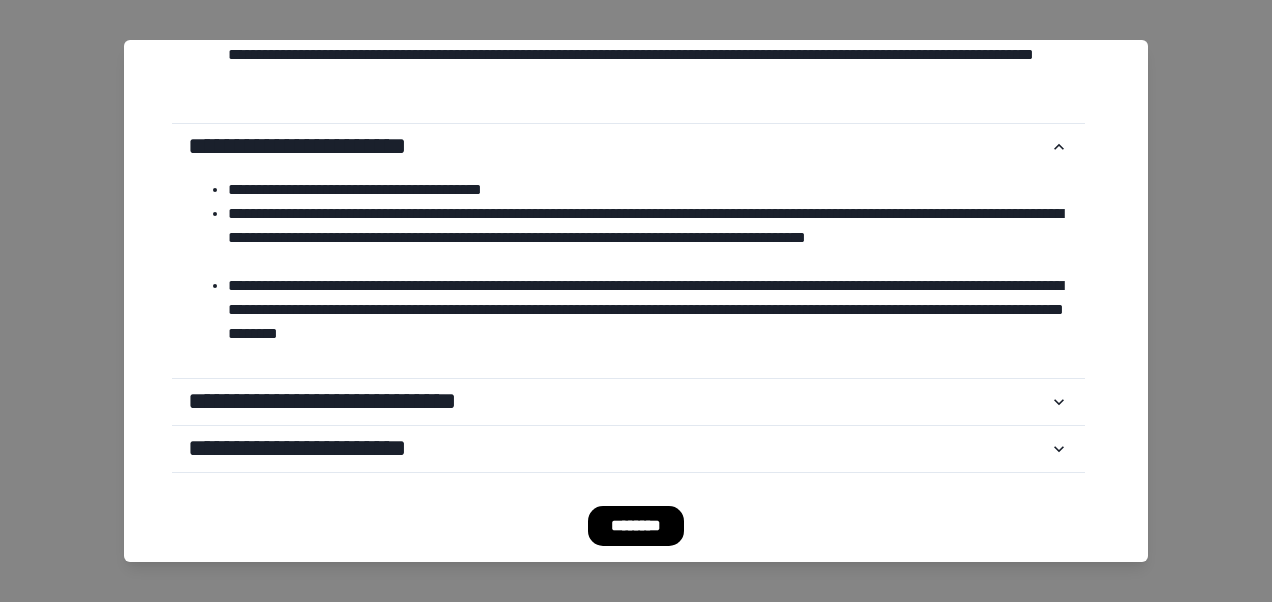scroll, scrollTop: 6354, scrollLeft: 0, axis: vertical 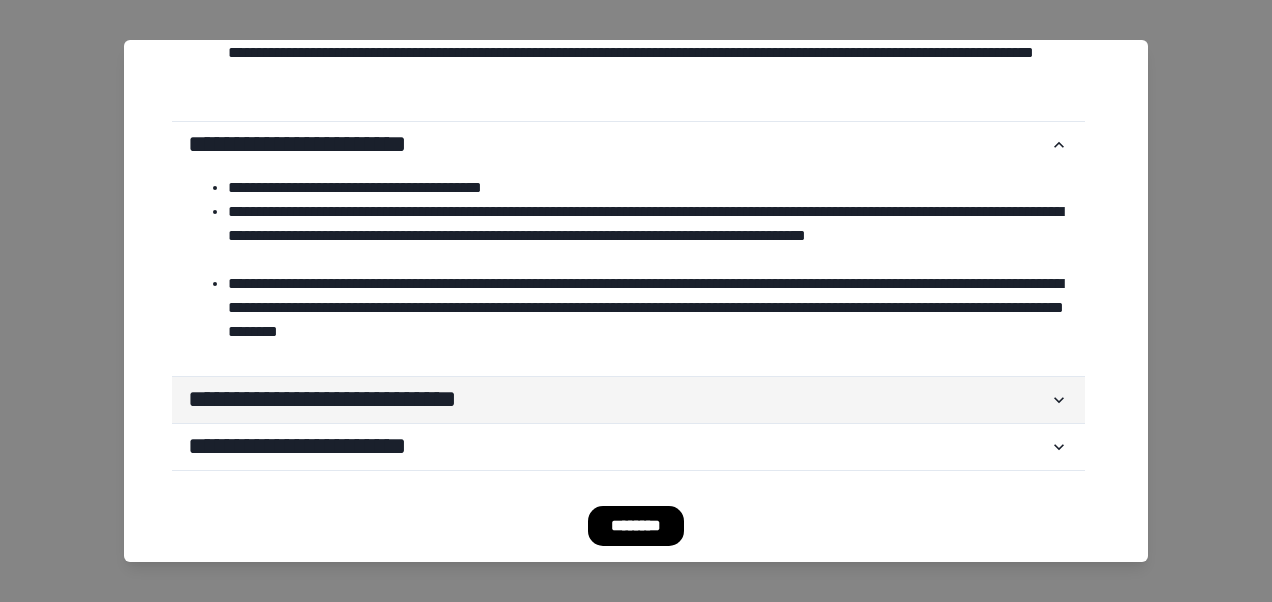 click on "**********" at bounding box center [618, 400] 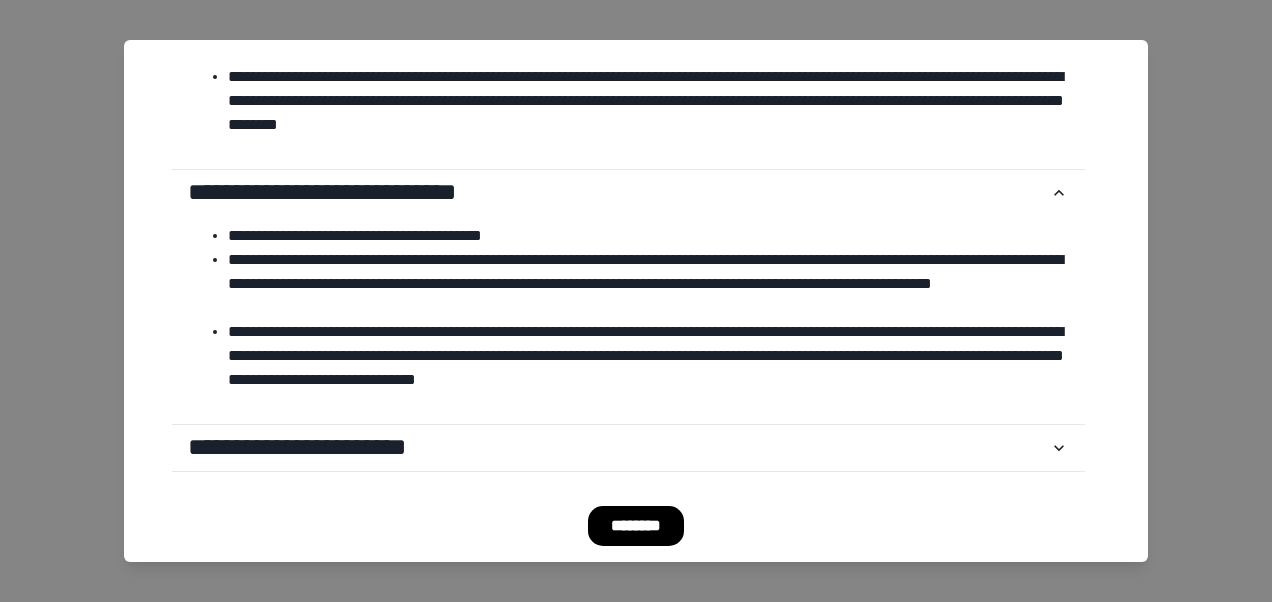scroll, scrollTop: 6562, scrollLeft: 0, axis: vertical 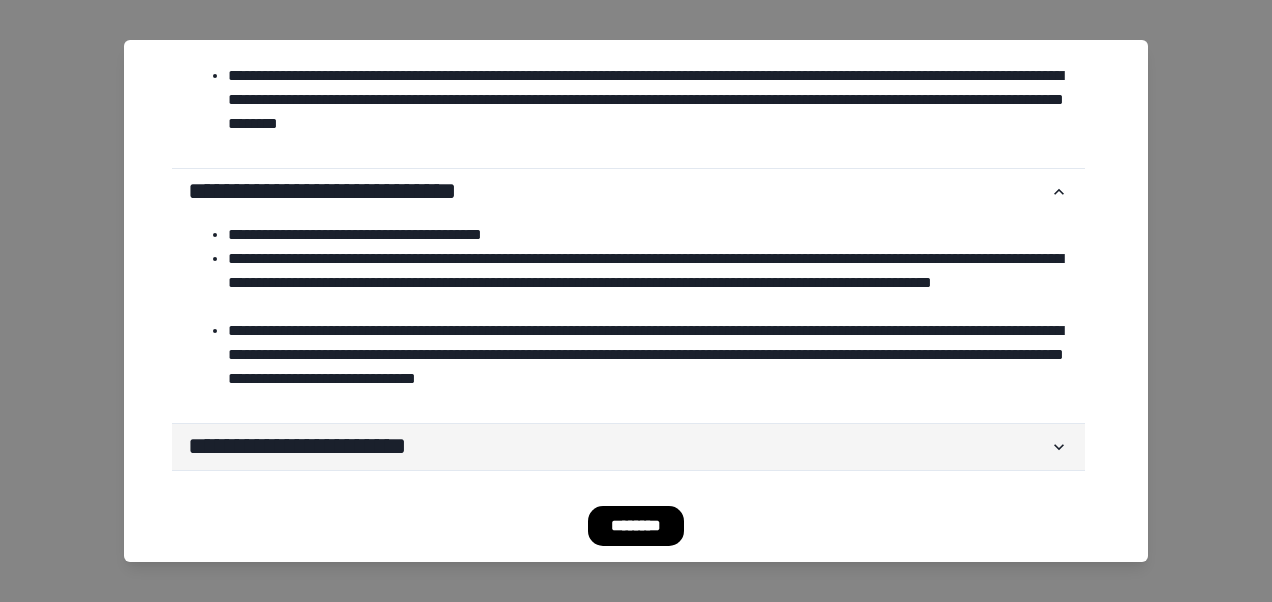 click on "**********" at bounding box center [618, 447] 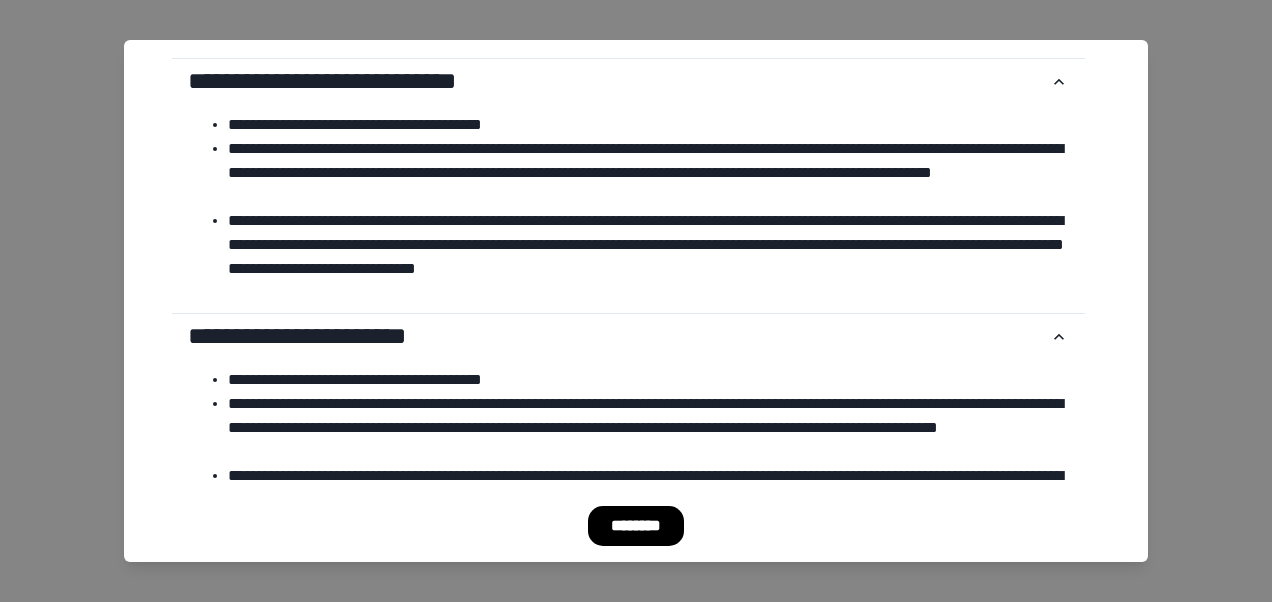 scroll, scrollTop: 6770, scrollLeft: 0, axis: vertical 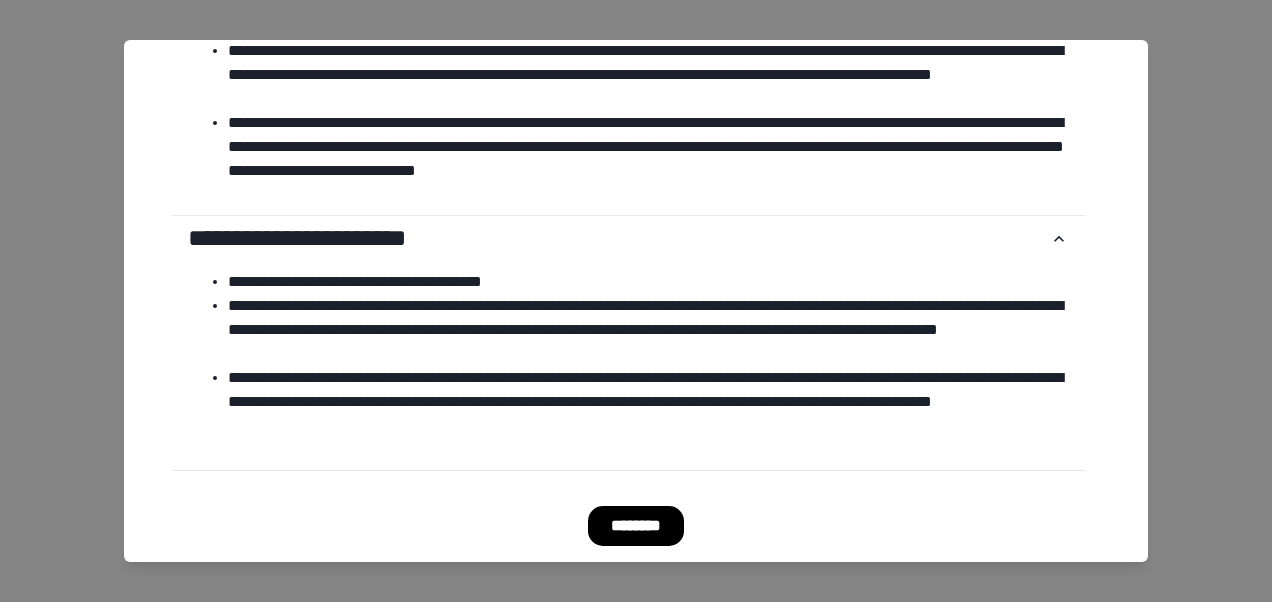 click on "********" at bounding box center [636, 526] 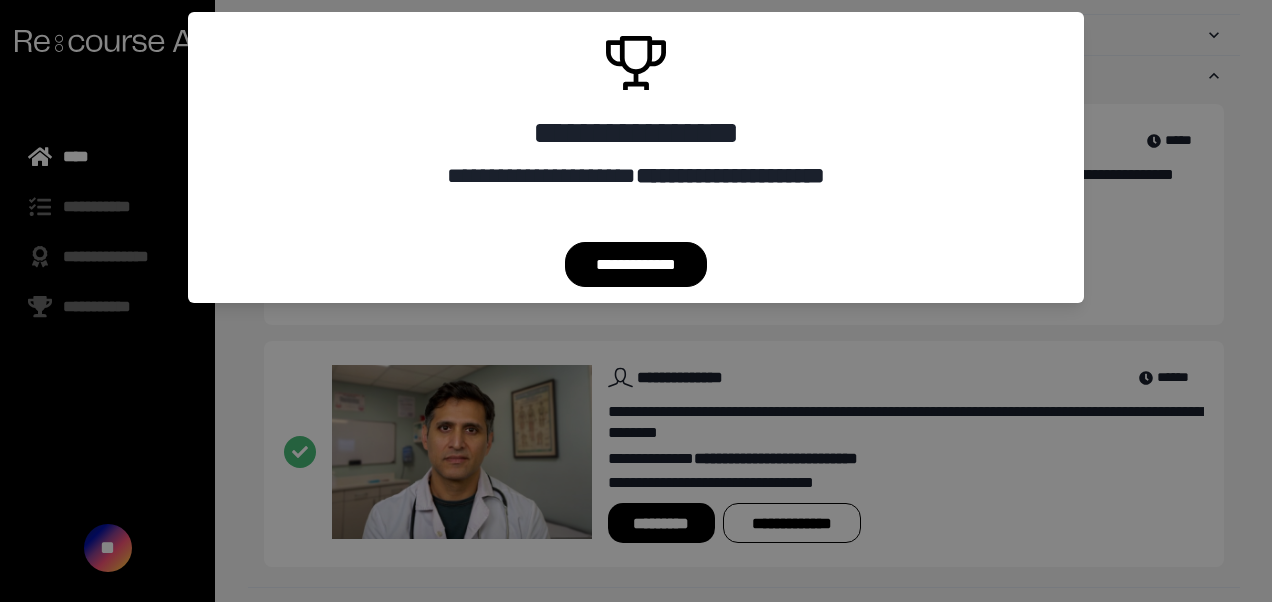 click on "**********" at bounding box center [636, 264] 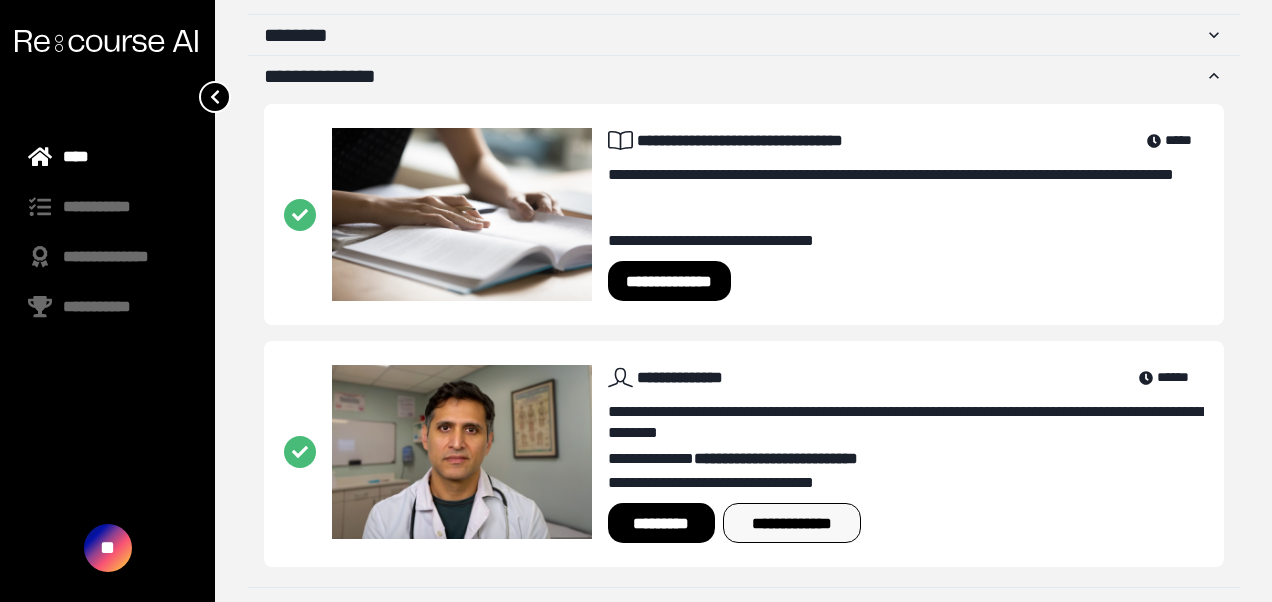click on "**********" at bounding box center (792, 523) 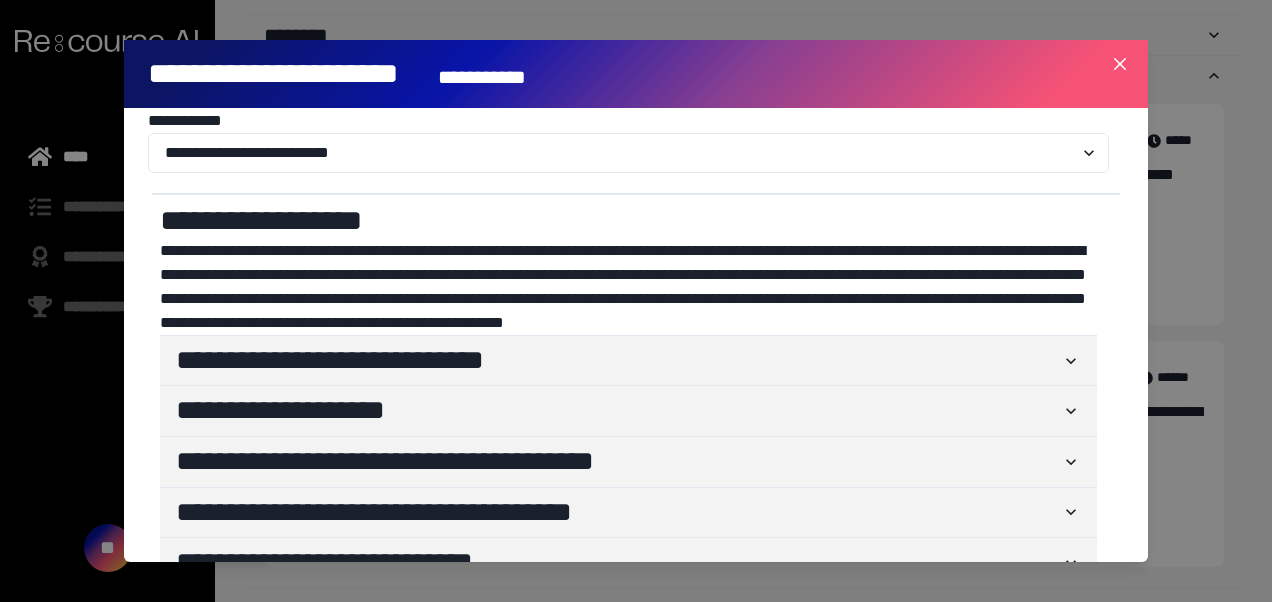 scroll, scrollTop: 0, scrollLeft: 0, axis: both 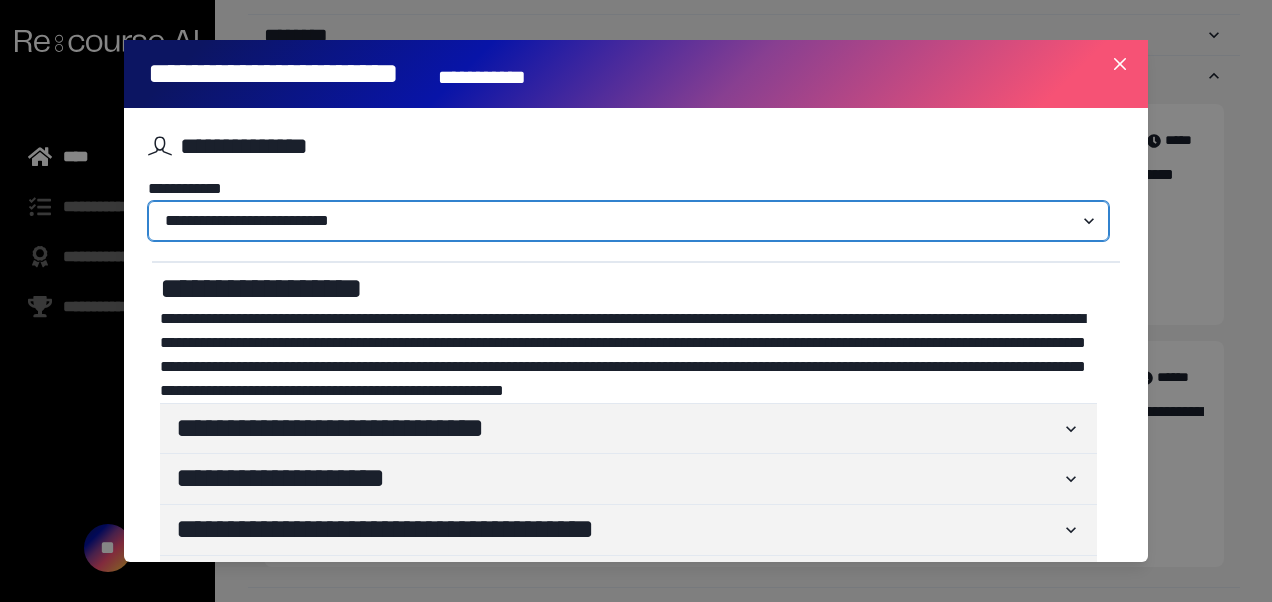 click on "**********" at bounding box center (628, 221) 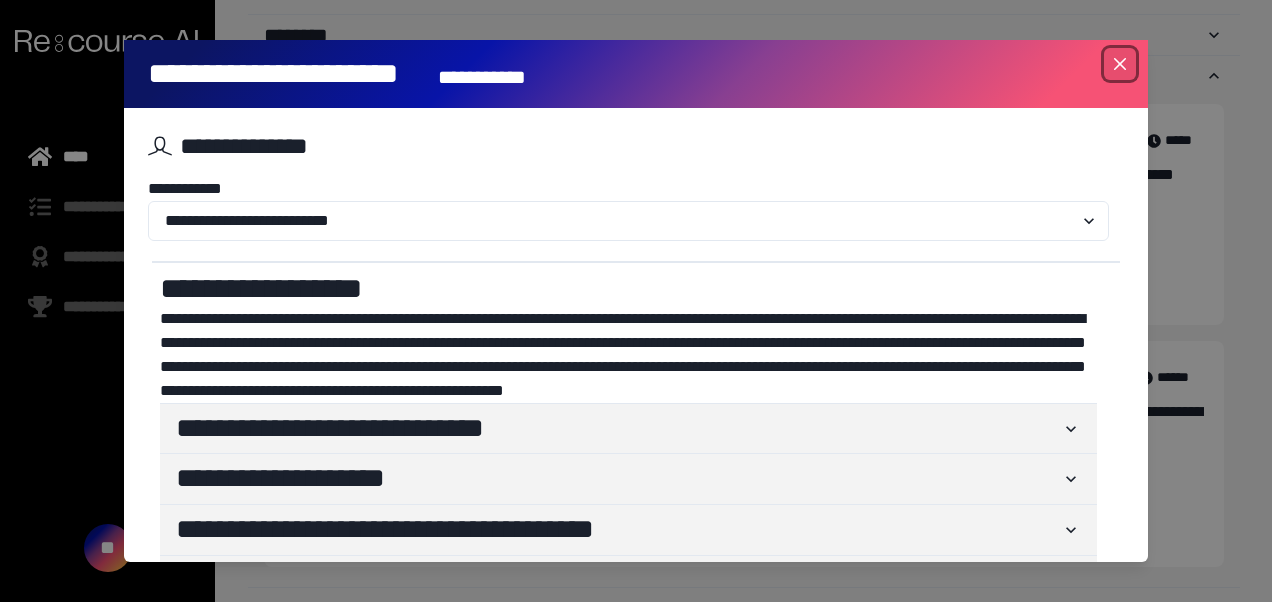 click 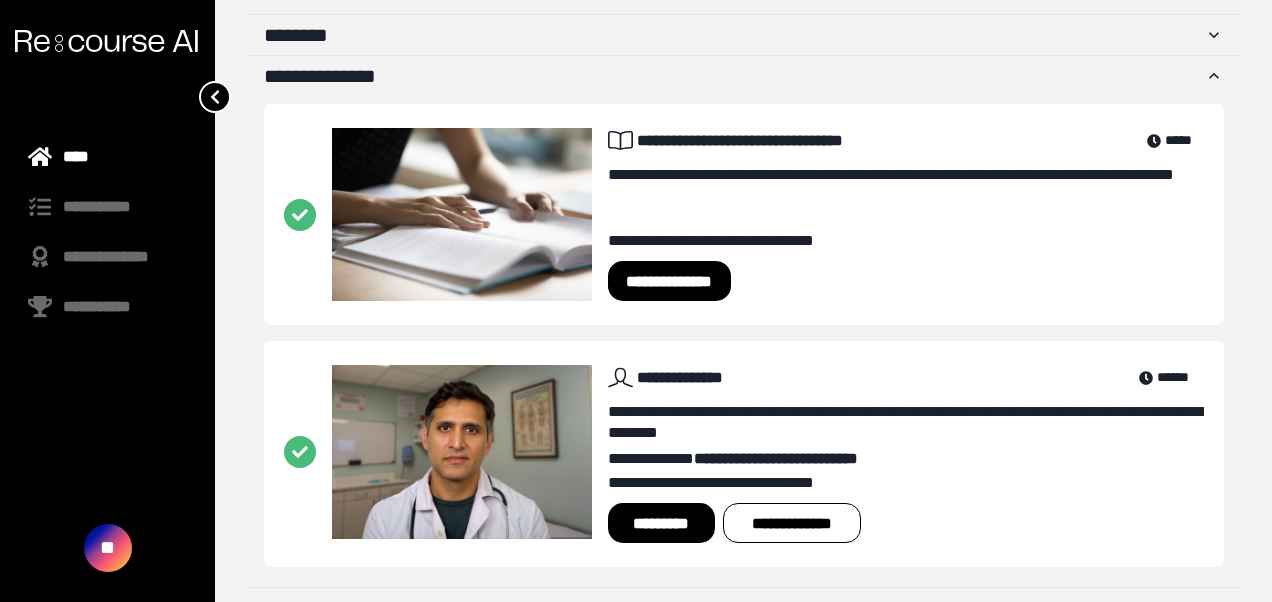 click on "*********" at bounding box center [661, 523] 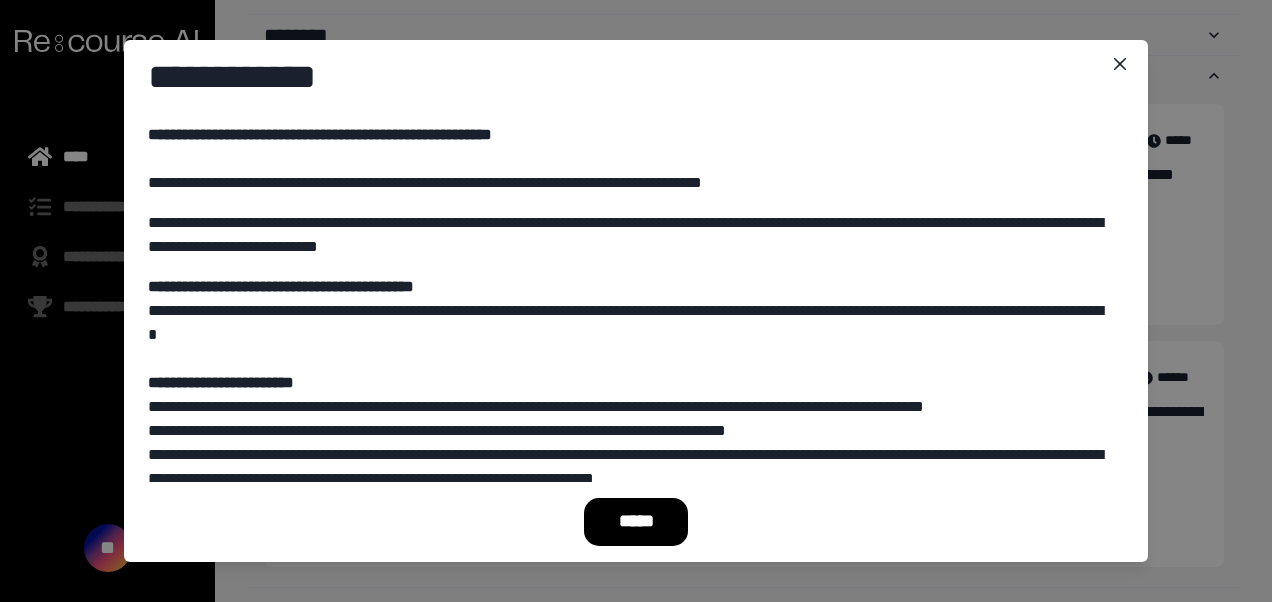 scroll, scrollTop: 145, scrollLeft: 0, axis: vertical 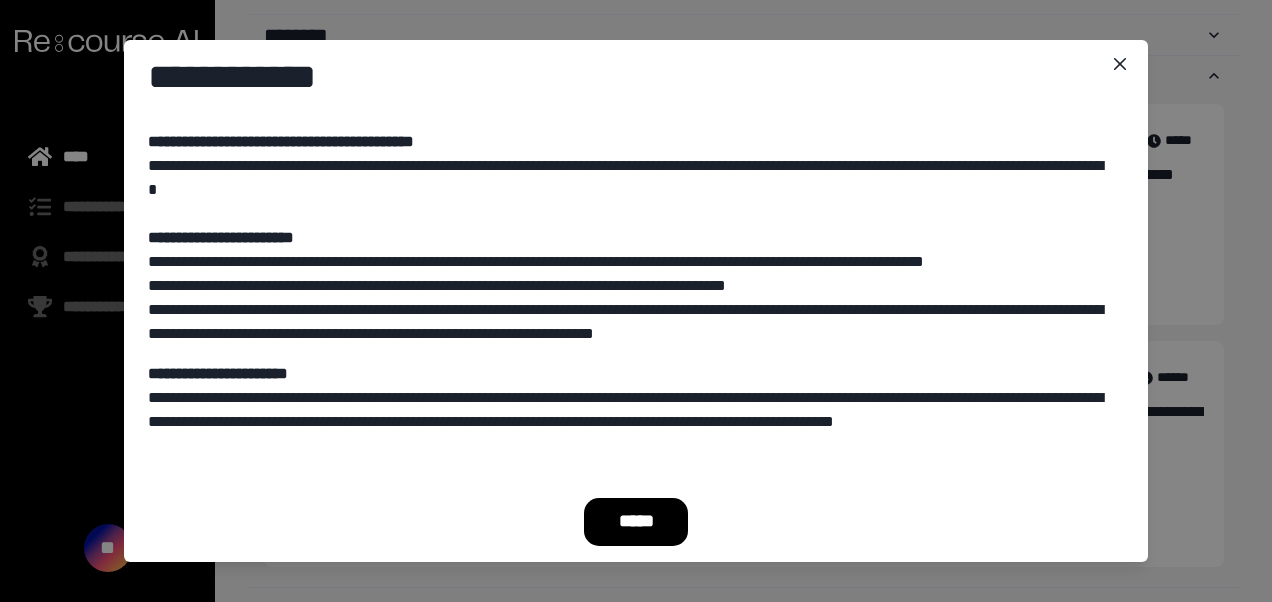 click on "*****" at bounding box center (636, 522) 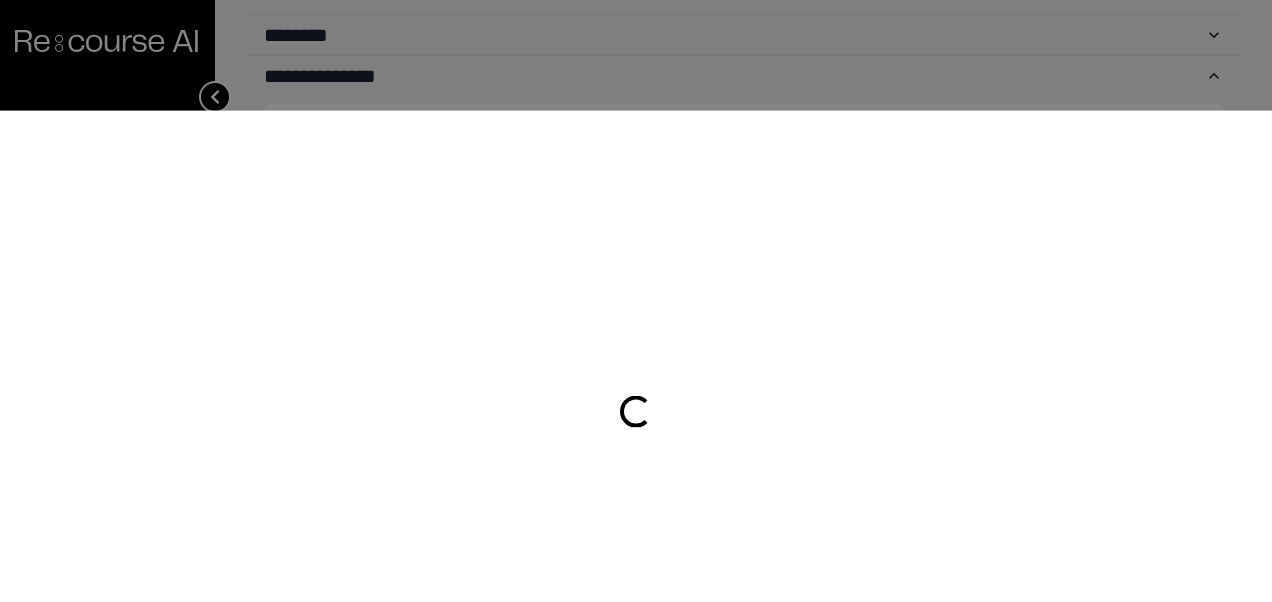 scroll, scrollTop: 486, scrollLeft: 0, axis: vertical 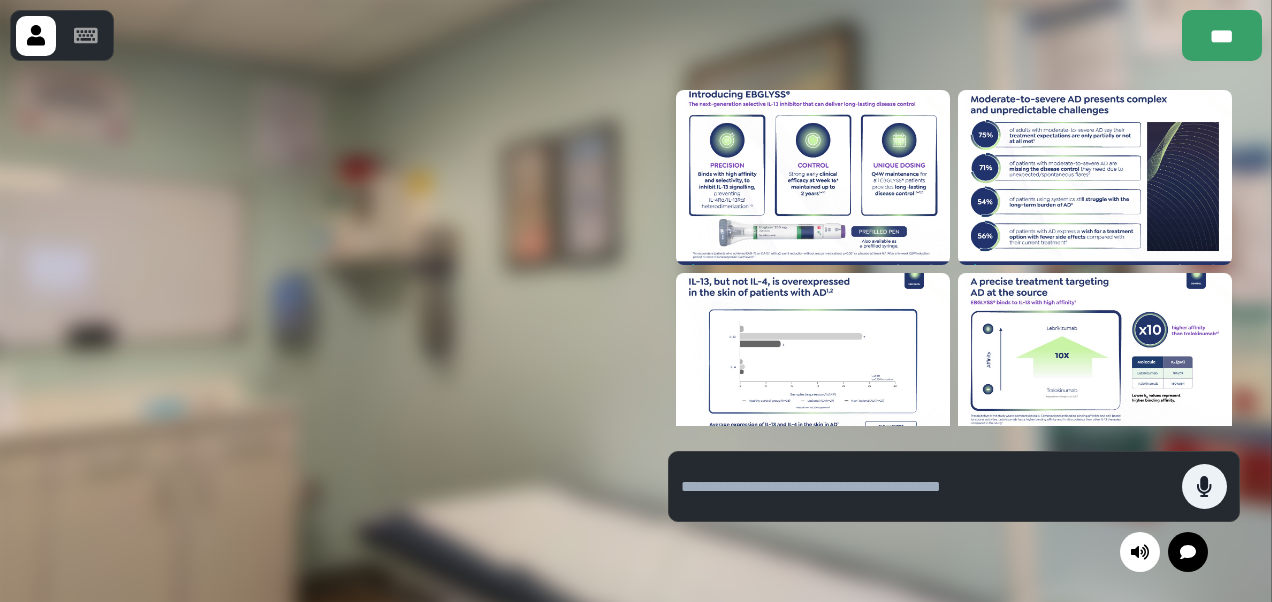 click at bounding box center (813, 177) 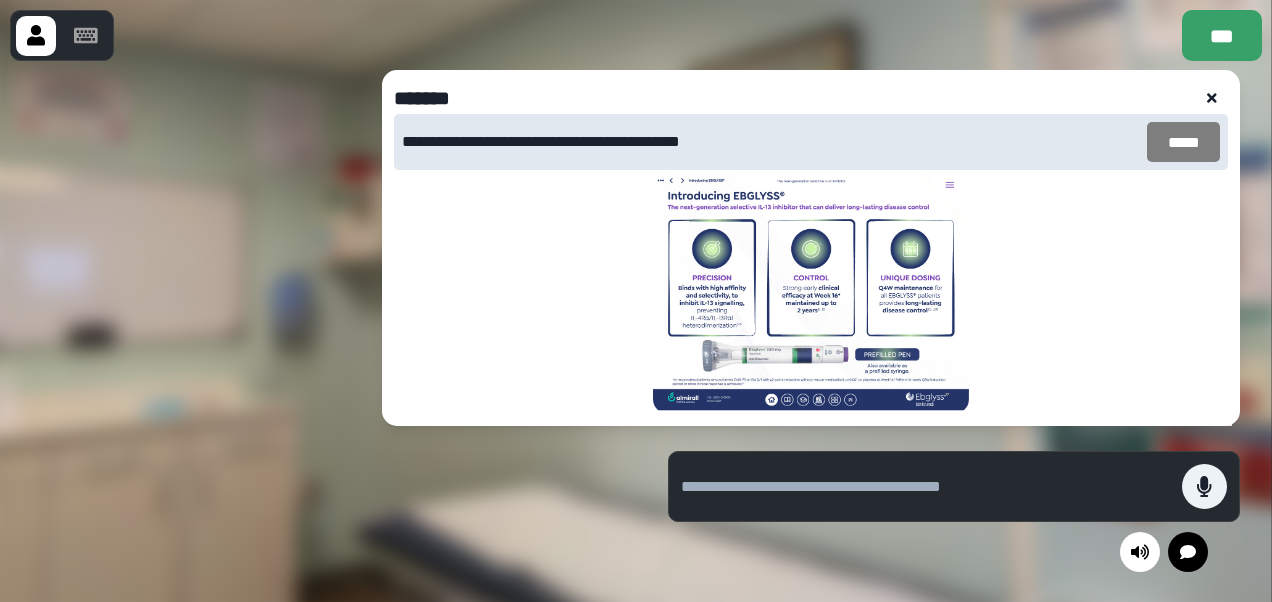 click on "*****" at bounding box center [1183, 142] 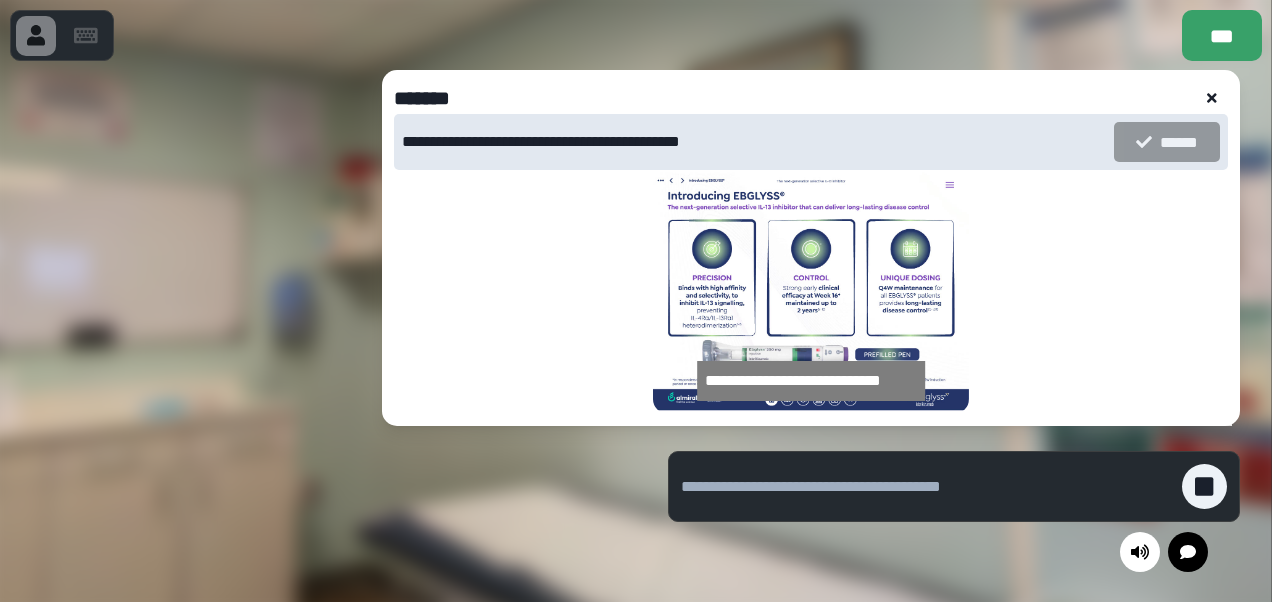 click at bounding box center (1212, 98) 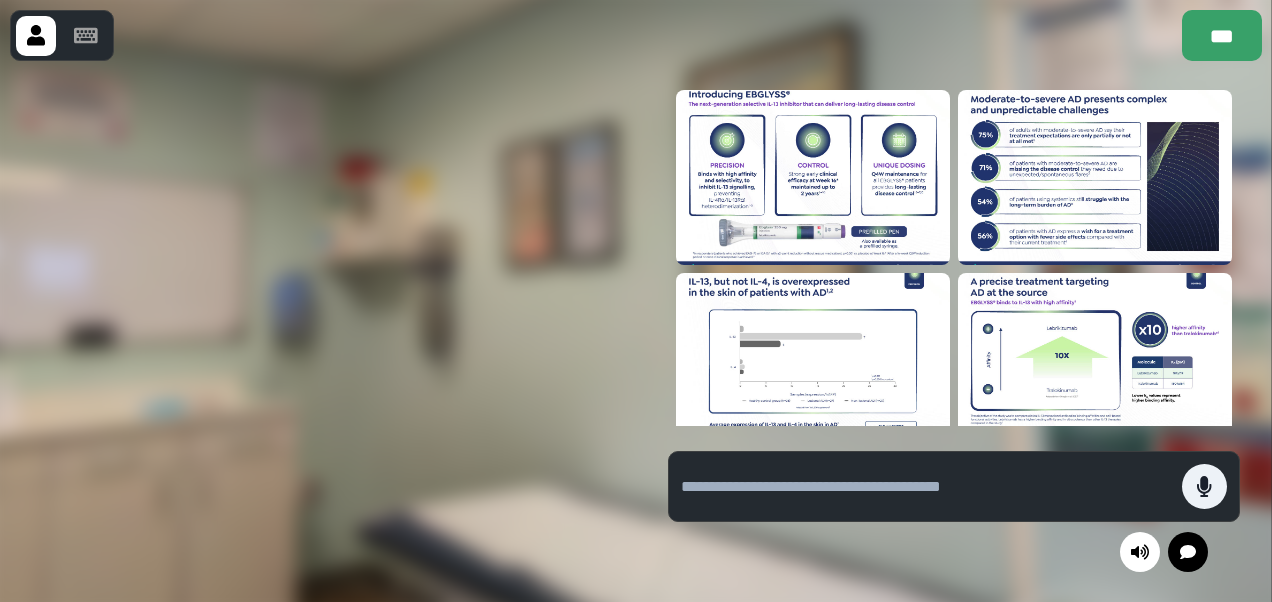 click at bounding box center [813, 360] 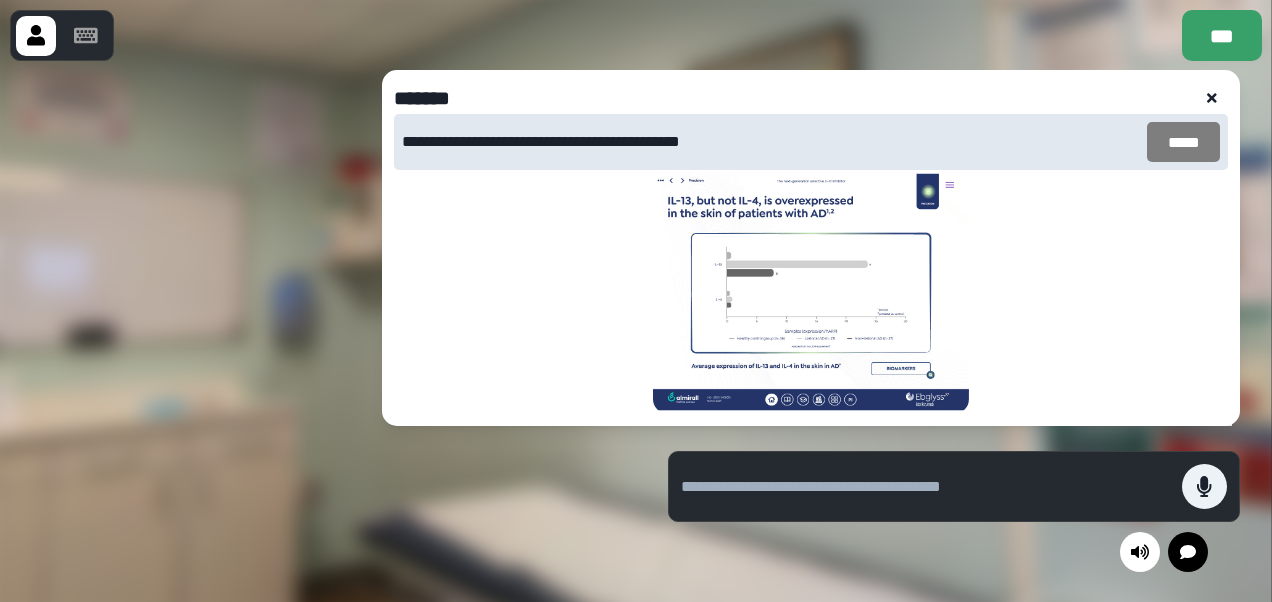 click on "*****" at bounding box center [1183, 142] 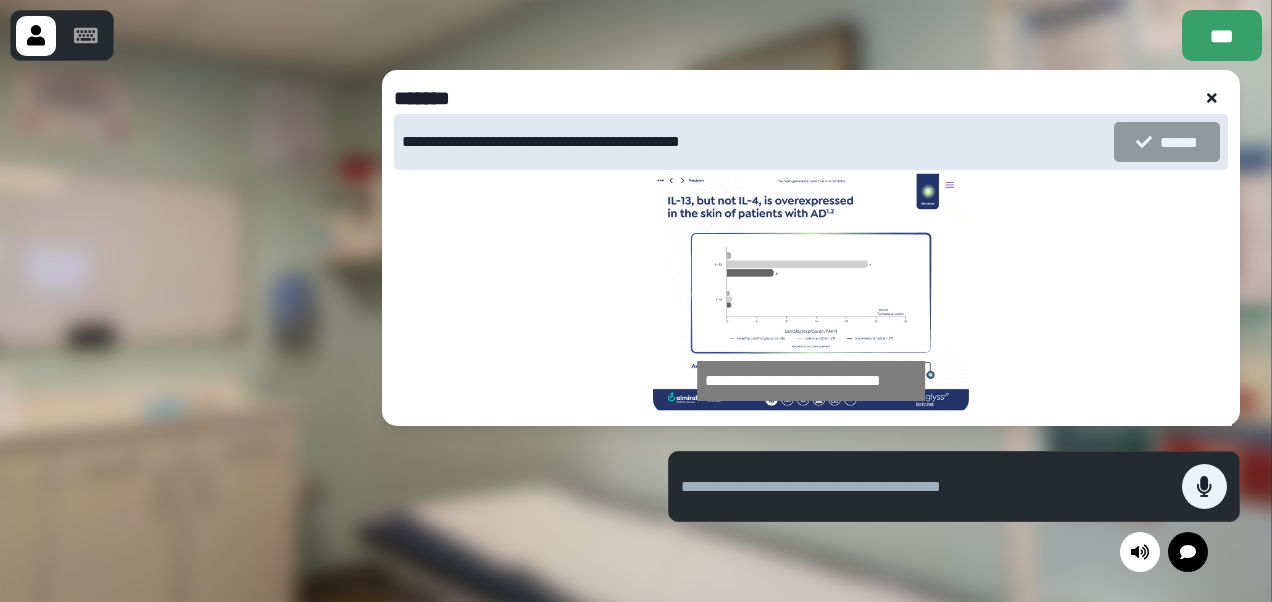 click 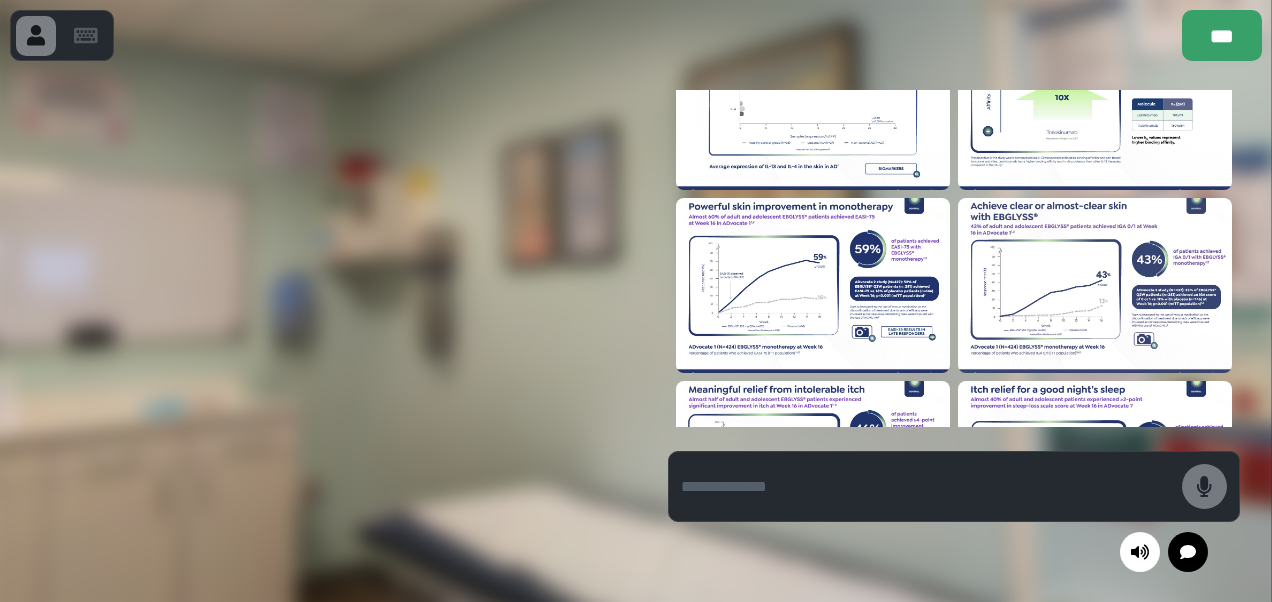 scroll, scrollTop: 266, scrollLeft: 0, axis: vertical 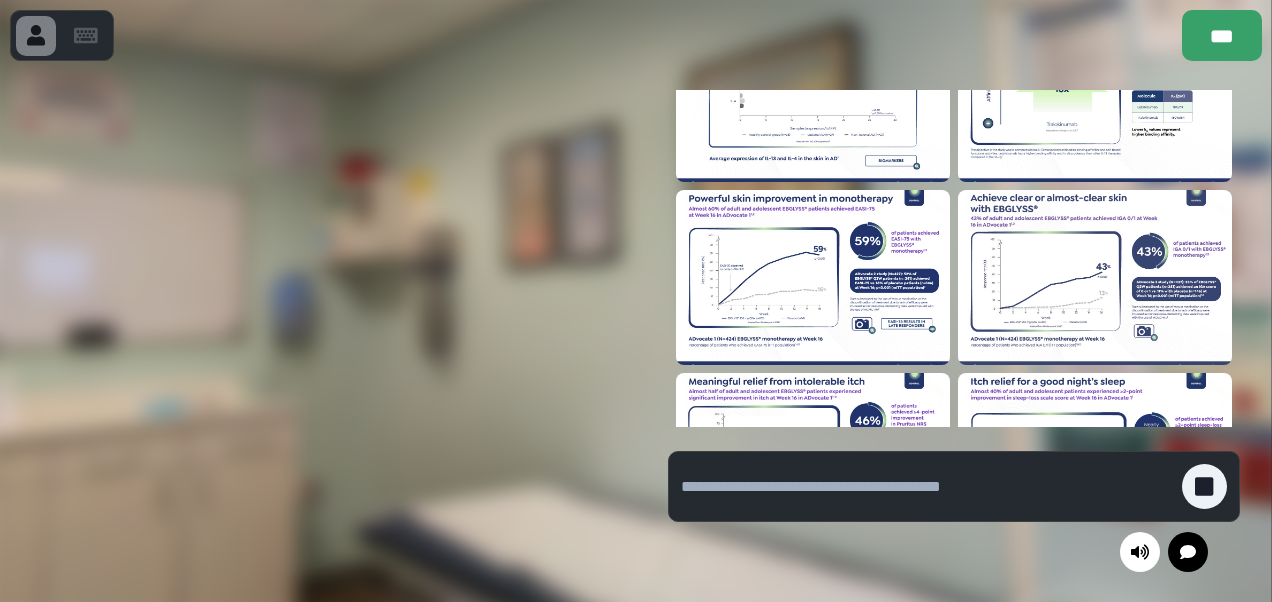 click at bounding box center [813, 277] 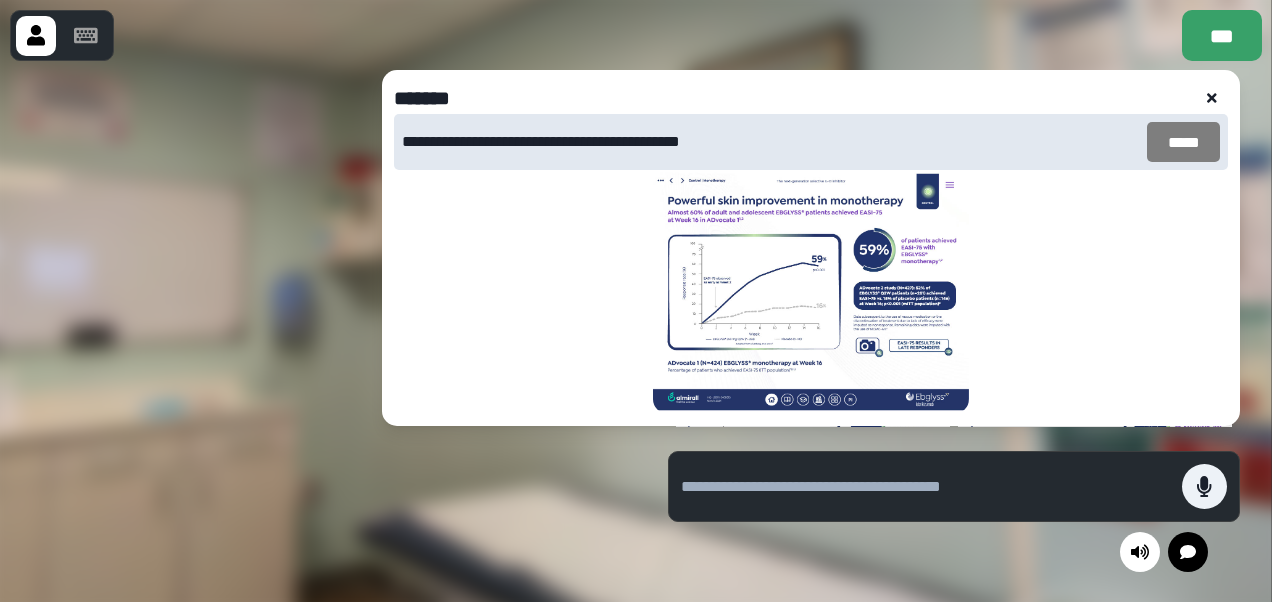 click on "*****" at bounding box center [1183, 142] 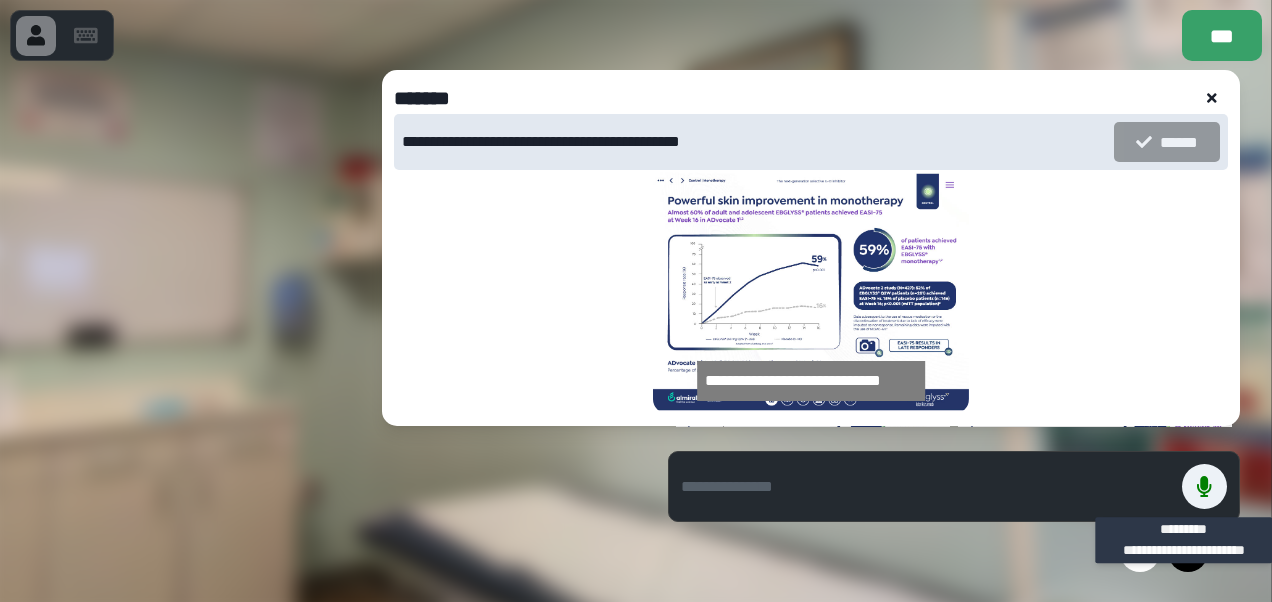 type 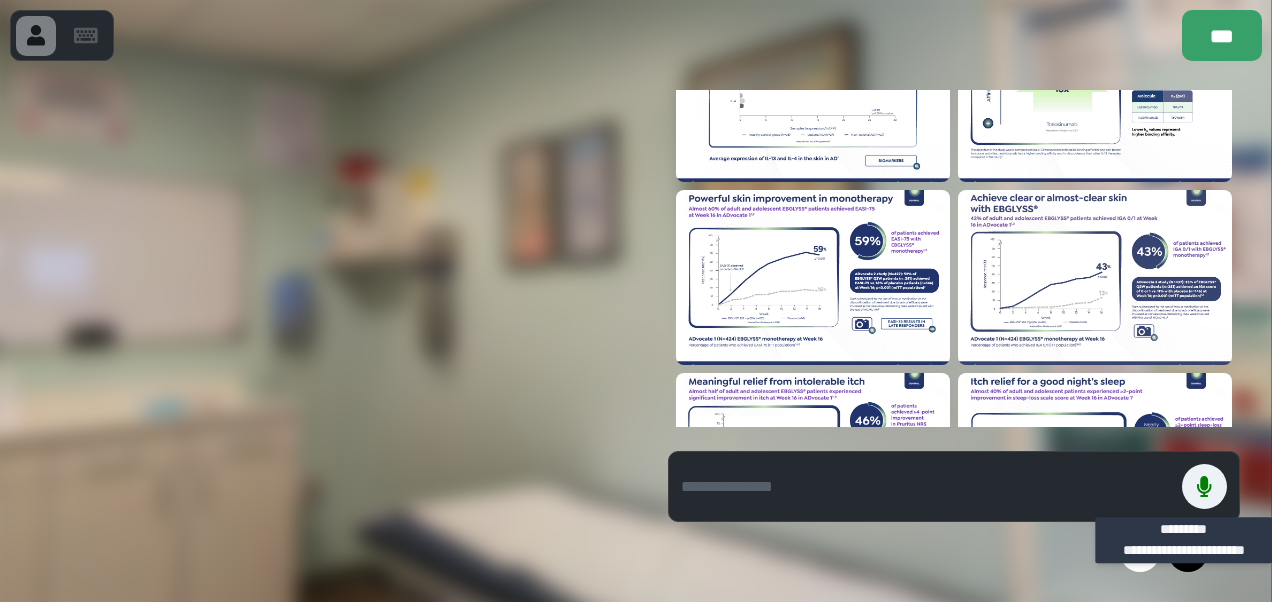 type 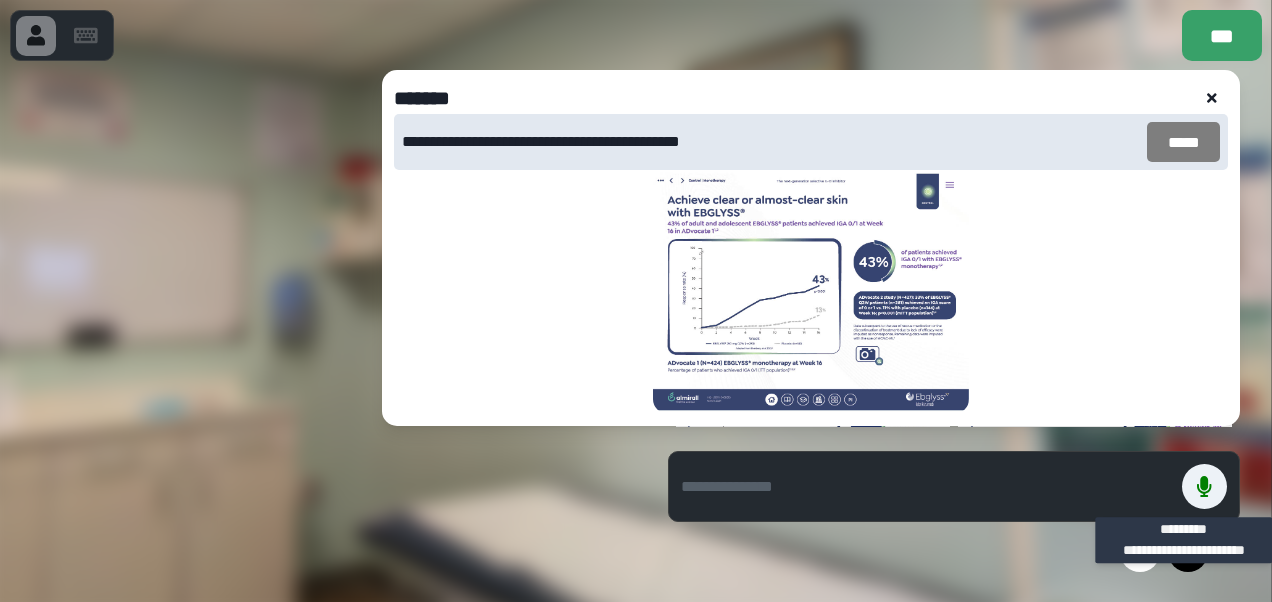 type 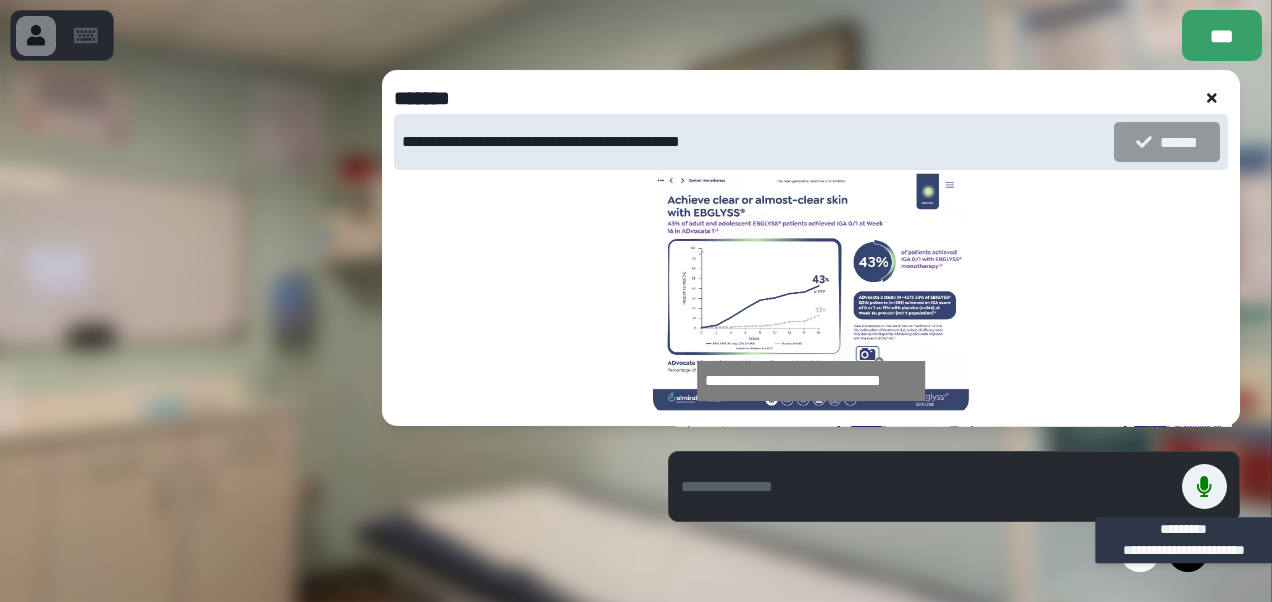 type 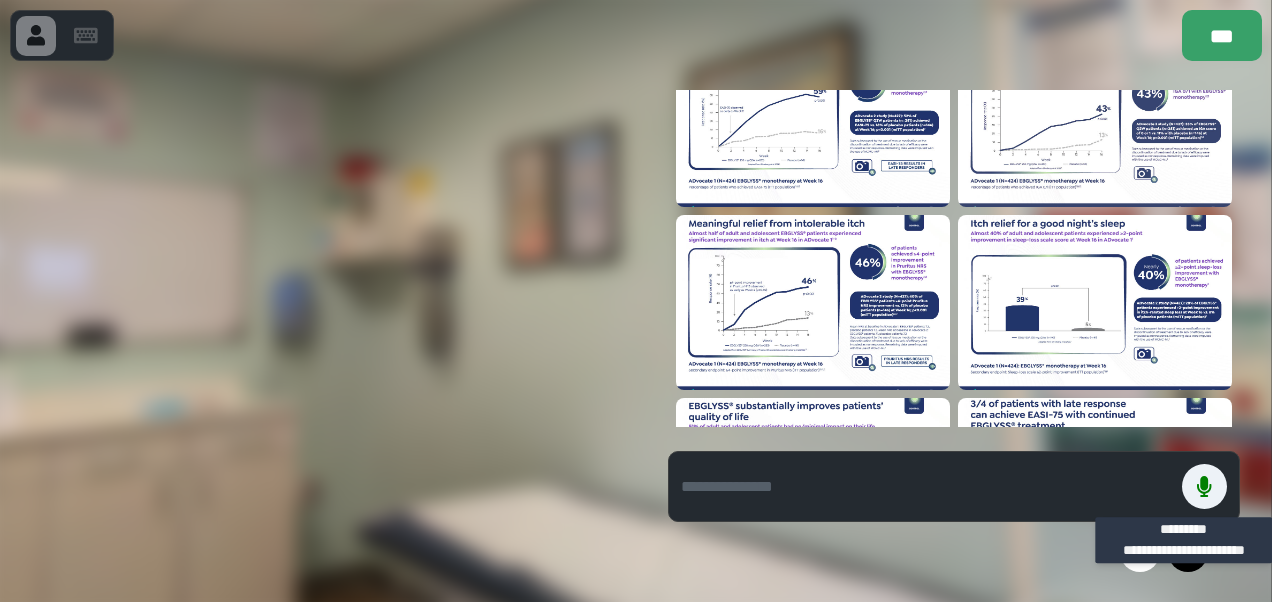scroll, scrollTop: 466, scrollLeft: 0, axis: vertical 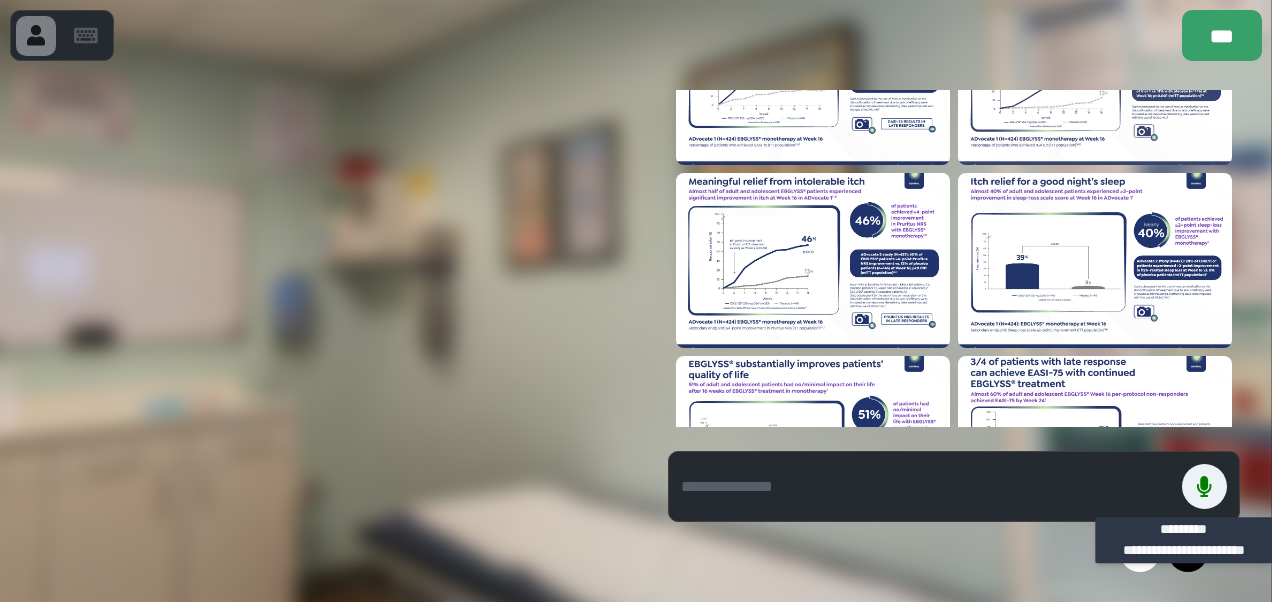 type 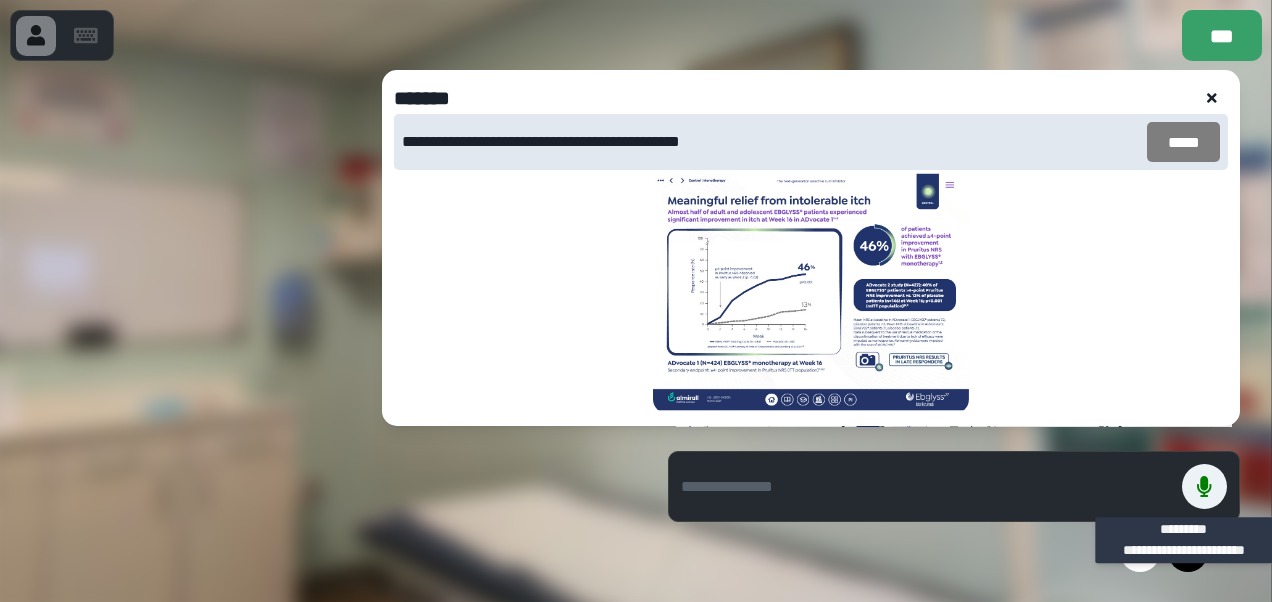 type 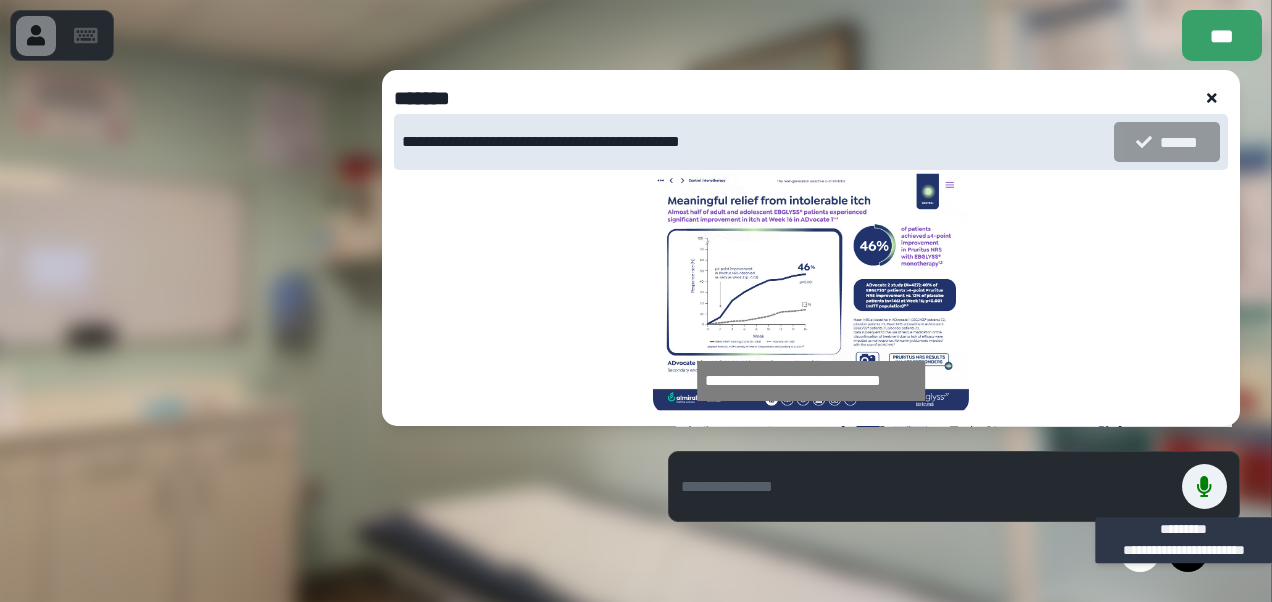 type 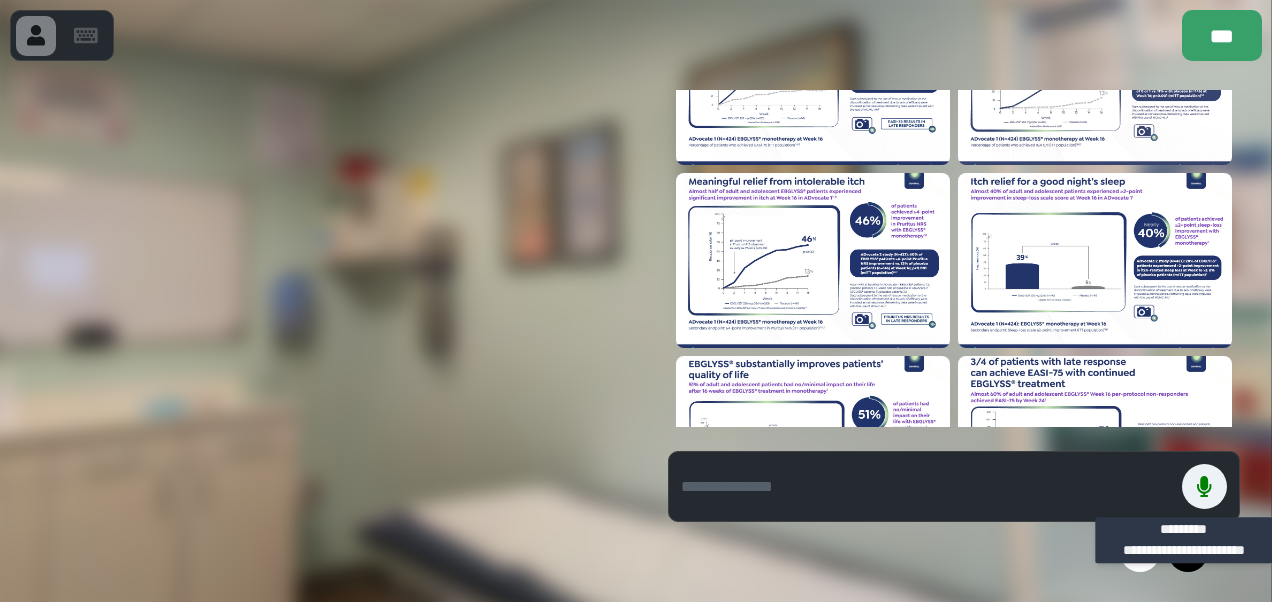 type 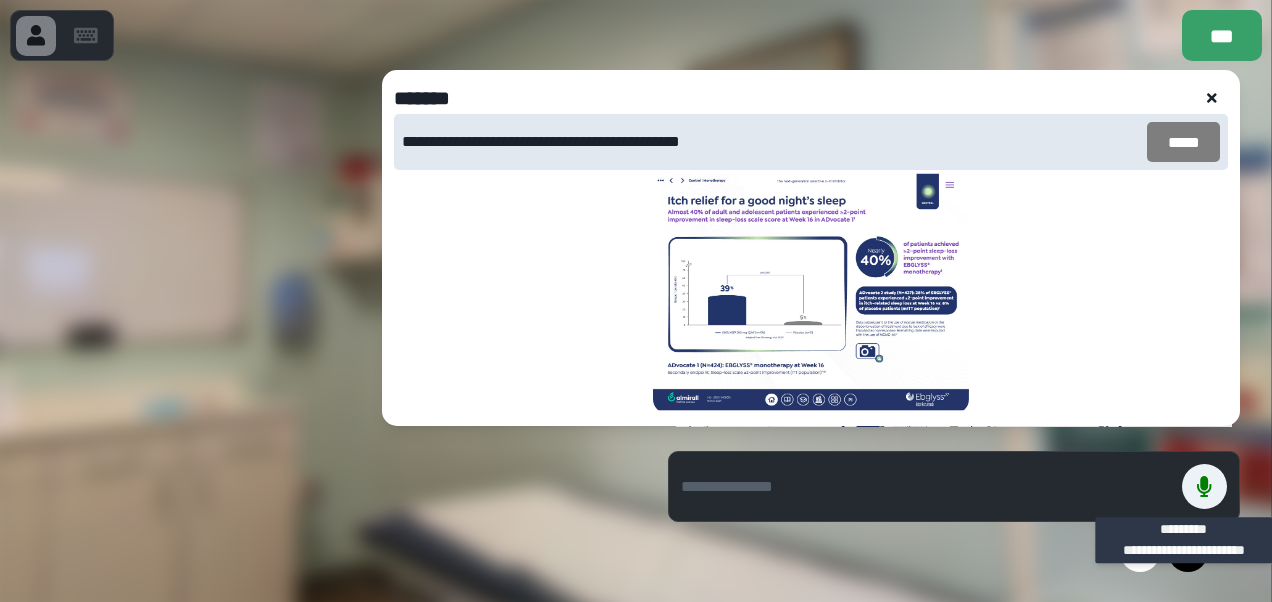type 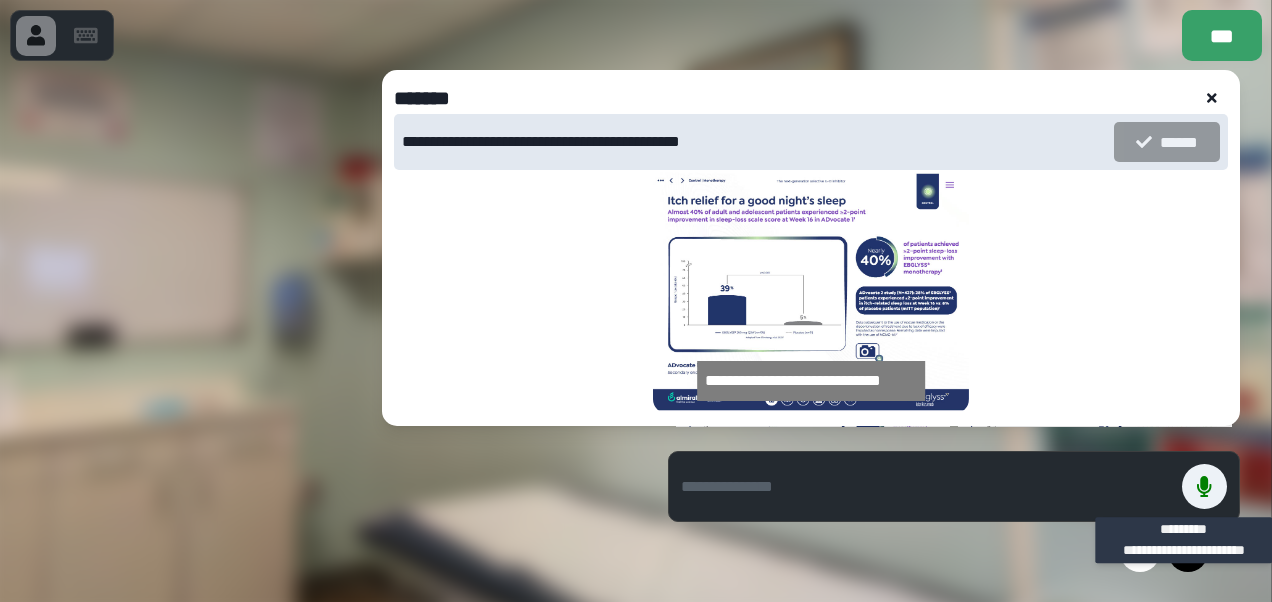 type 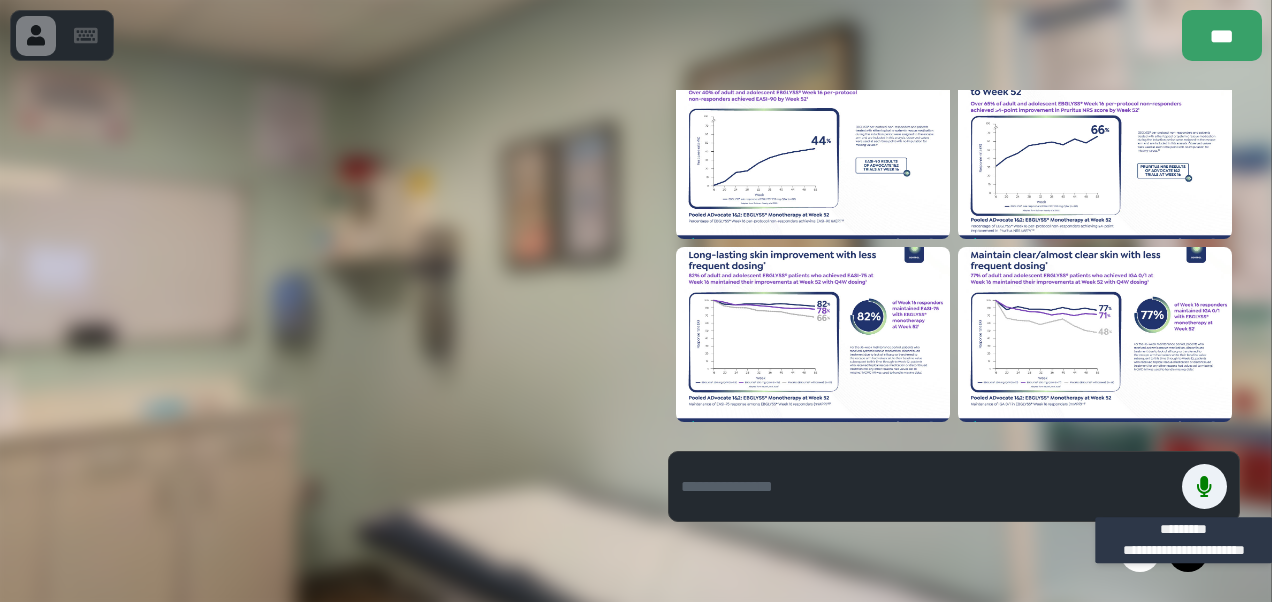 scroll, scrollTop: 966, scrollLeft: 0, axis: vertical 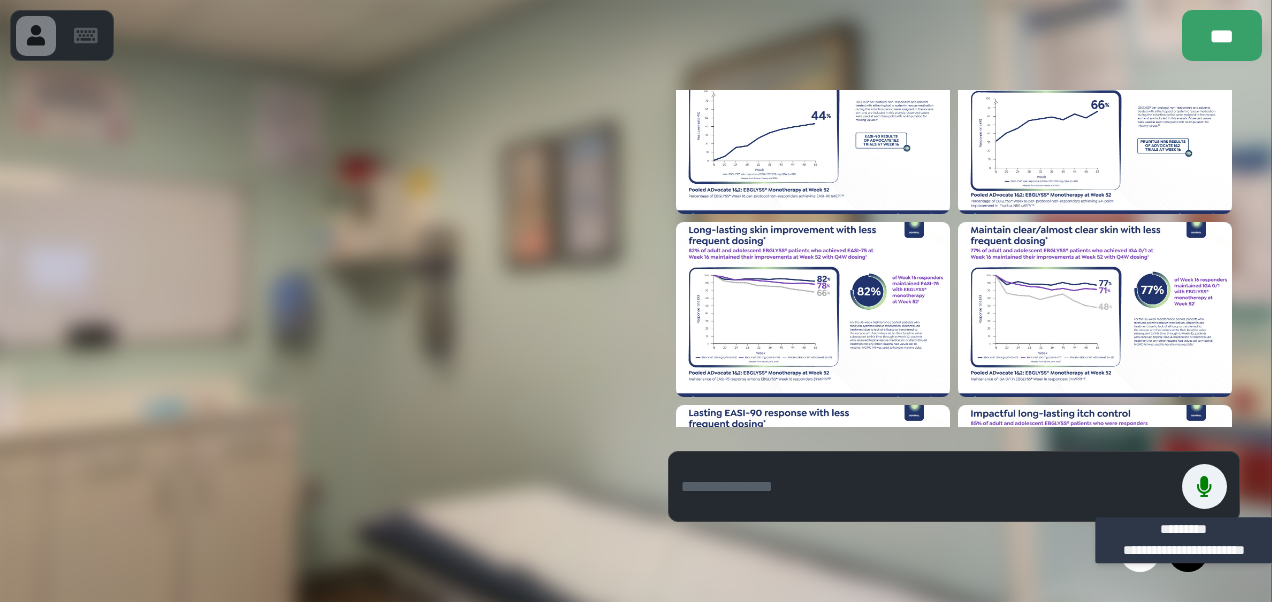 type 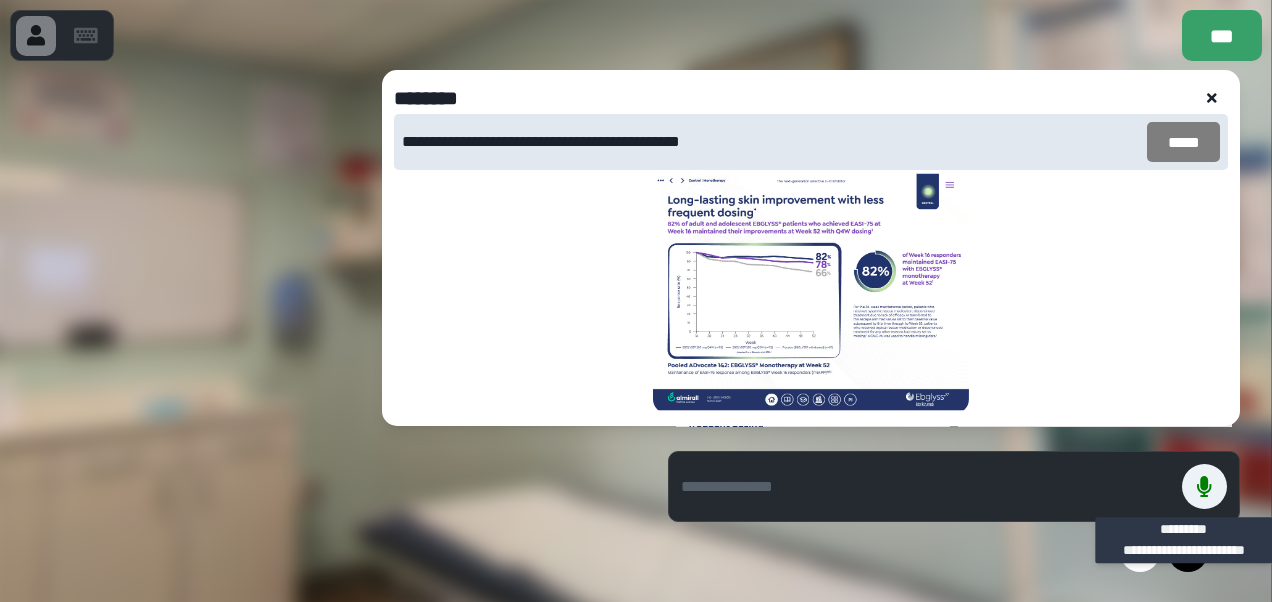 type 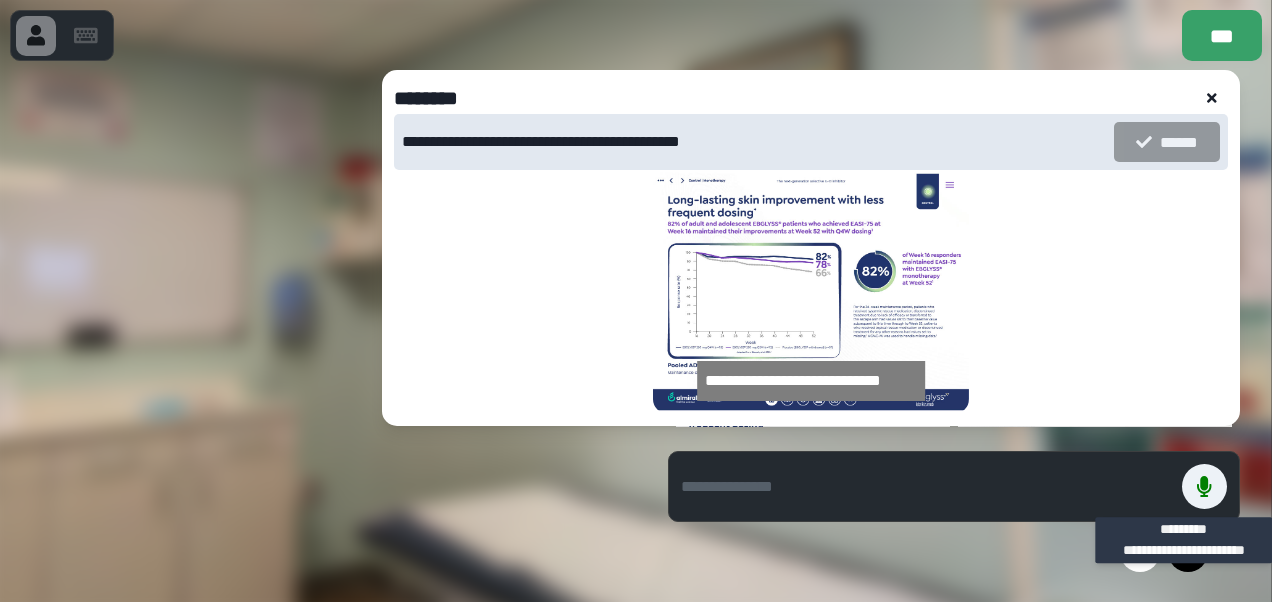 type 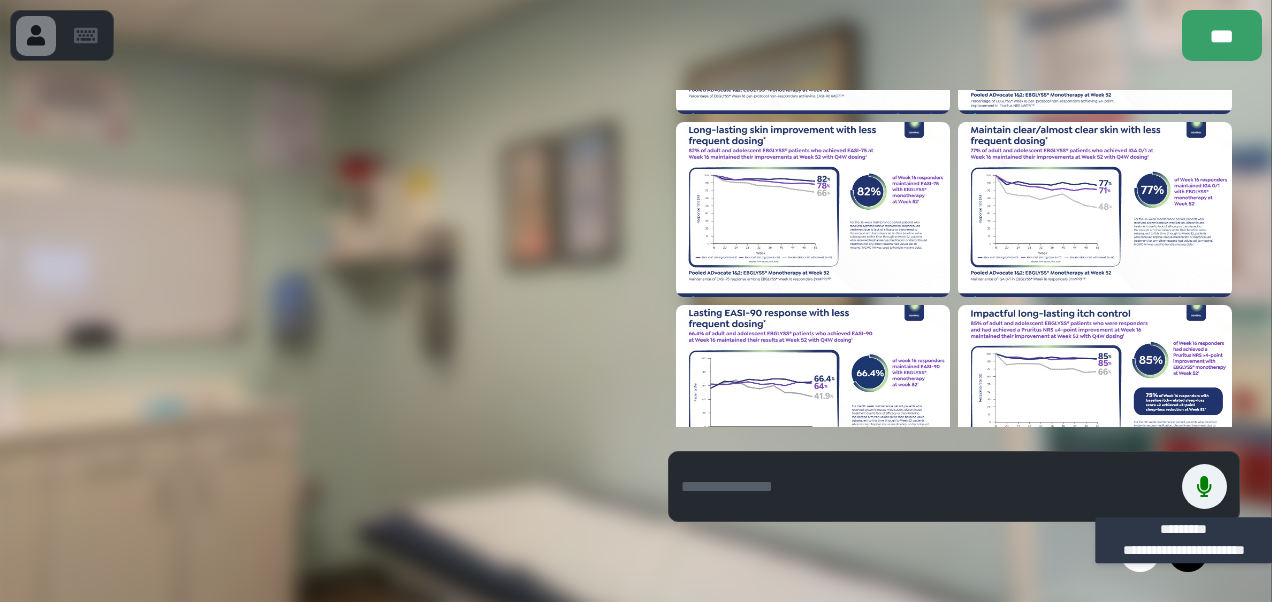 scroll, scrollTop: 1166, scrollLeft: 0, axis: vertical 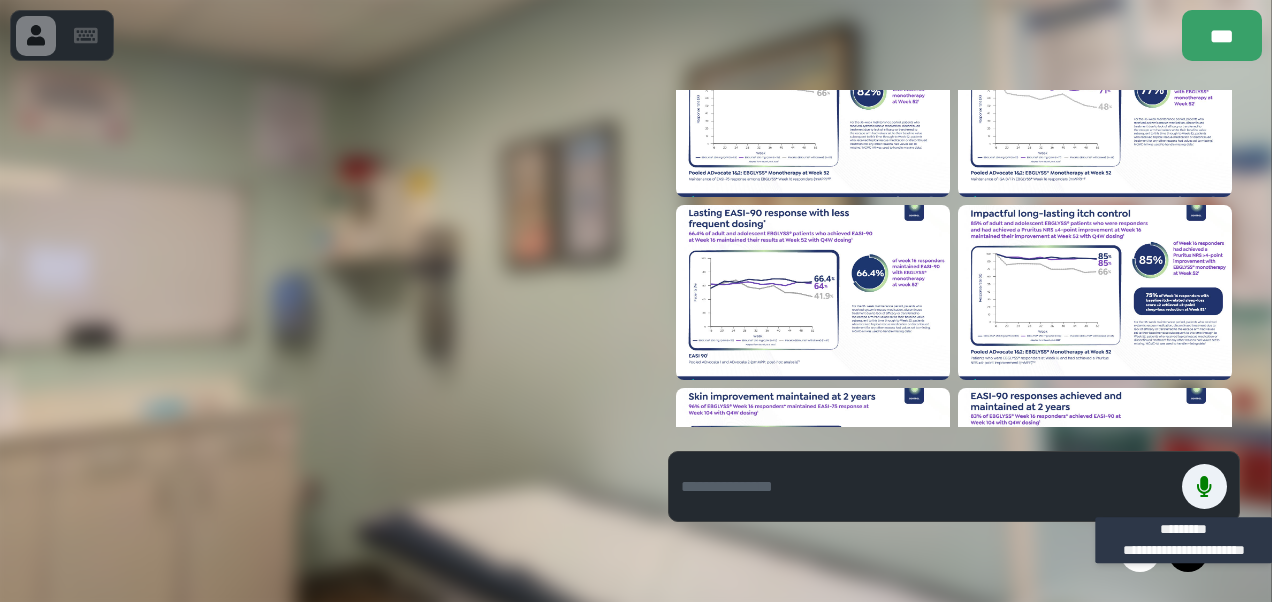 type 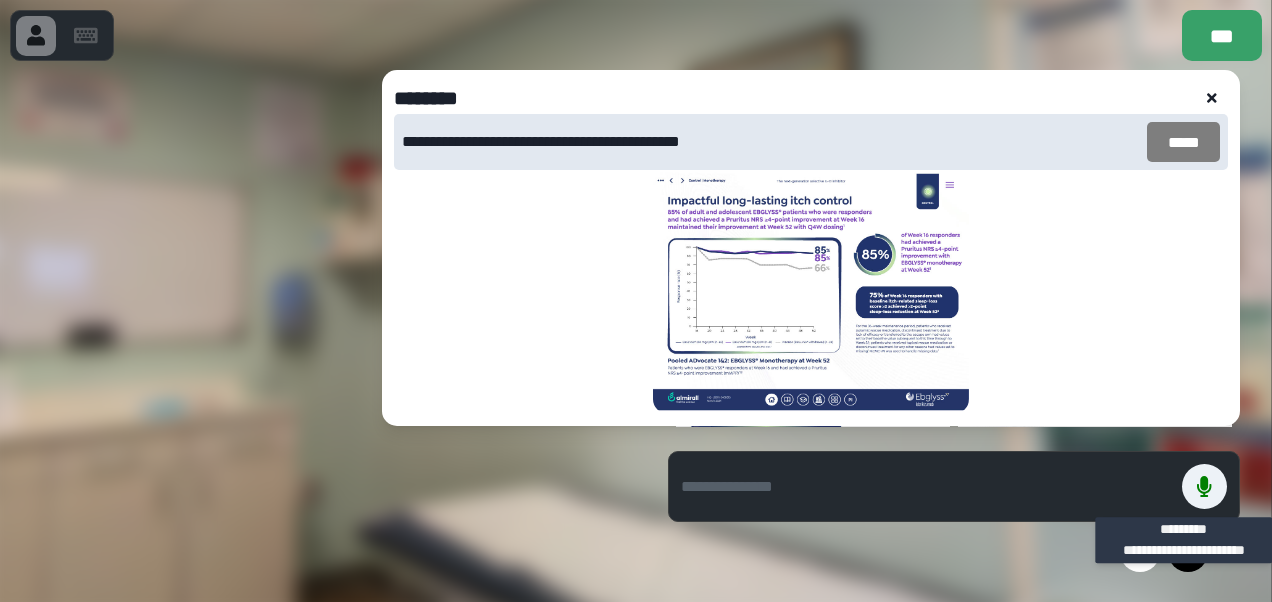 type 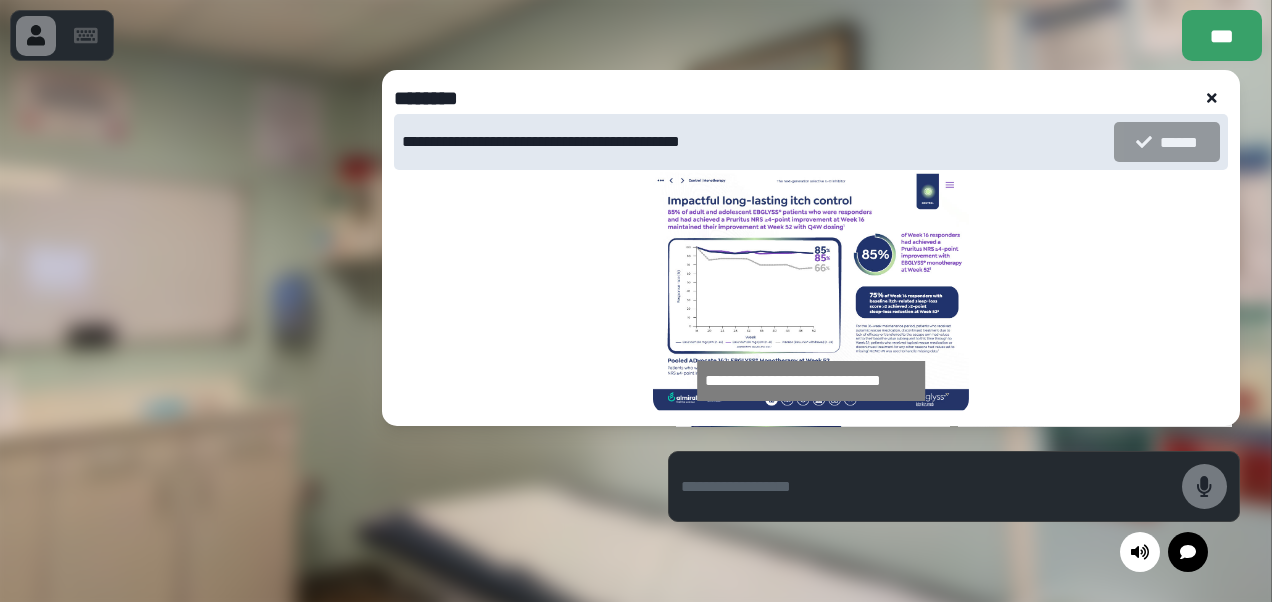 click 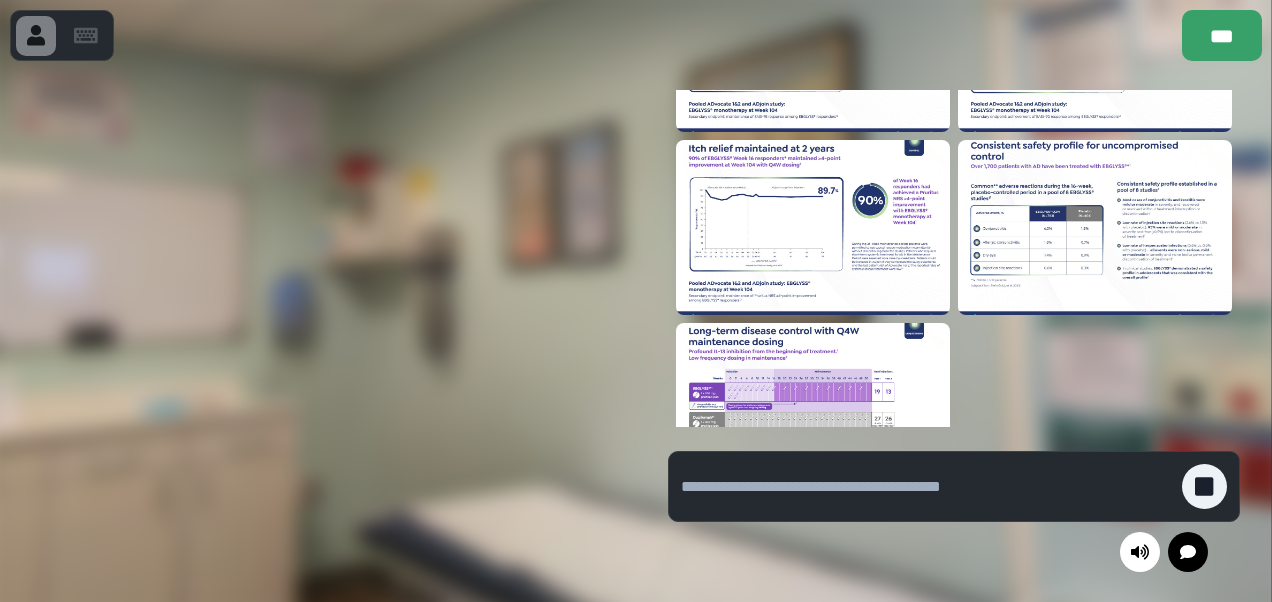 scroll, scrollTop: 1668, scrollLeft: 0, axis: vertical 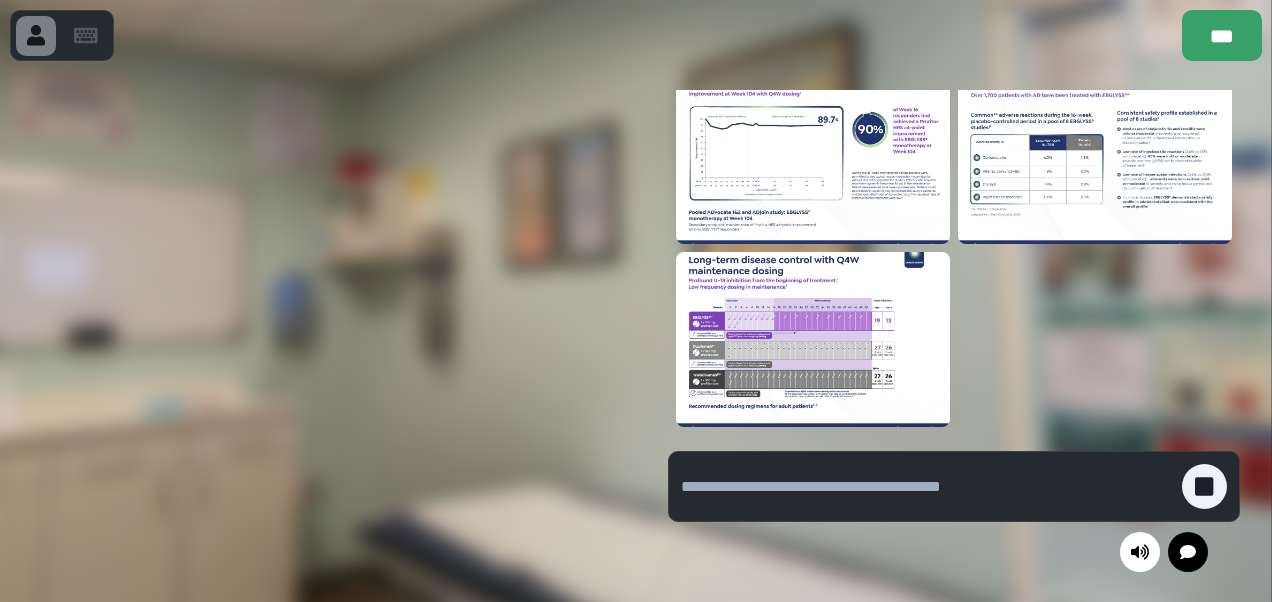 click at bounding box center [1095, 156] 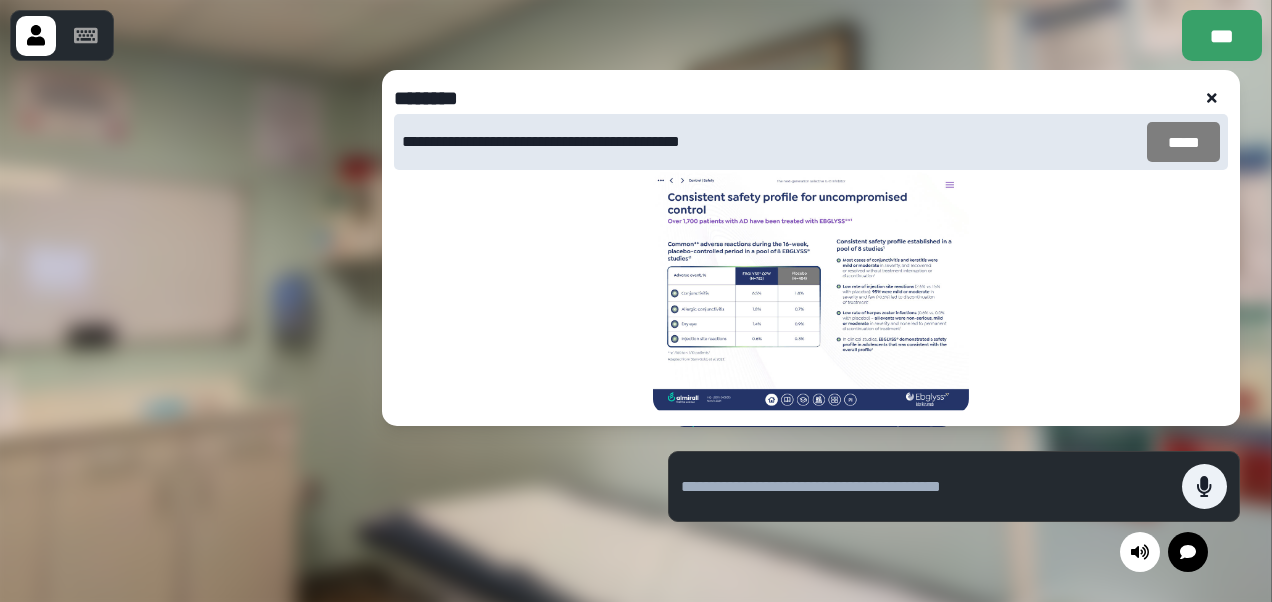 click on "*****" at bounding box center (1183, 142) 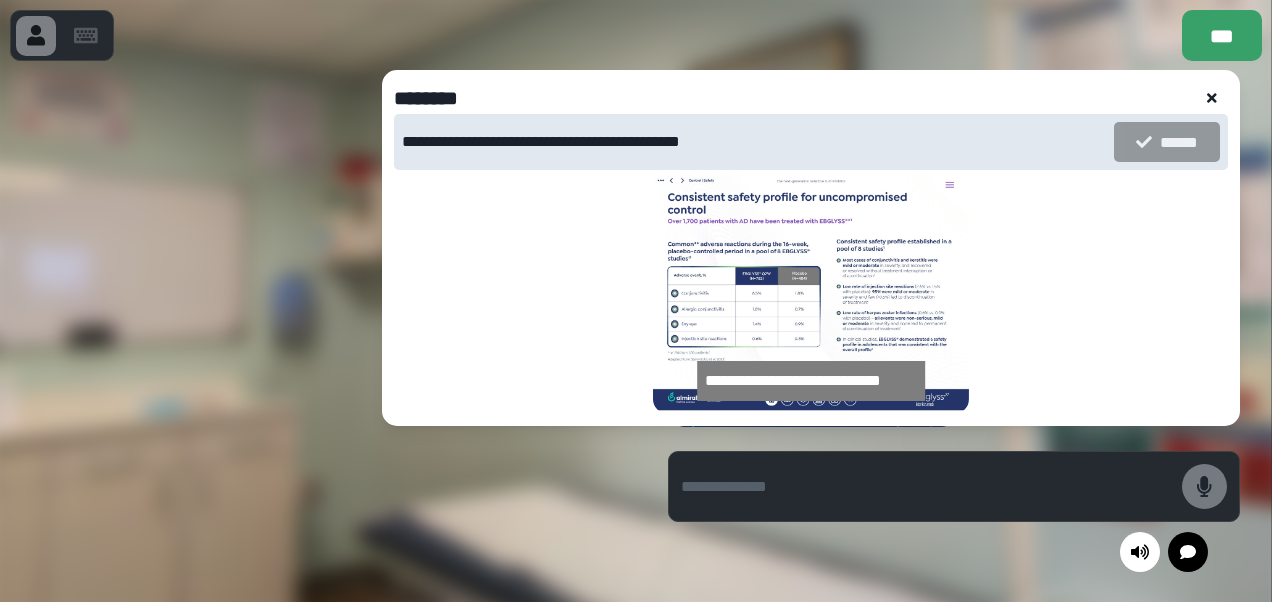 click 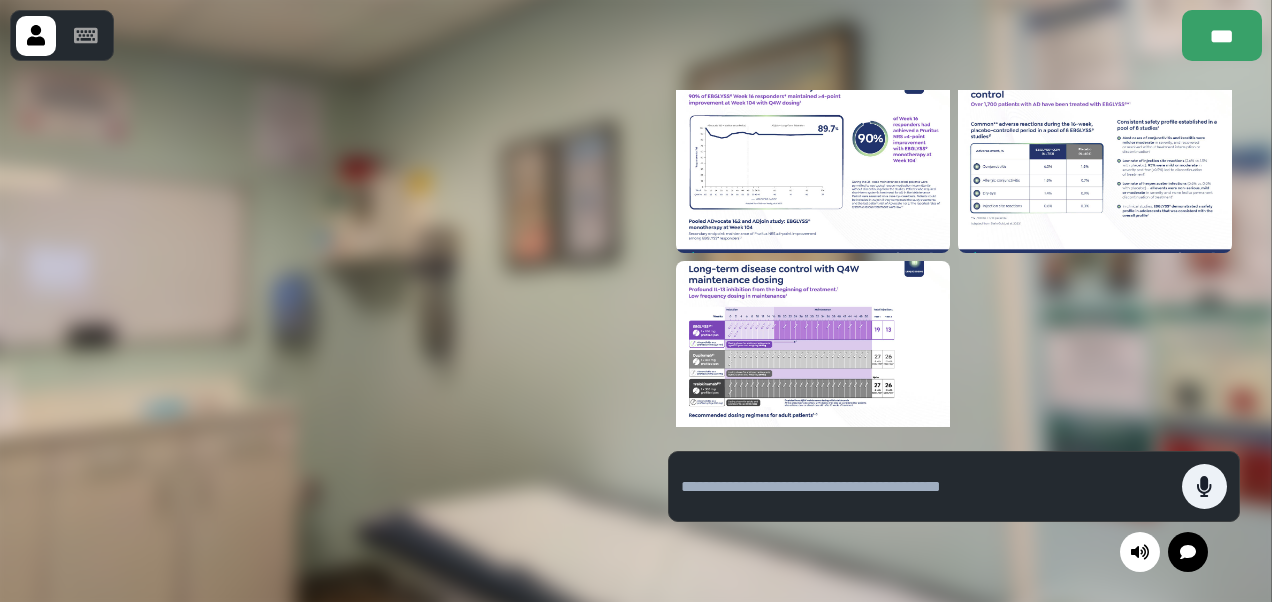 scroll, scrollTop: 1668, scrollLeft: 0, axis: vertical 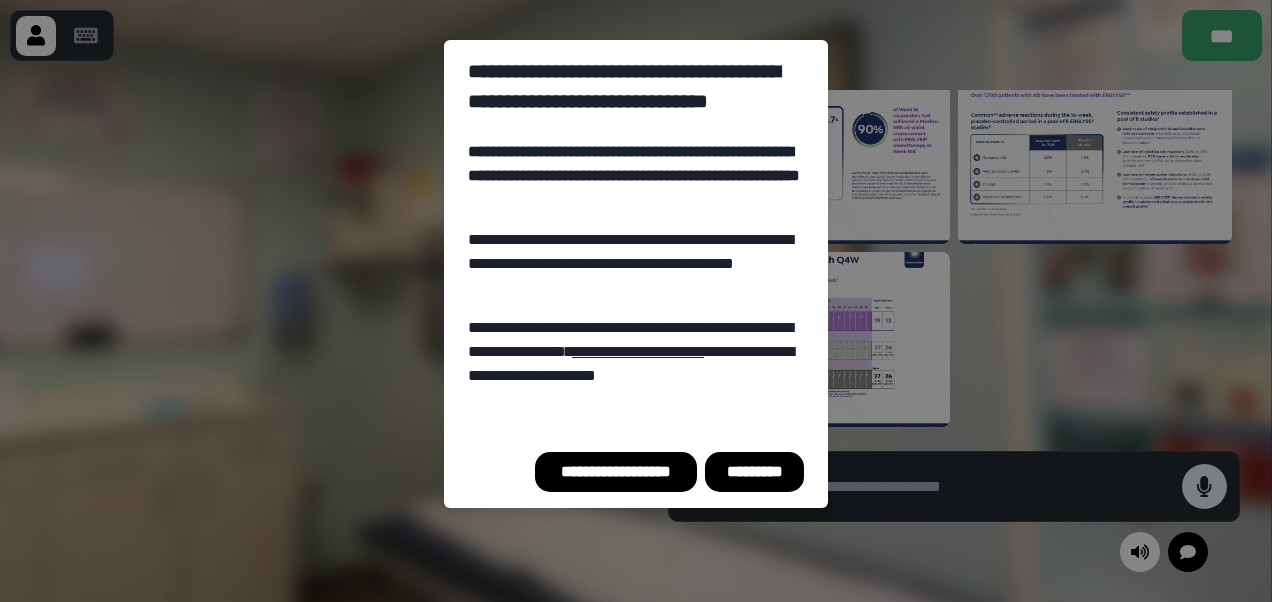 click on "*********" at bounding box center (754, 472) 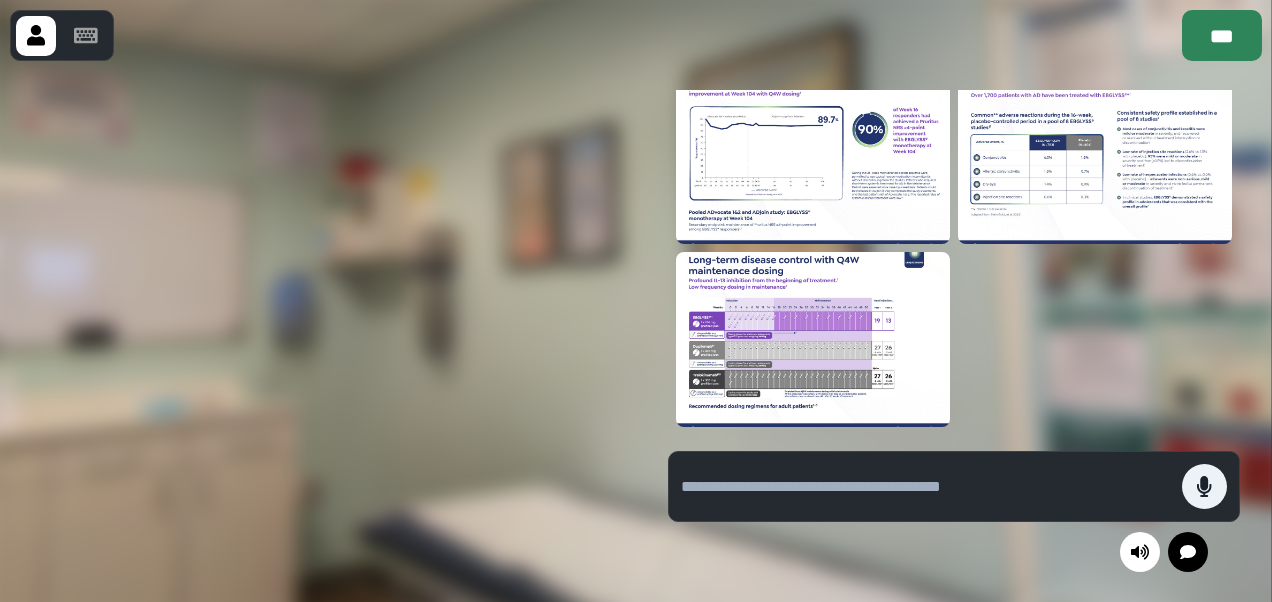 click on "***" at bounding box center (1222, 35) 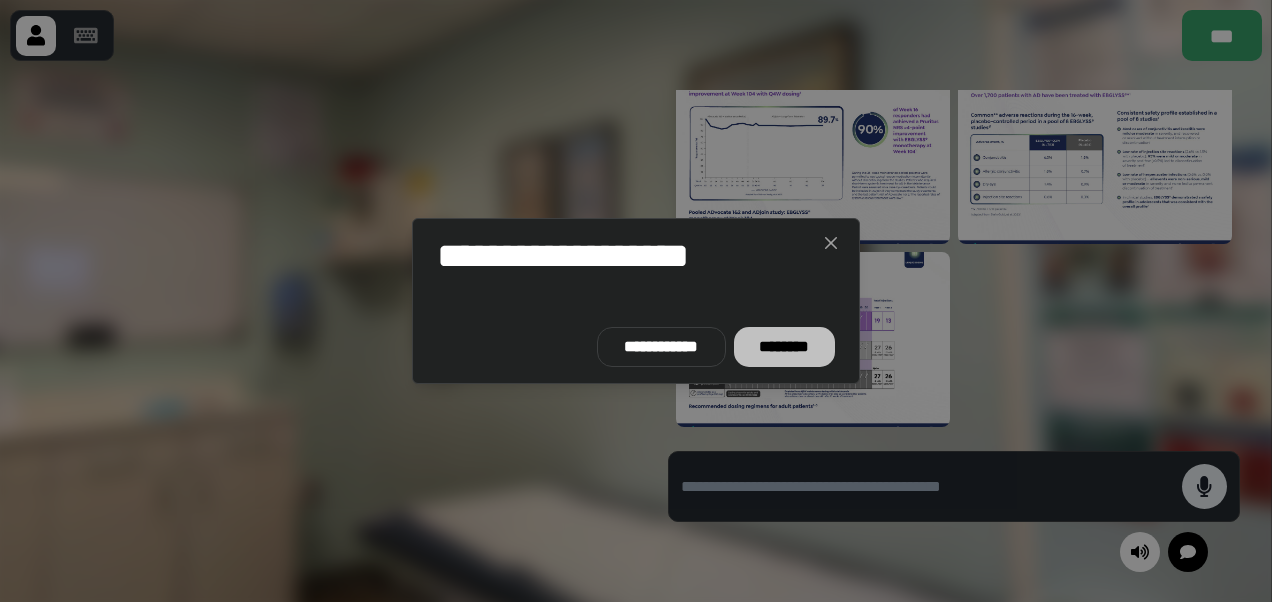 click on "********" at bounding box center [784, 347] 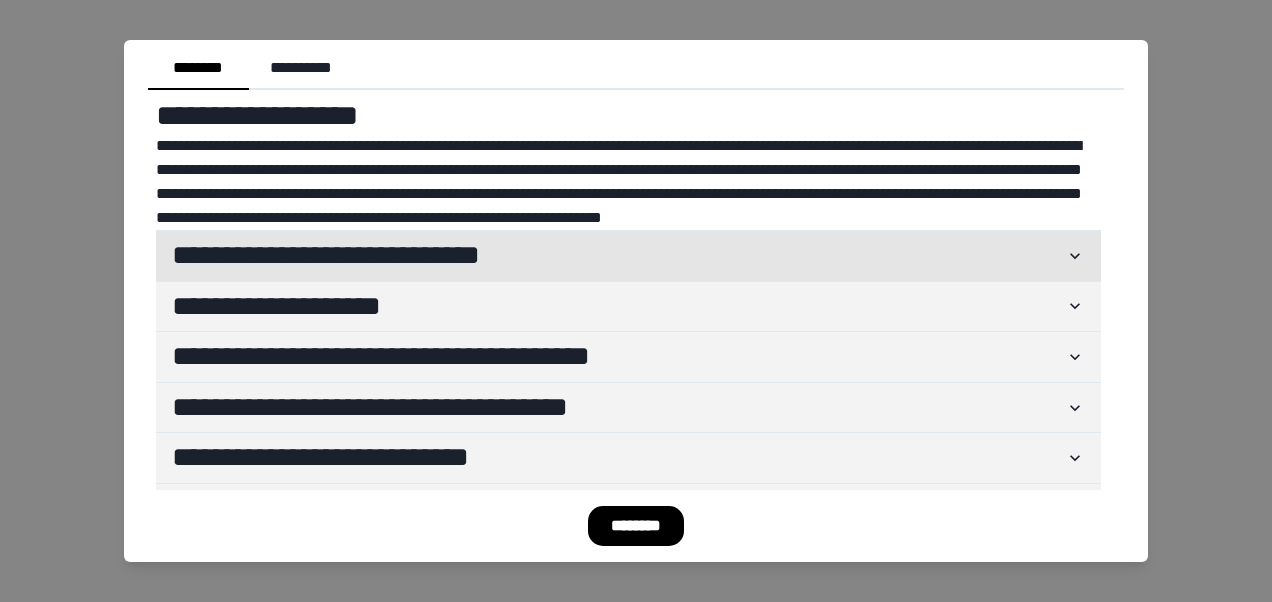 click on "**********" at bounding box center [618, 256] 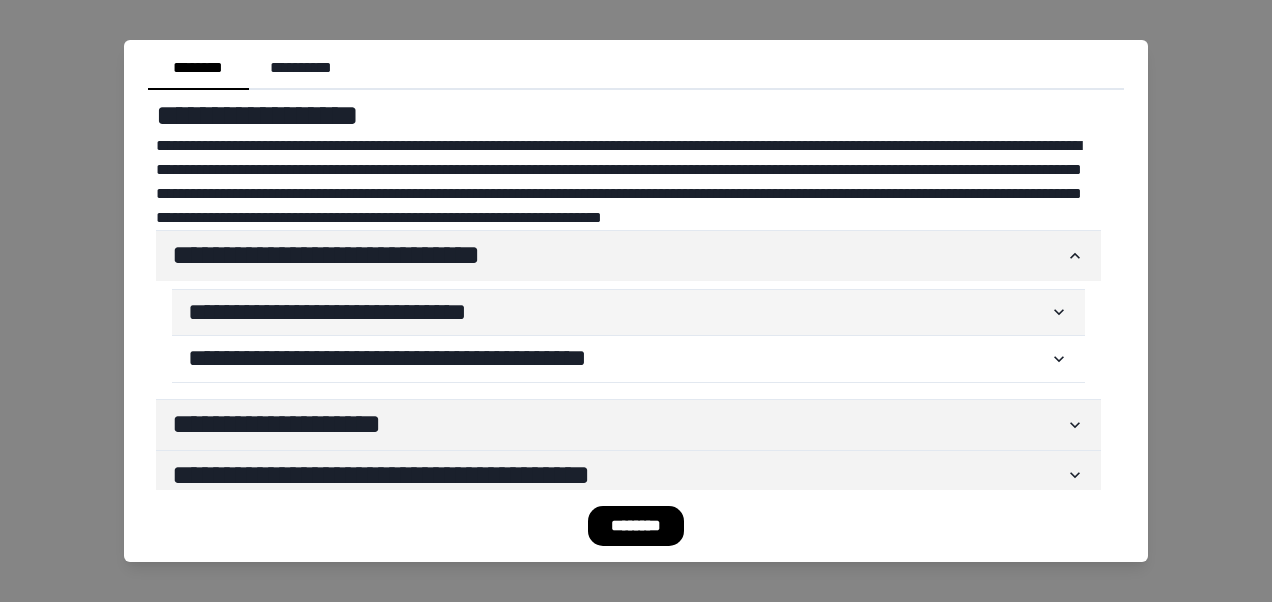 scroll, scrollTop: 100, scrollLeft: 0, axis: vertical 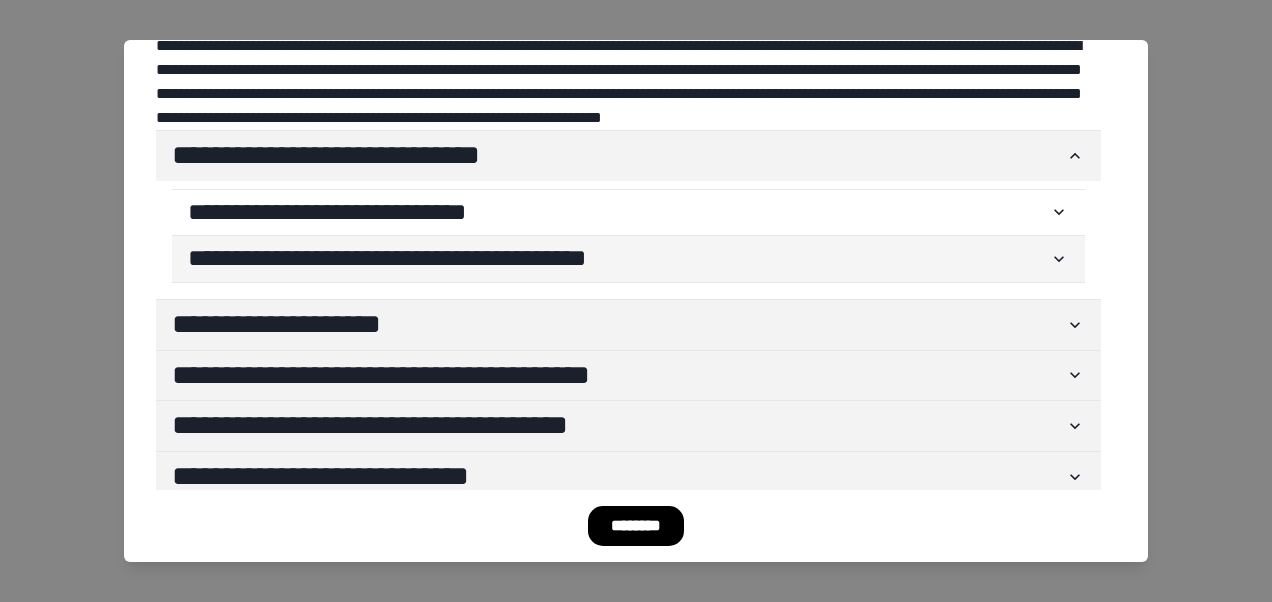 click on "**********" at bounding box center (618, 259) 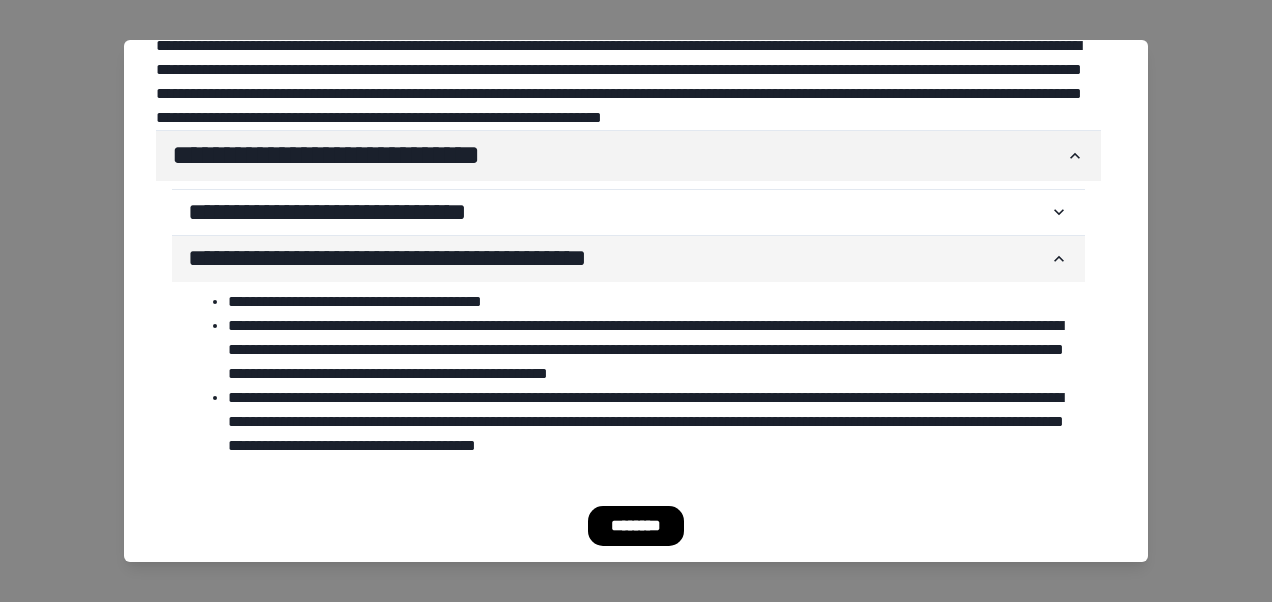 click on "**********" at bounding box center (618, 259) 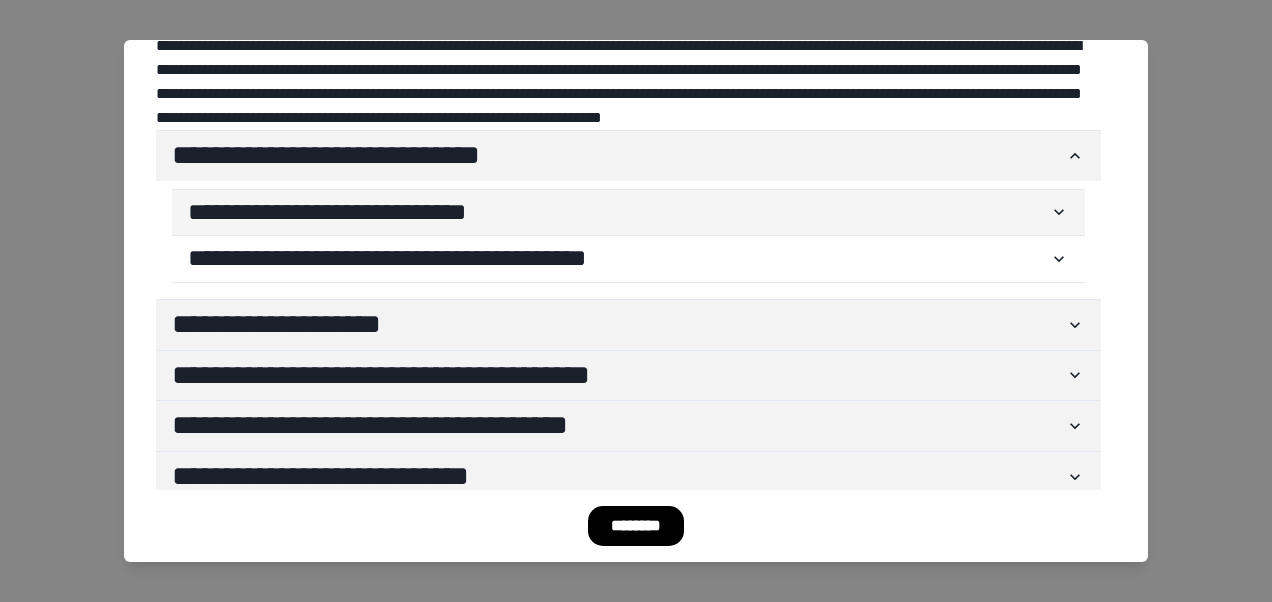 click on "**********" at bounding box center (618, 213) 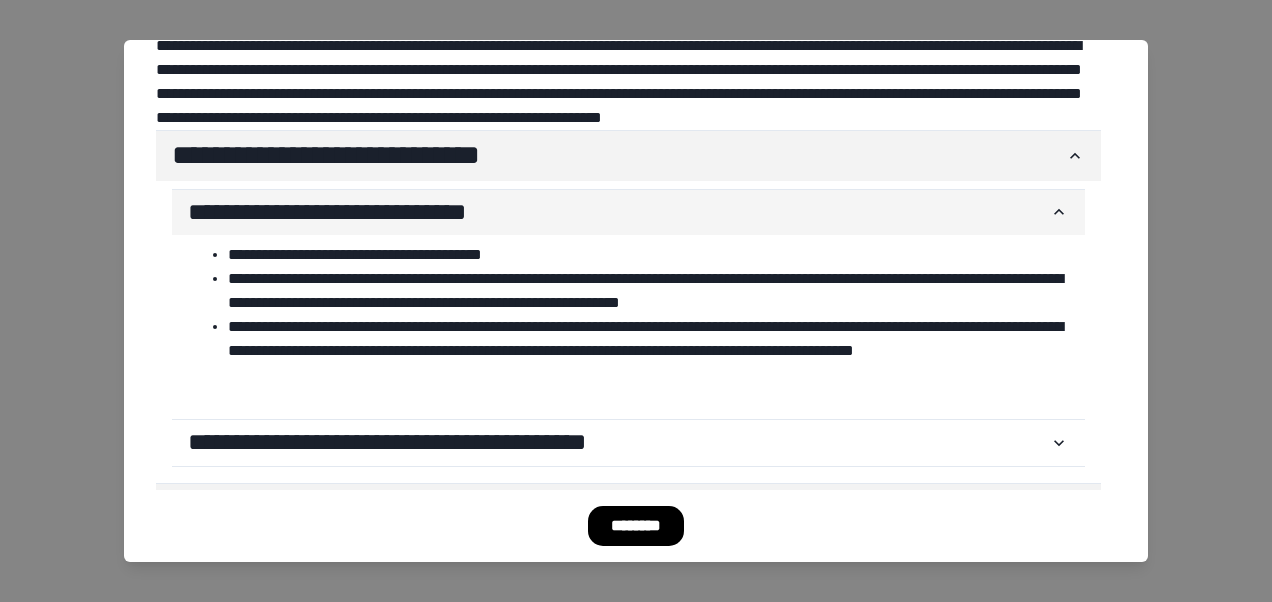 click on "**********" at bounding box center (618, 213) 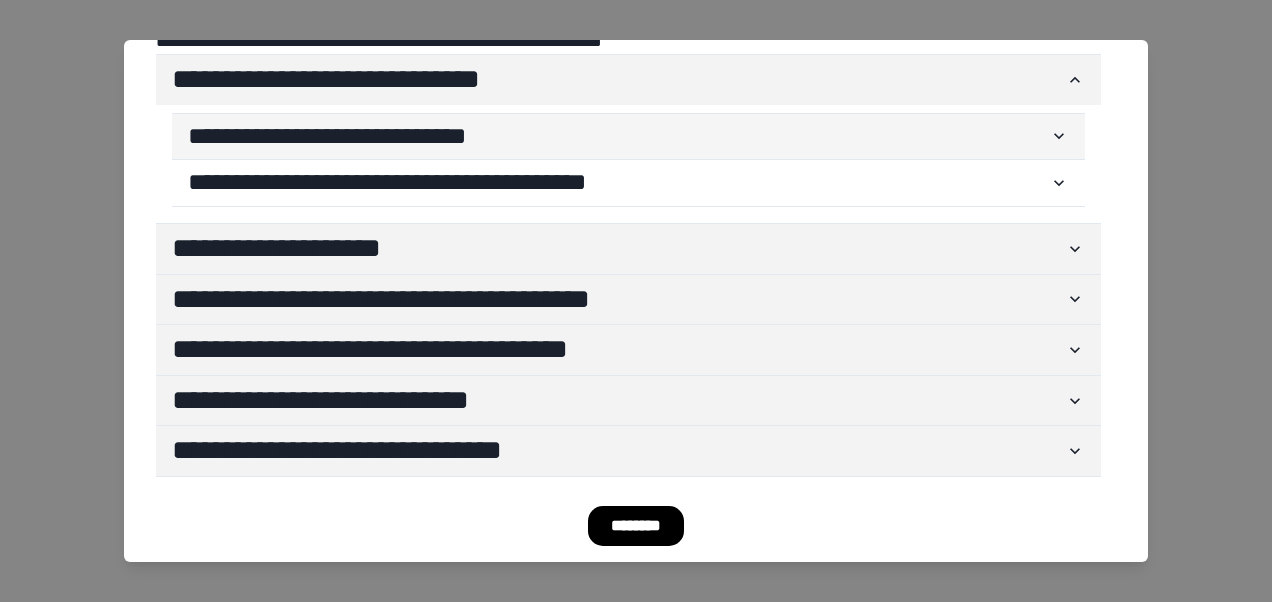 scroll, scrollTop: 200, scrollLeft: 0, axis: vertical 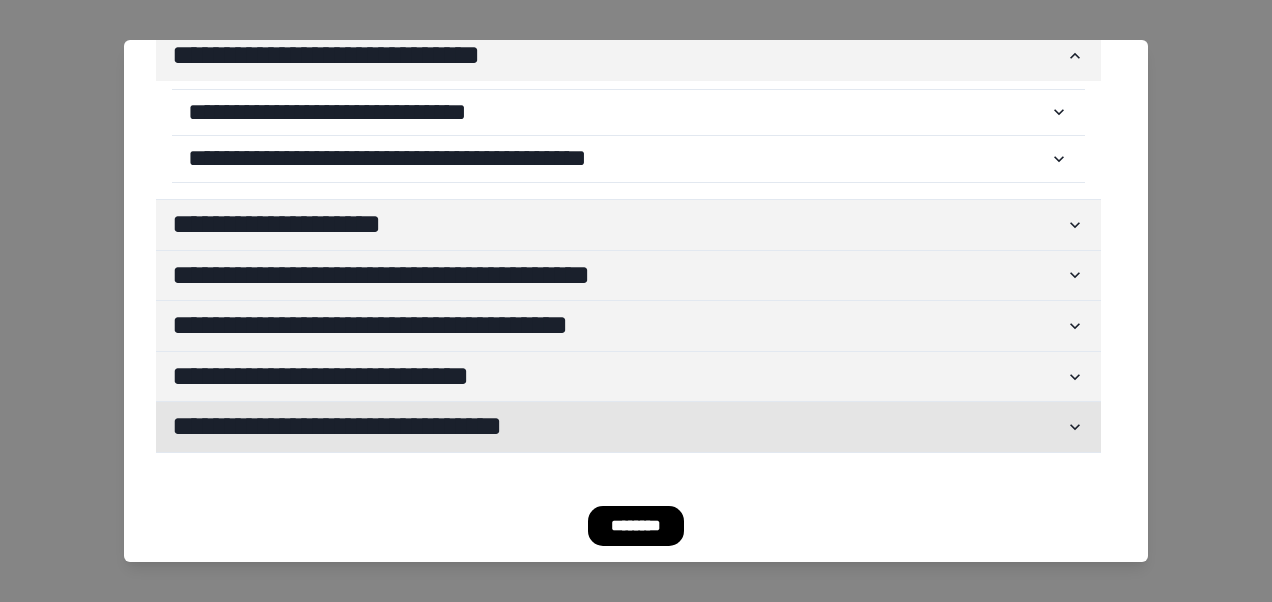 click on "**********" at bounding box center (618, 427) 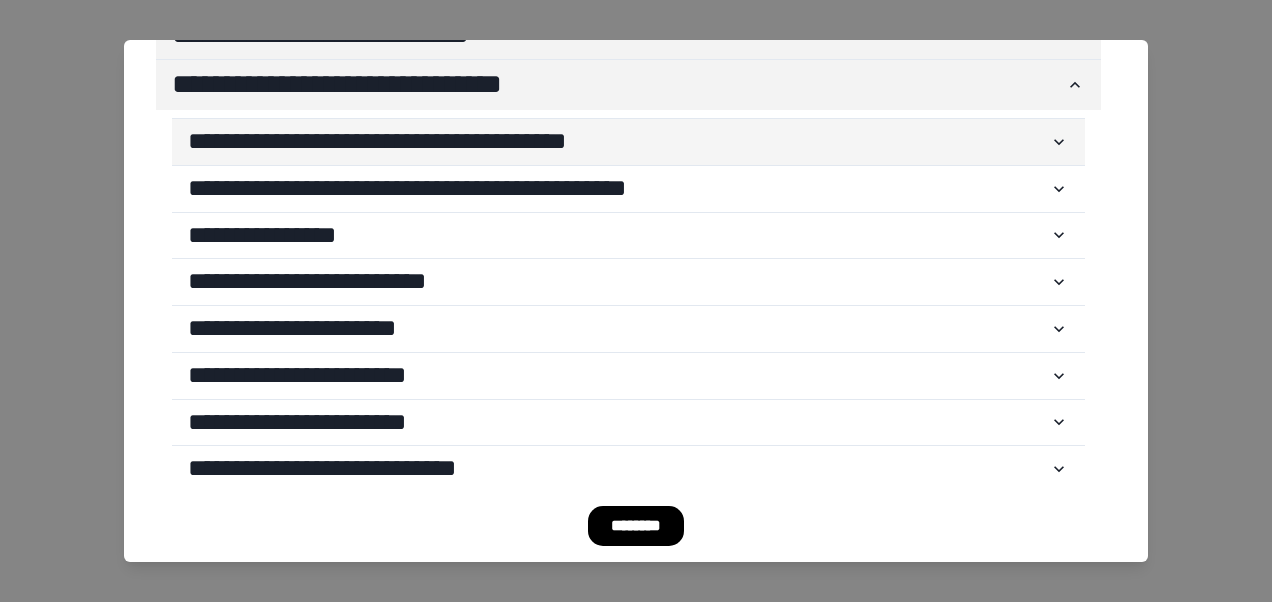 scroll, scrollTop: 342, scrollLeft: 0, axis: vertical 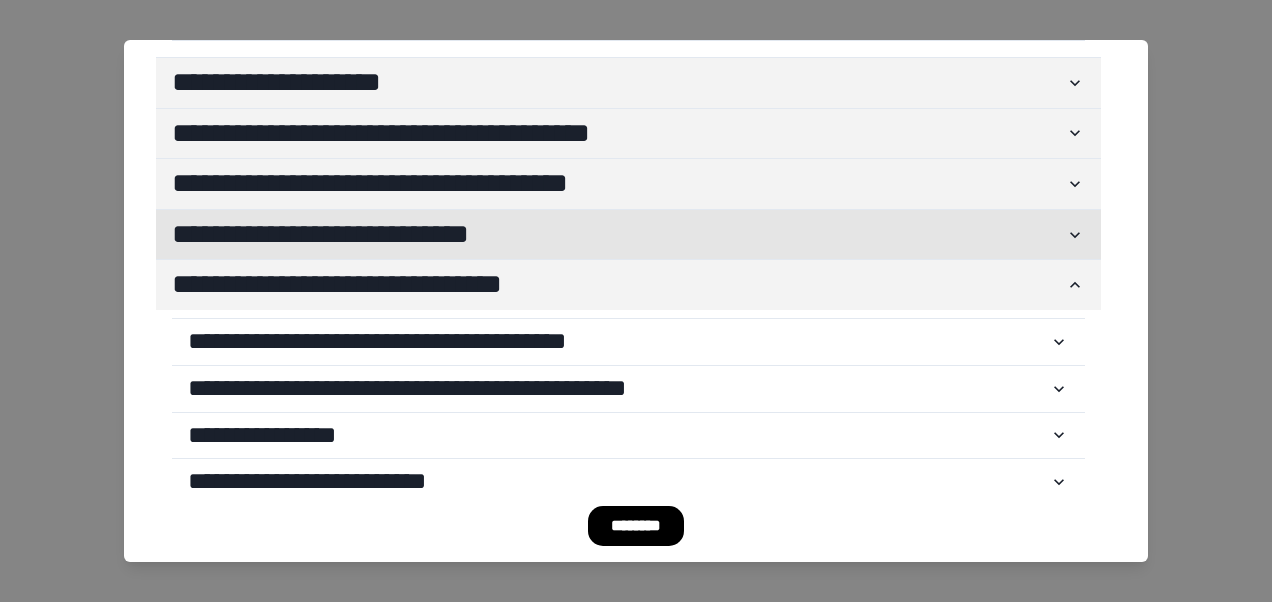 click on "**********" at bounding box center [618, 235] 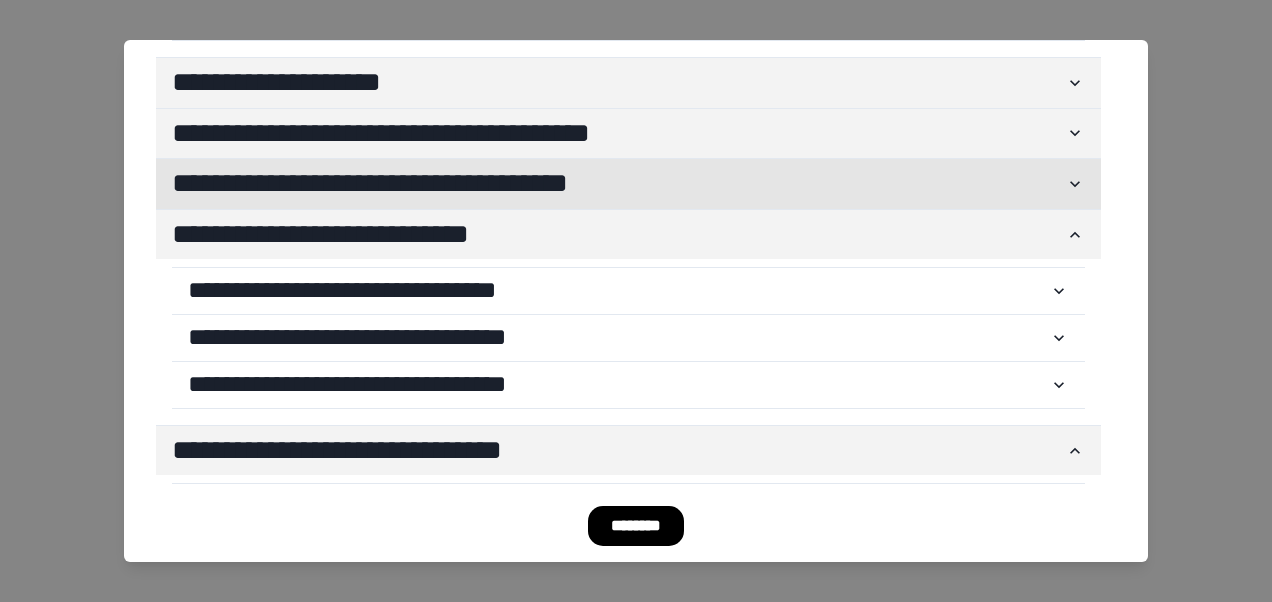 click on "**********" at bounding box center [618, 184] 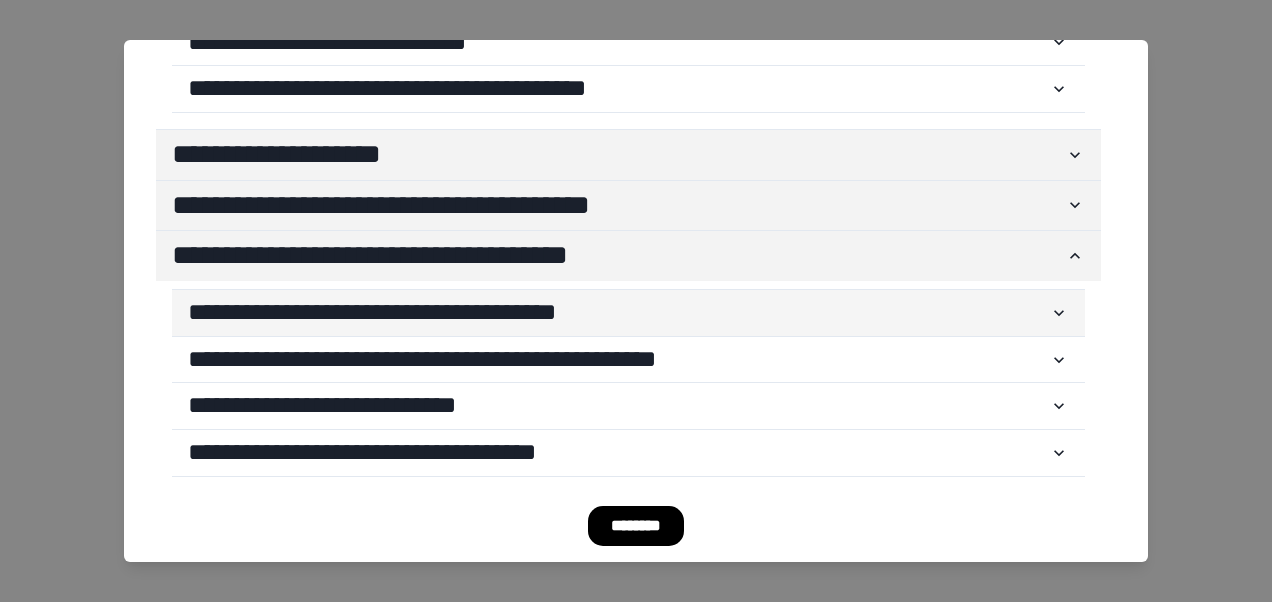 scroll, scrollTop: 242, scrollLeft: 0, axis: vertical 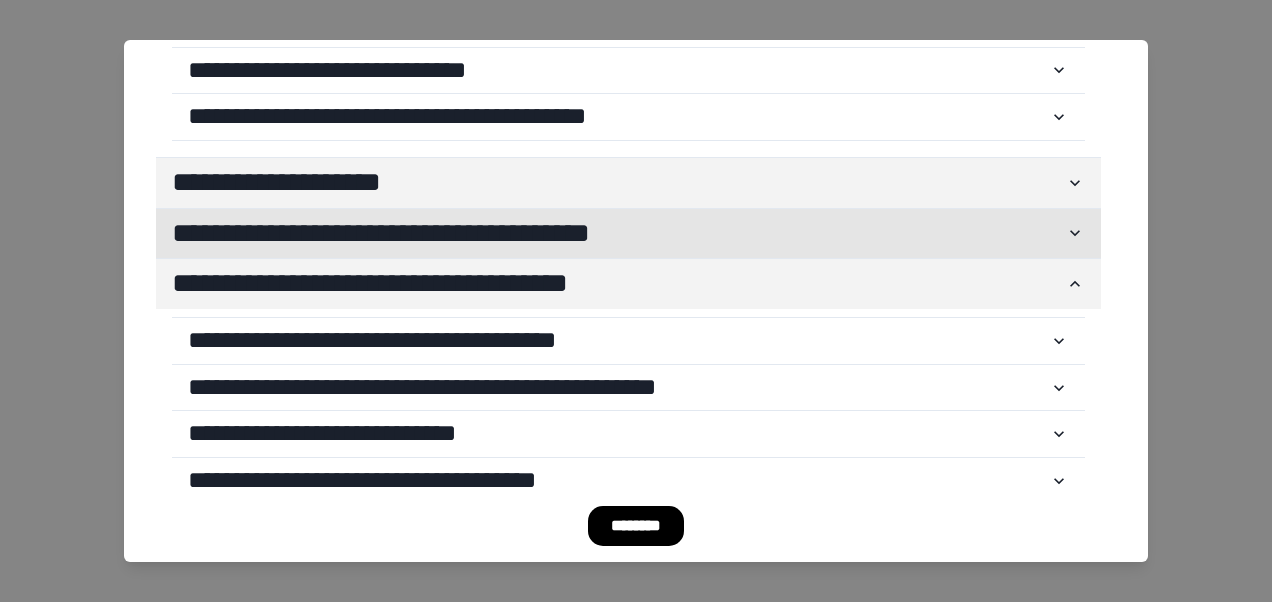 click on "**********" at bounding box center [618, 234] 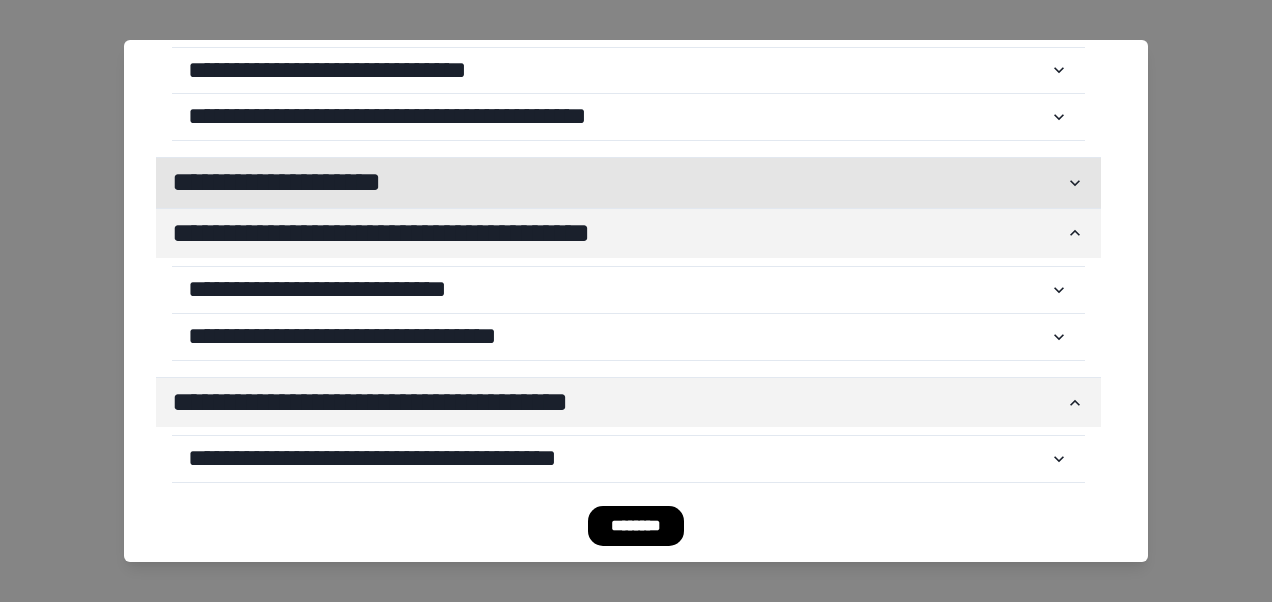 click on "********* *********" at bounding box center (618, 183) 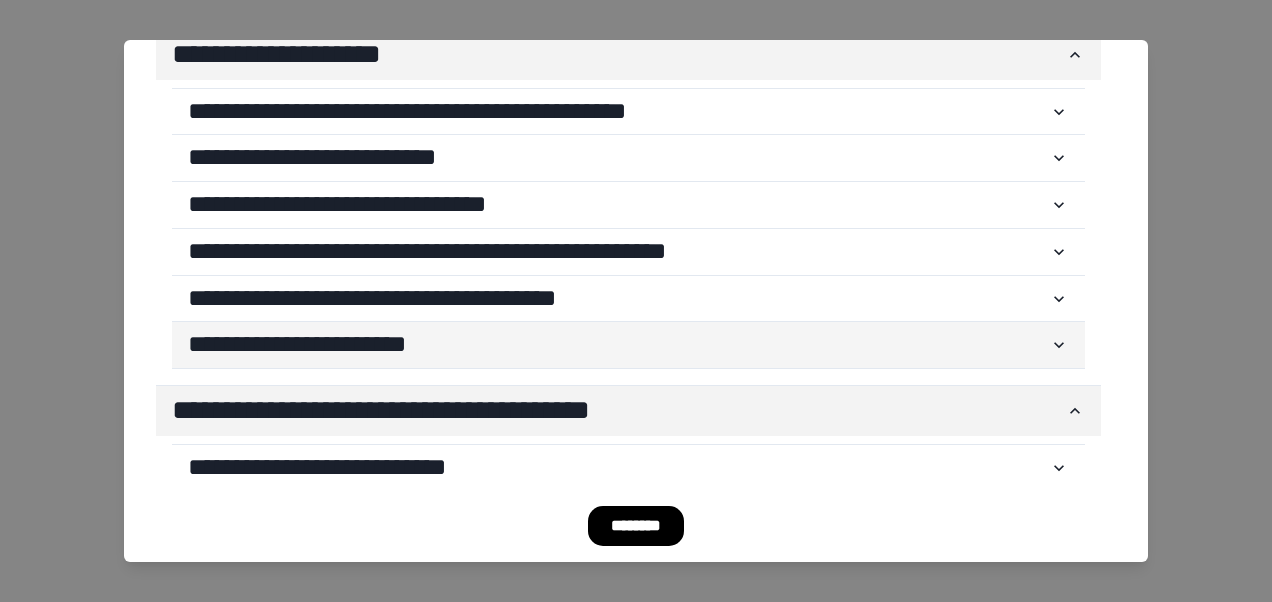 scroll, scrollTop: 342, scrollLeft: 0, axis: vertical 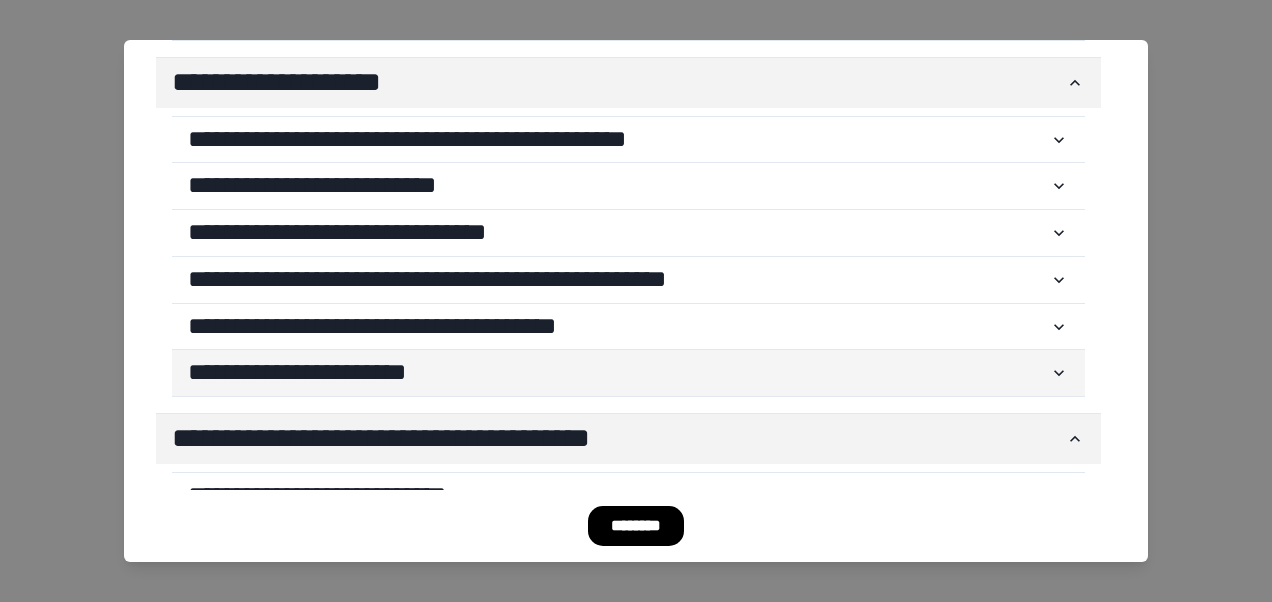 click on "**********" at bounding box center (618, 373) 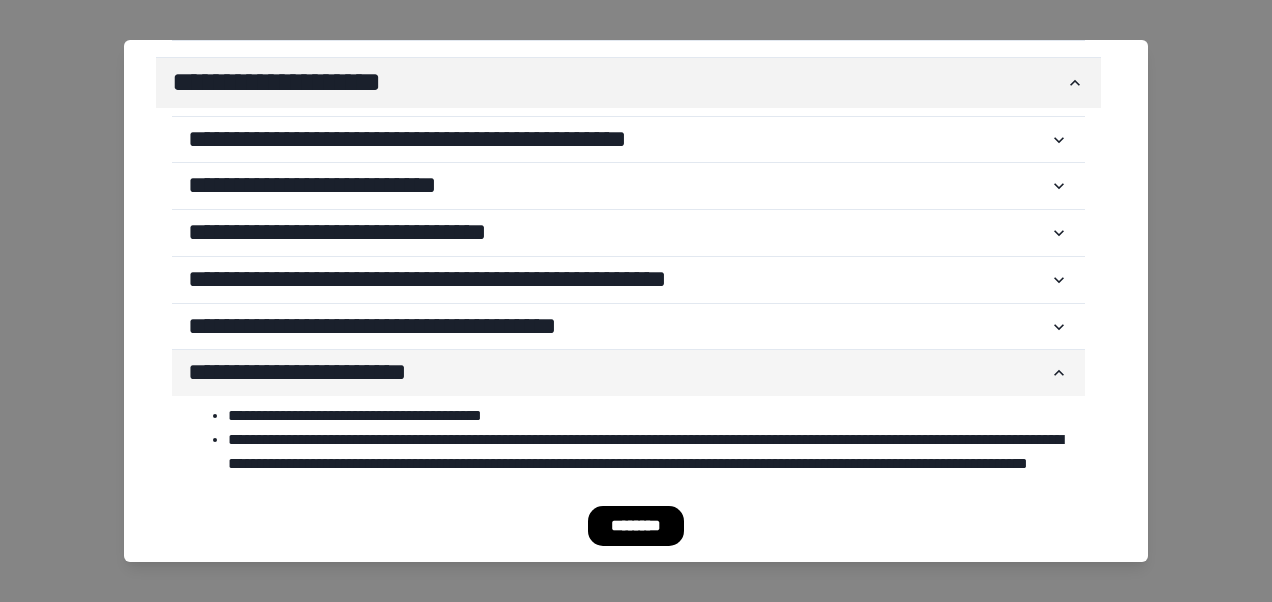scroll, scrollTop: 442, scrollLeft: 0, axis: vertical 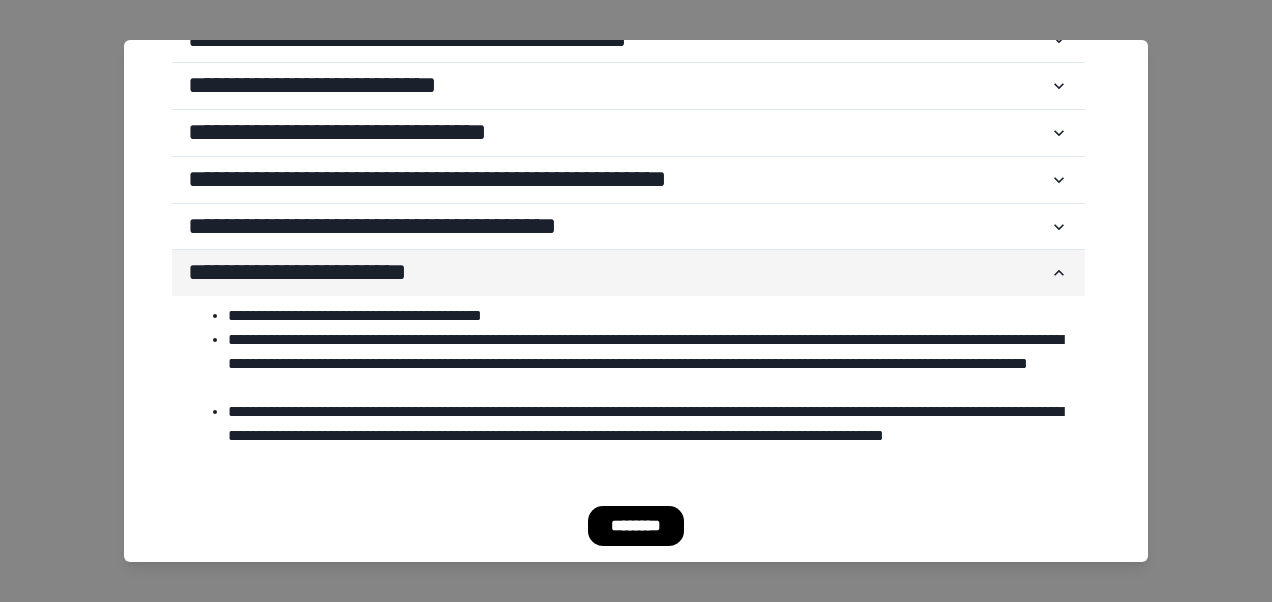 click on "**********" at bounding box center (618, 273) 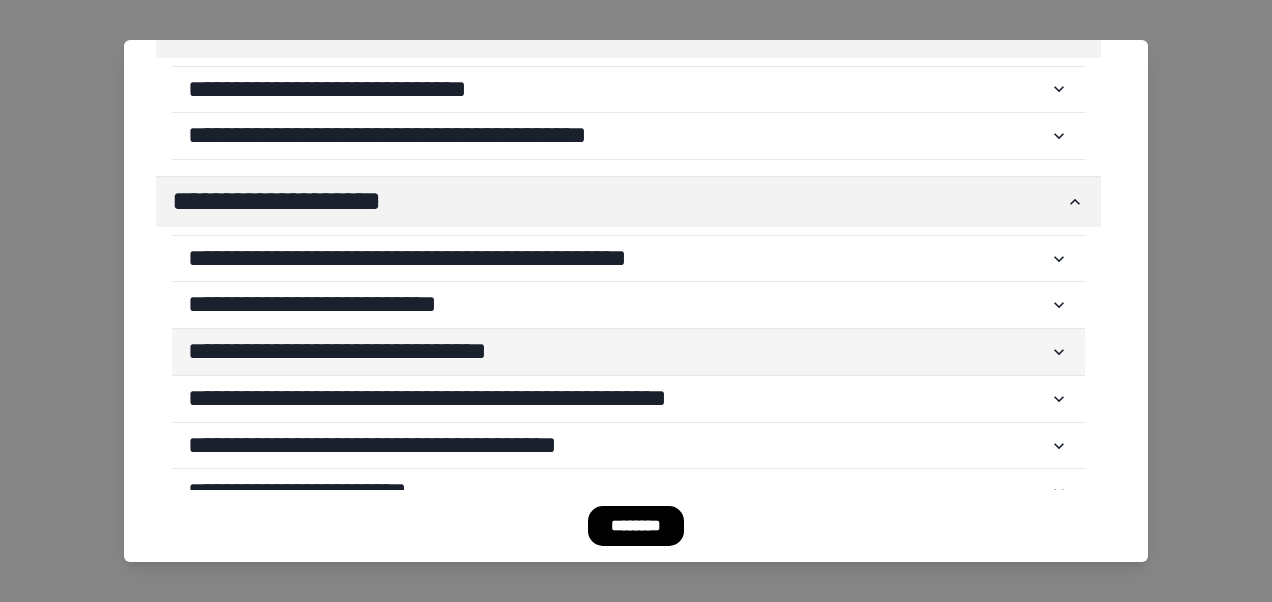 scroll, scrollTop: 0, scrollLeft: 0, axis: both 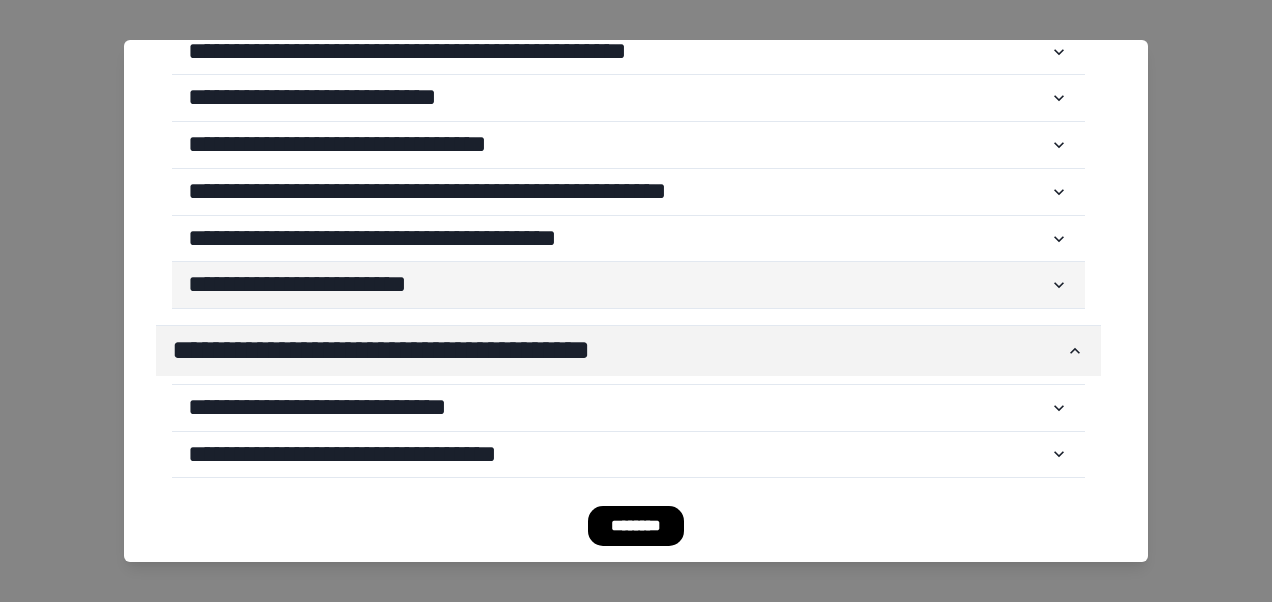 click on "**********" at bounding box center (618, 285) 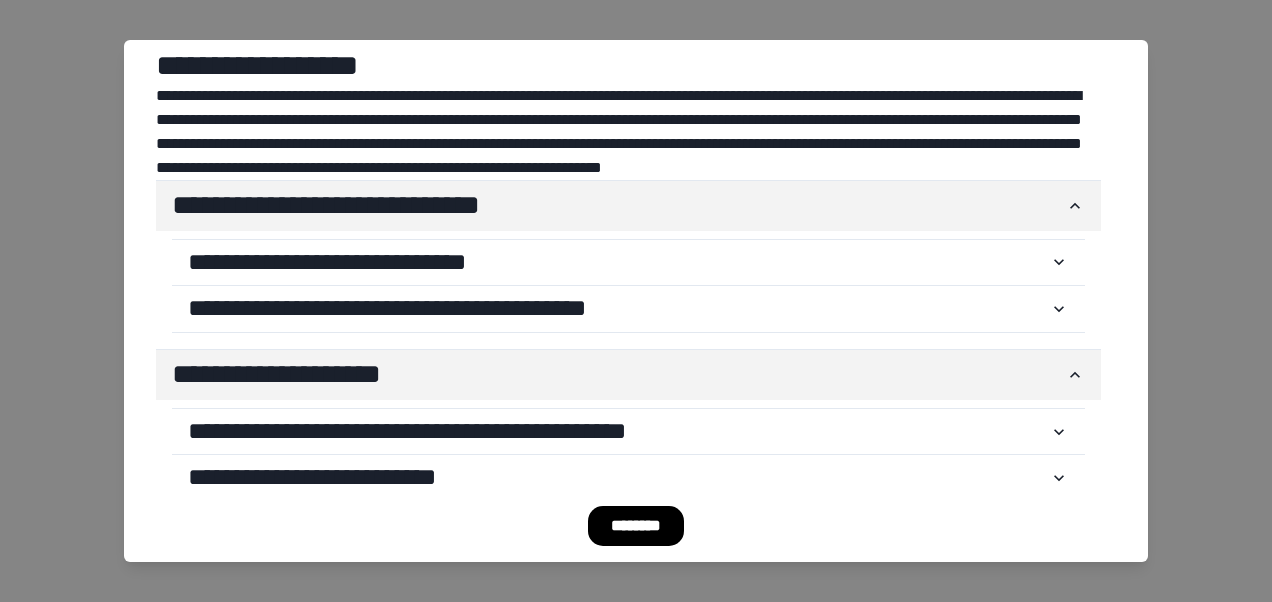 scroll, scrollTop: 0, scrollLeft: 0, axis: both 